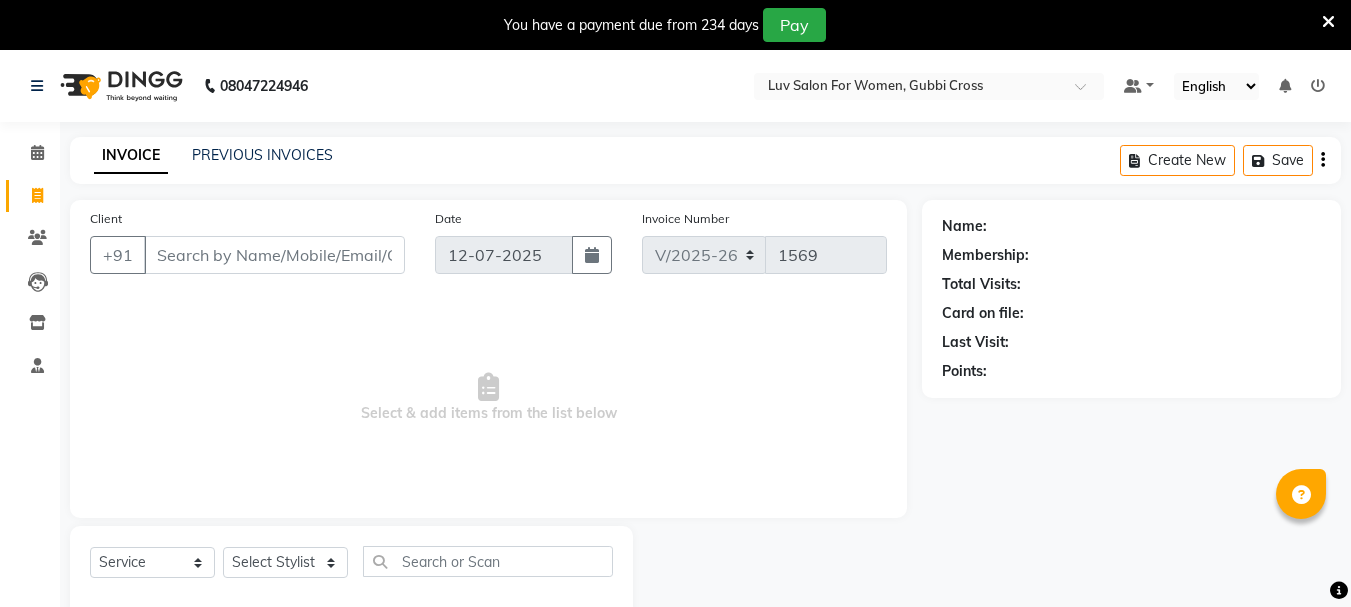 select on "7221" 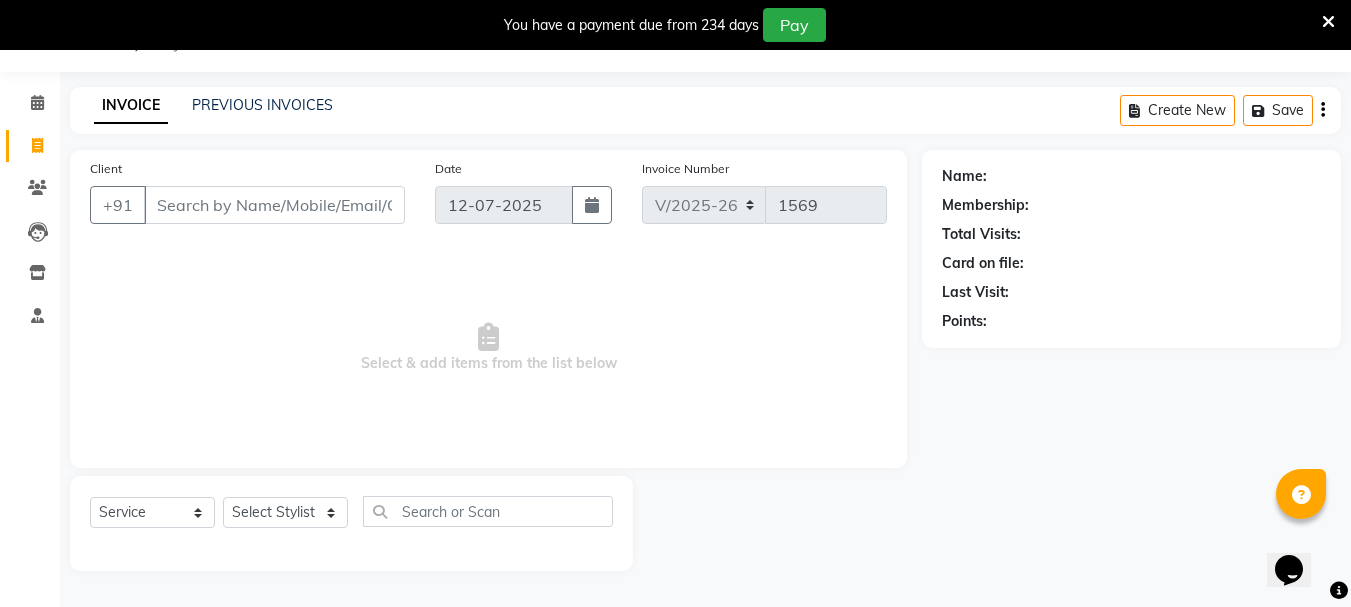 click on "Client" at bounding box center [274, 205] 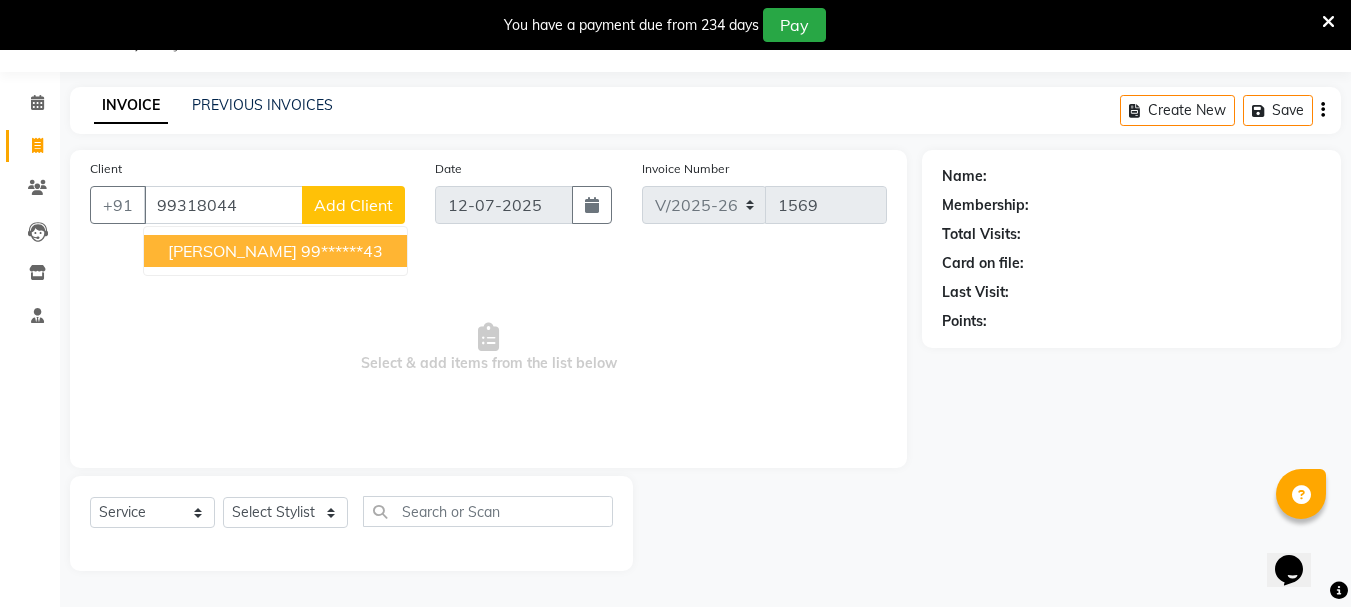 click on "99******43" at bounding box center [342, 251] 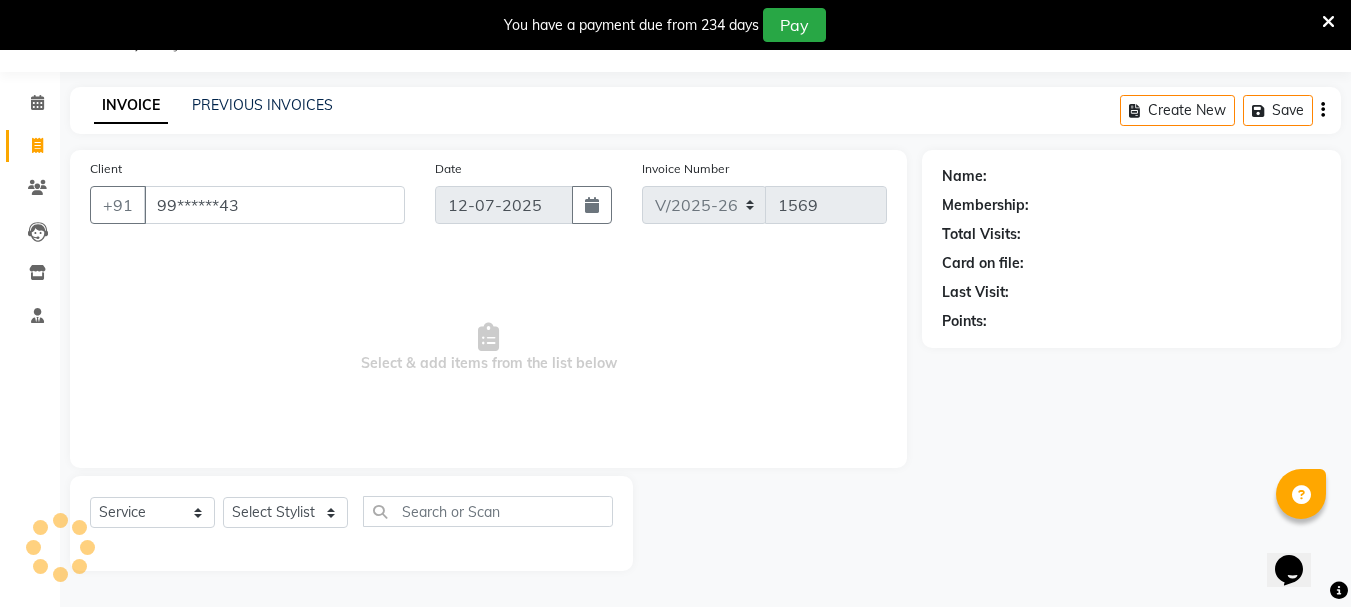 type on "99******43" 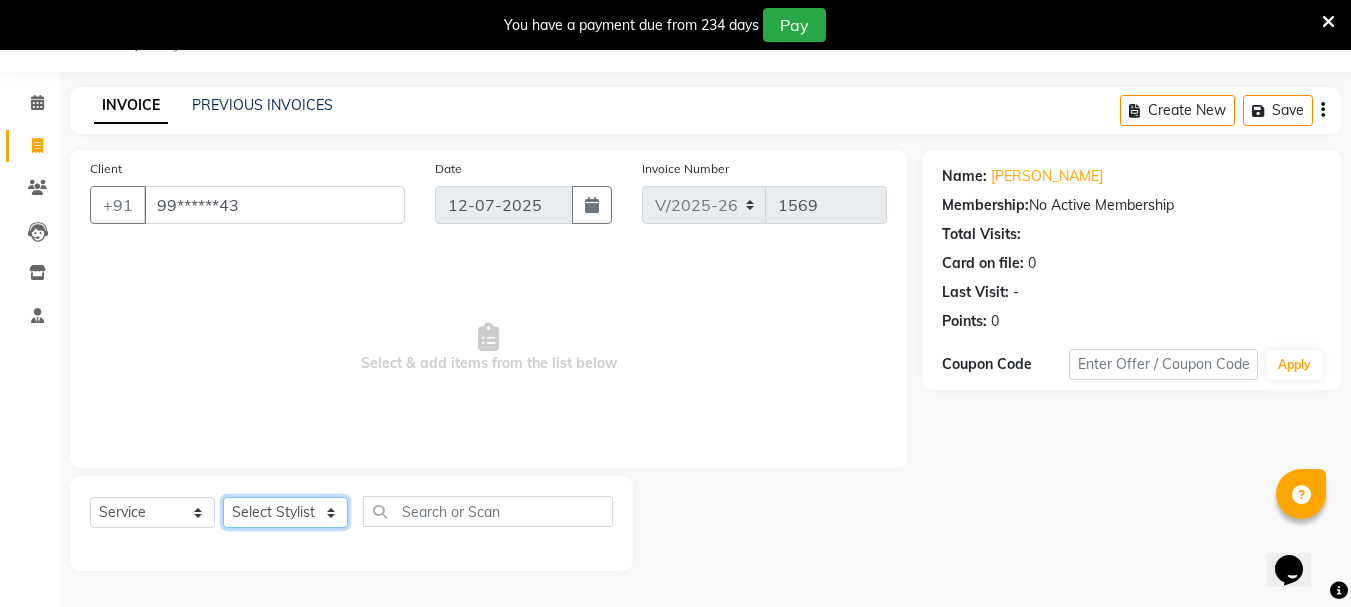 click on "Select Stylist Bhavani Buati [PERSON_NAME] Hriatpuii [PERSON_NAME] [PERSON_NAME] Salon Manager [PERSON_NAME] [PERSON_NAME] Ncy [PERSON_NAME]" 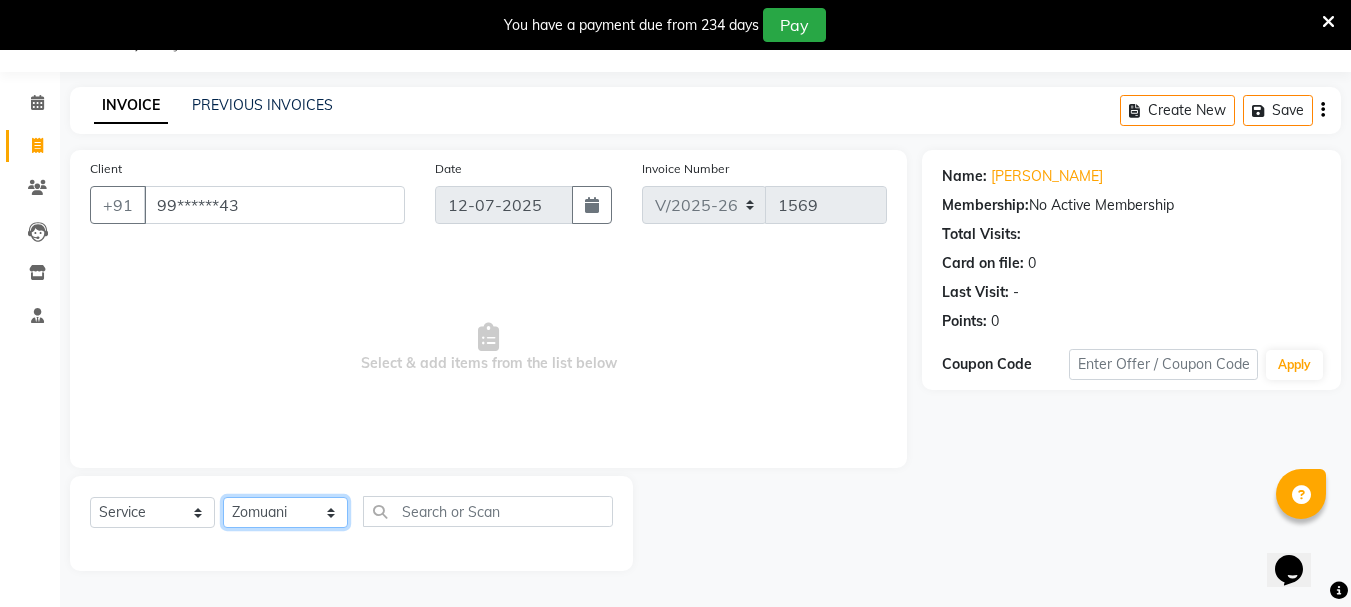 click on "Select Stylist Bhavani Buati [PERSON_NAME] Hriatpuii [PERSON_NAME] [PERSON_NAME] Salon Manager [PERSON_NAME] [PERSON_NAME] Ncy [PERSON_NAME]" 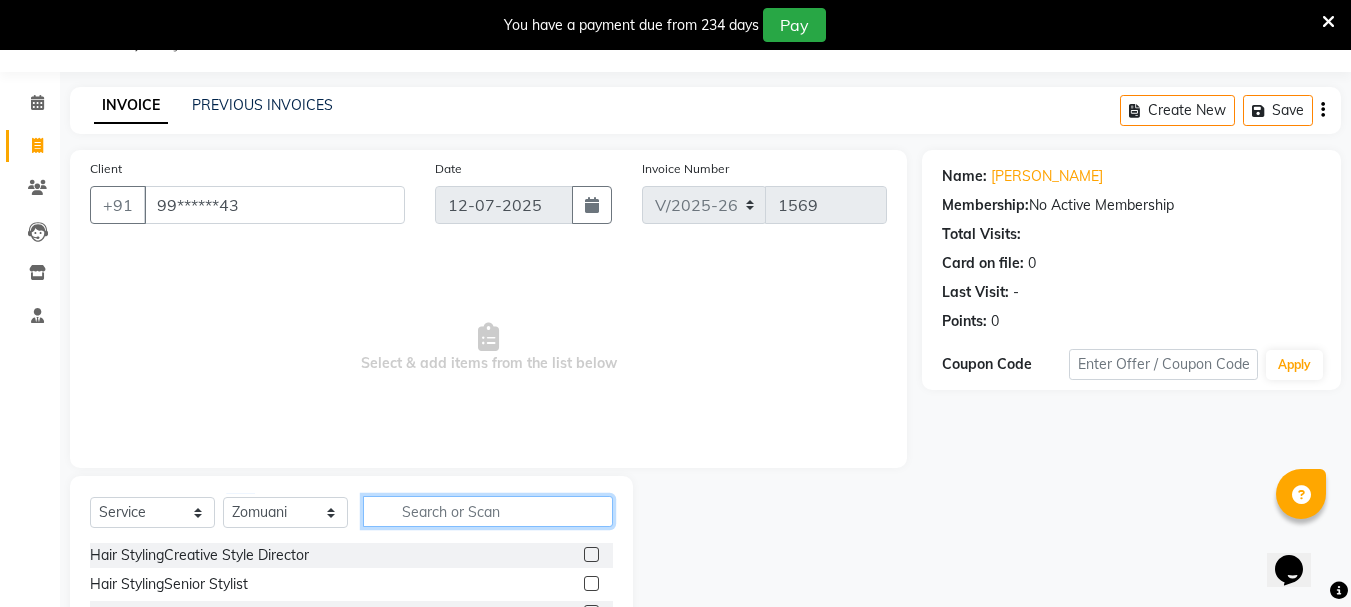 click 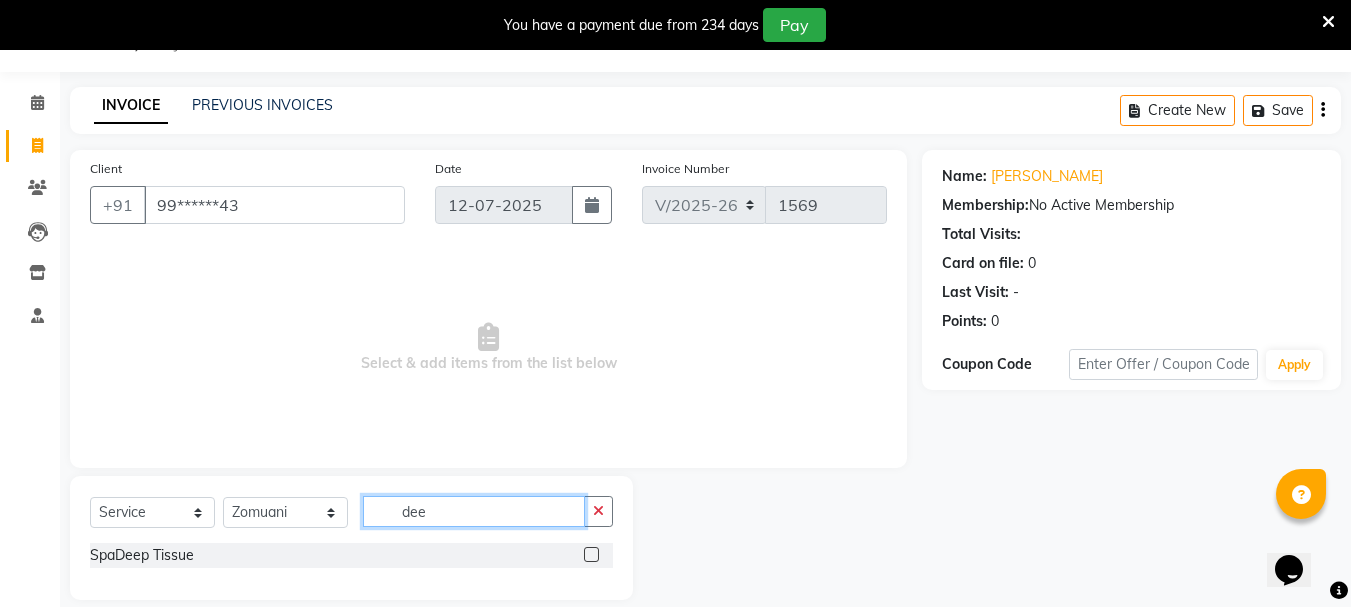 type on "dee" 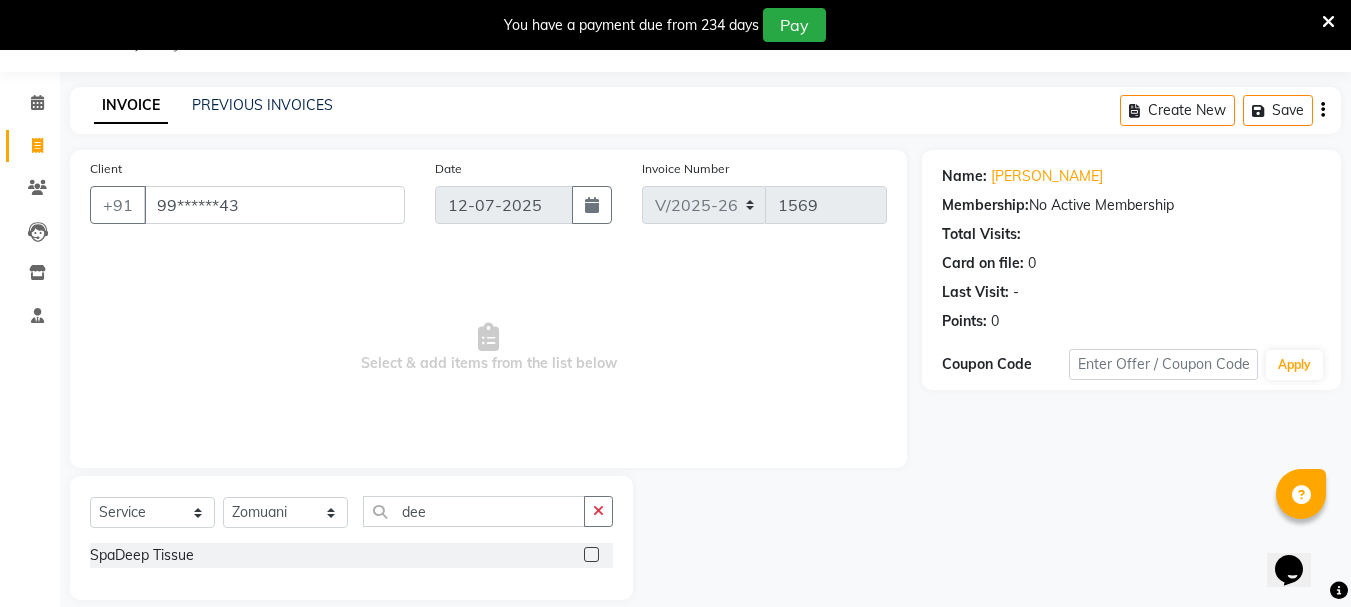 click 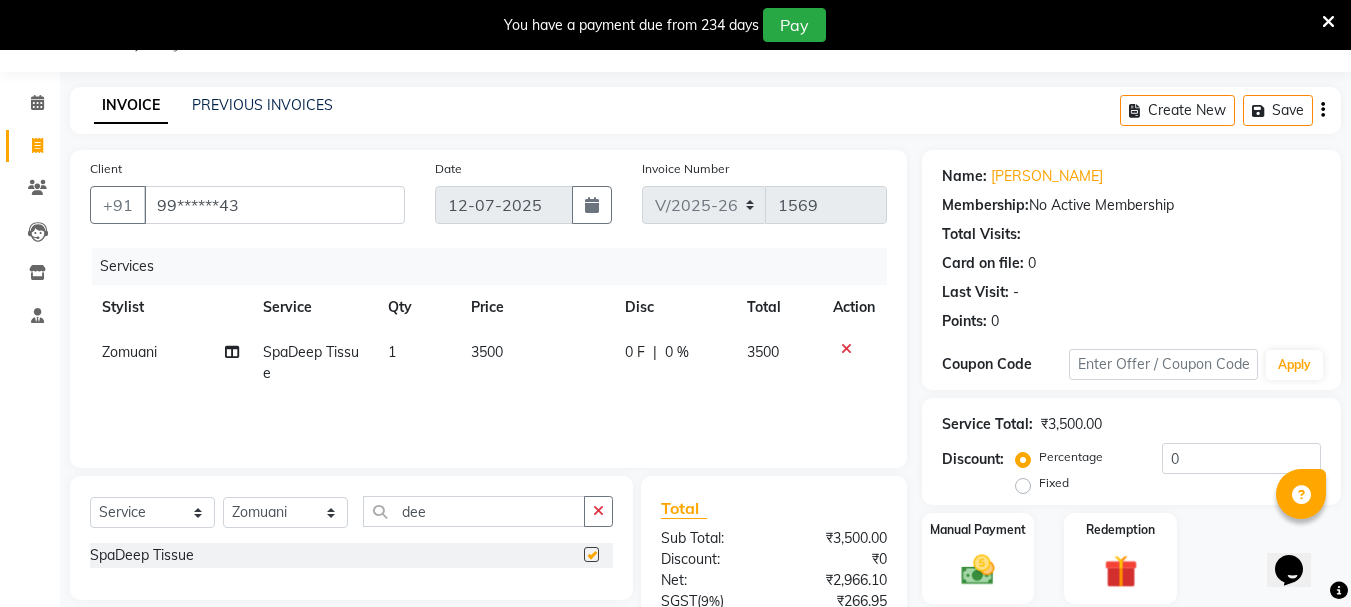 checkbox on "false" 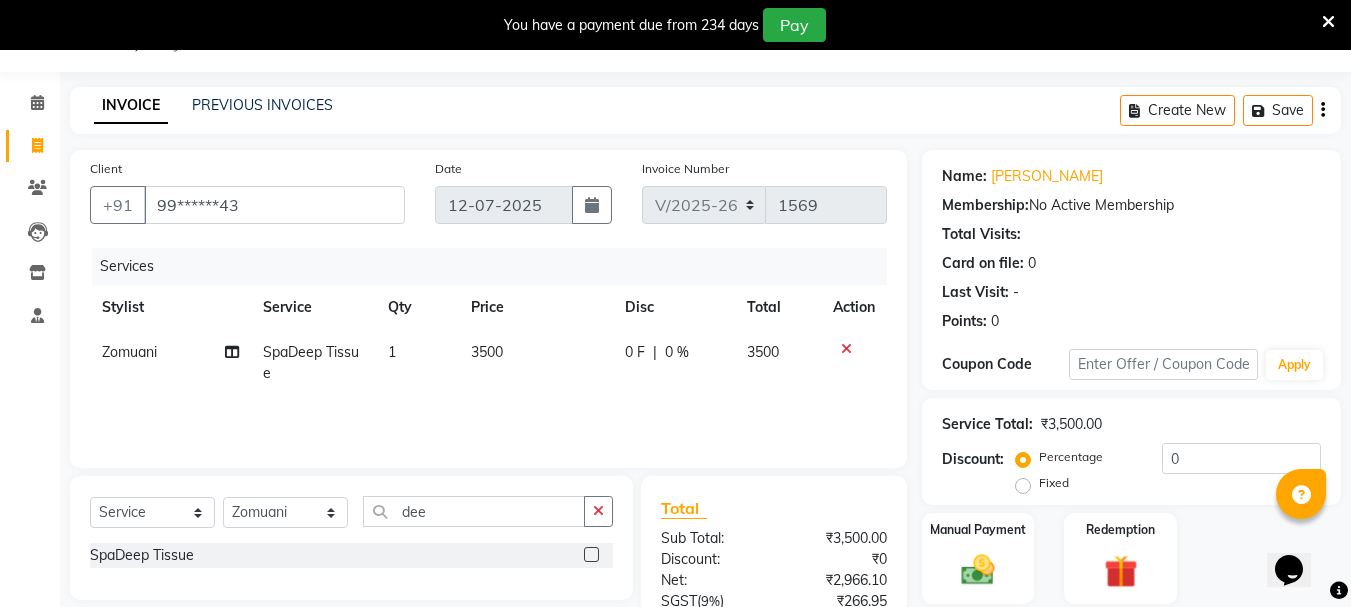 click on "3500" 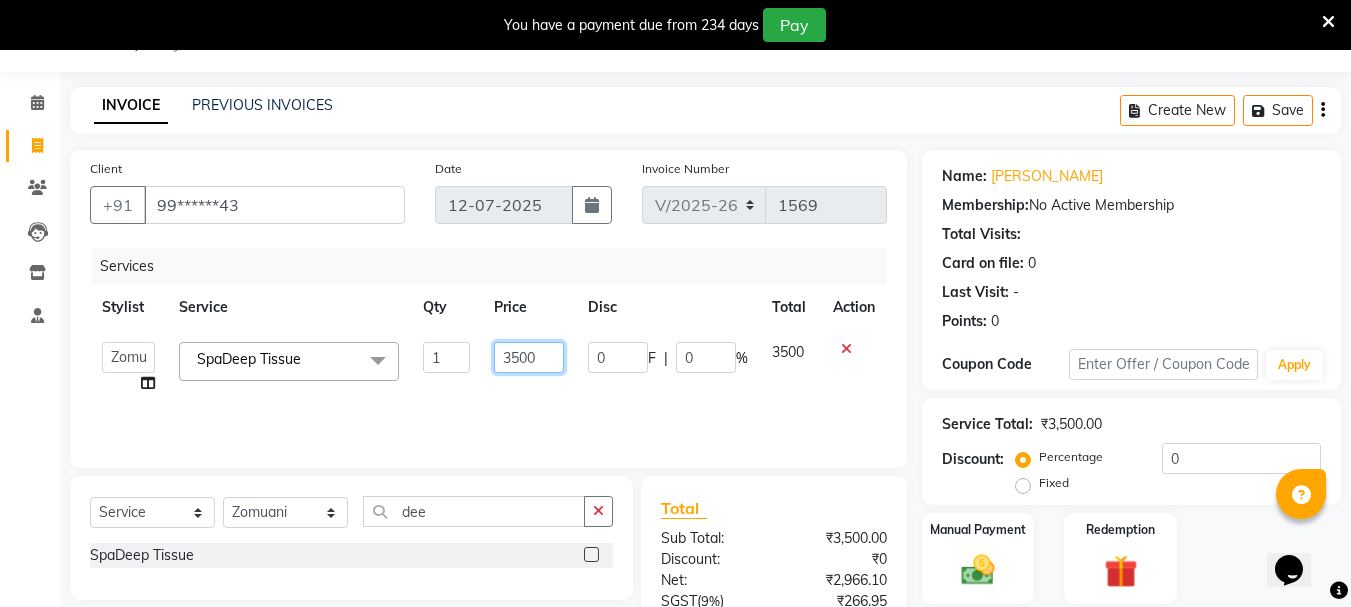 click on "3500" 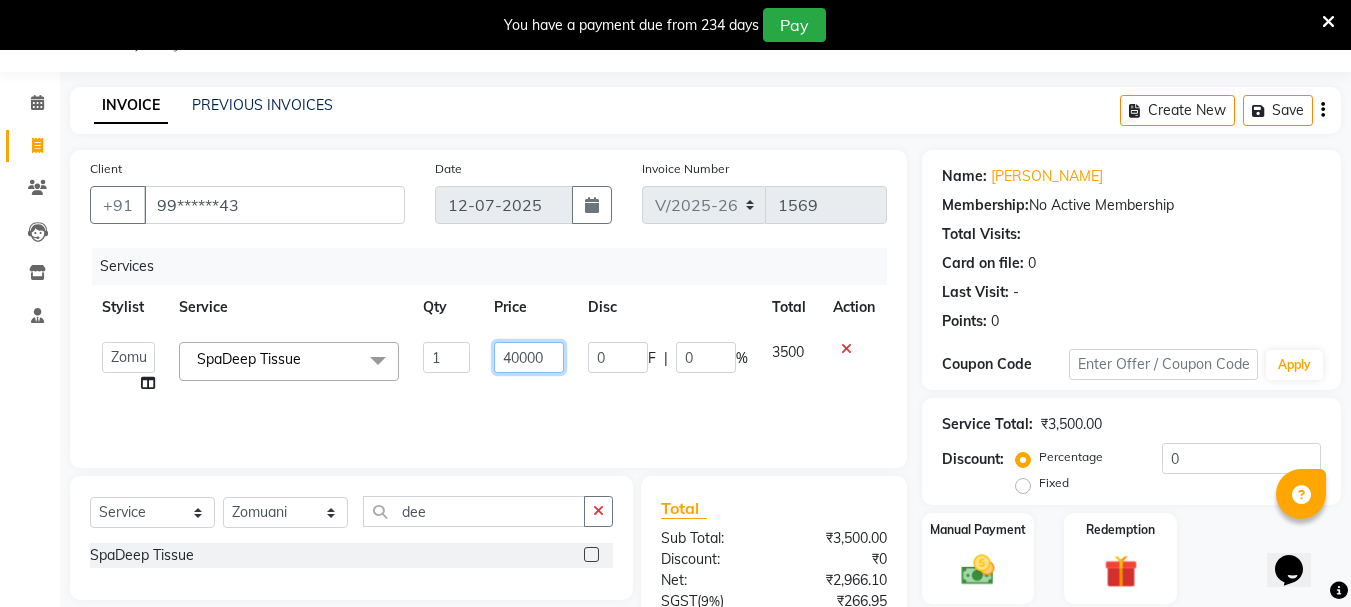 type on "4000" 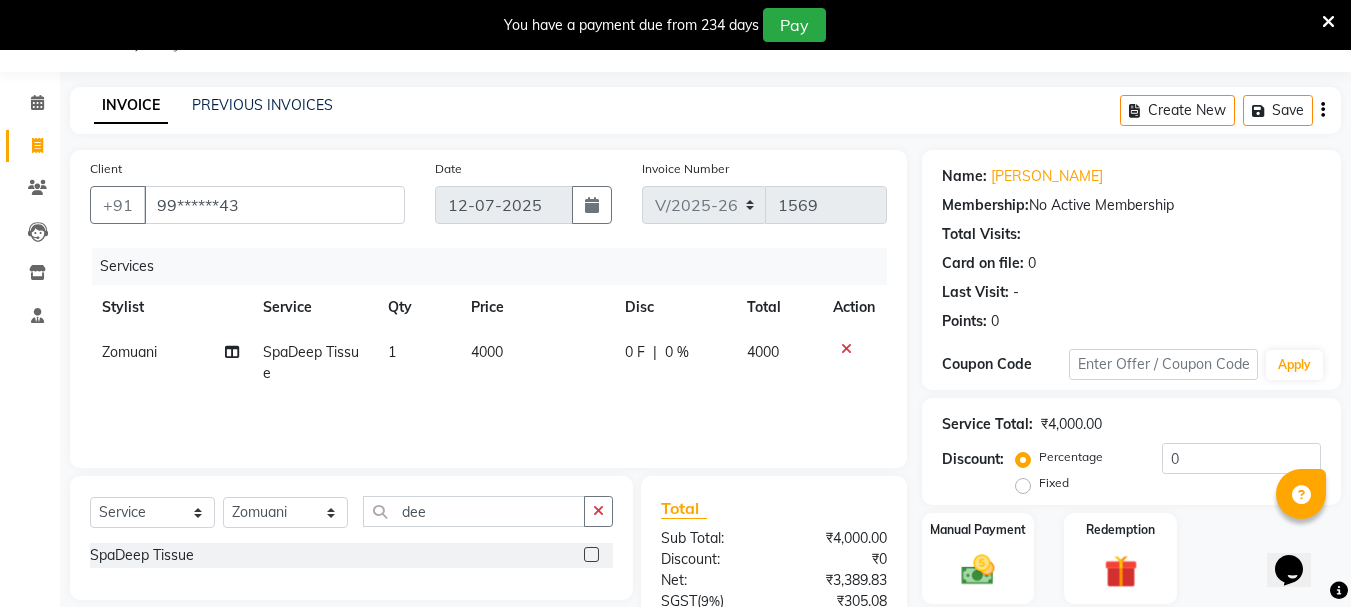 click on "0 F | 0 %" 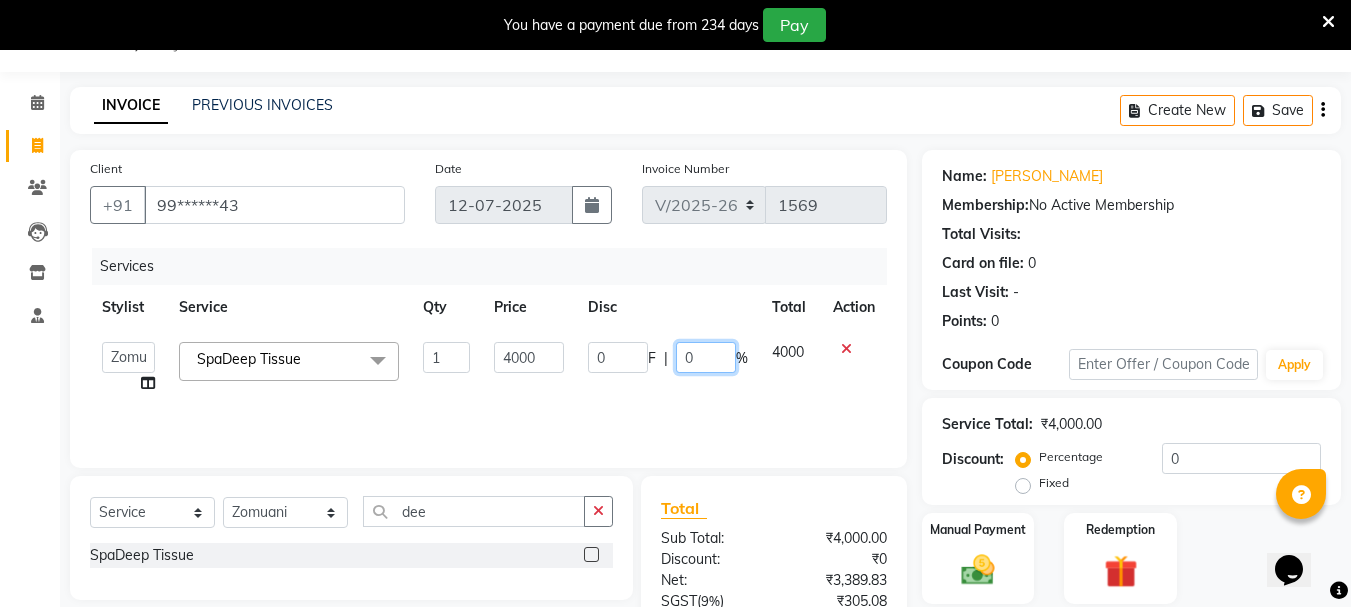 click on "0" 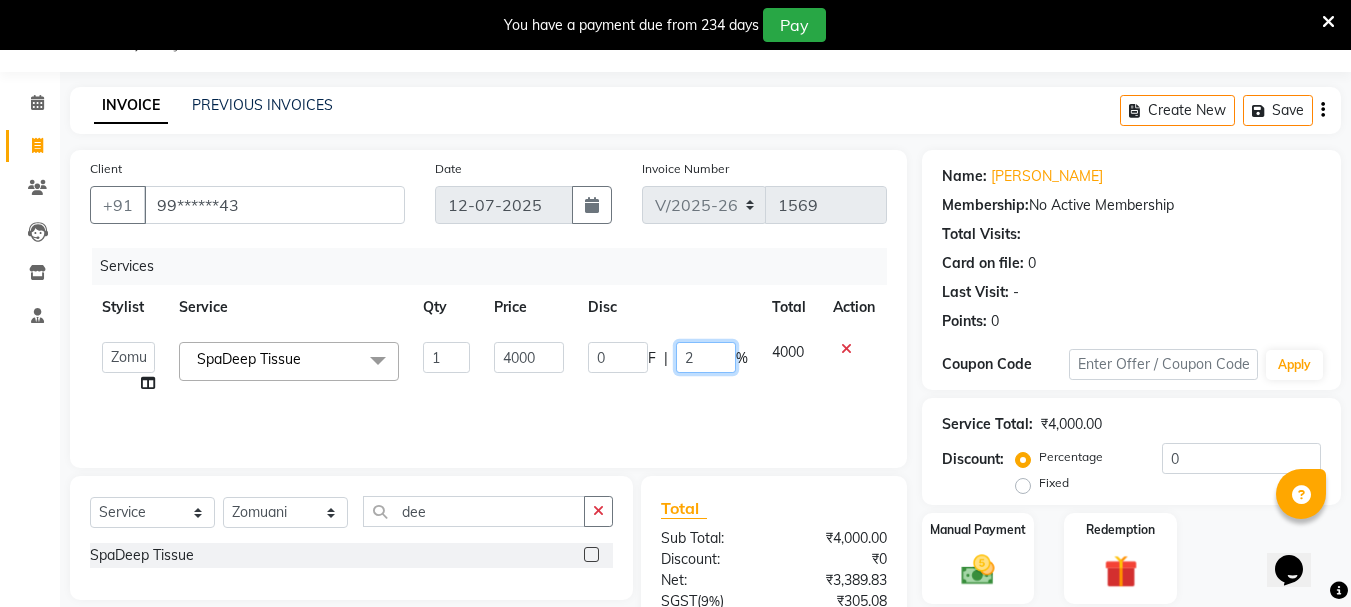 type on "20" 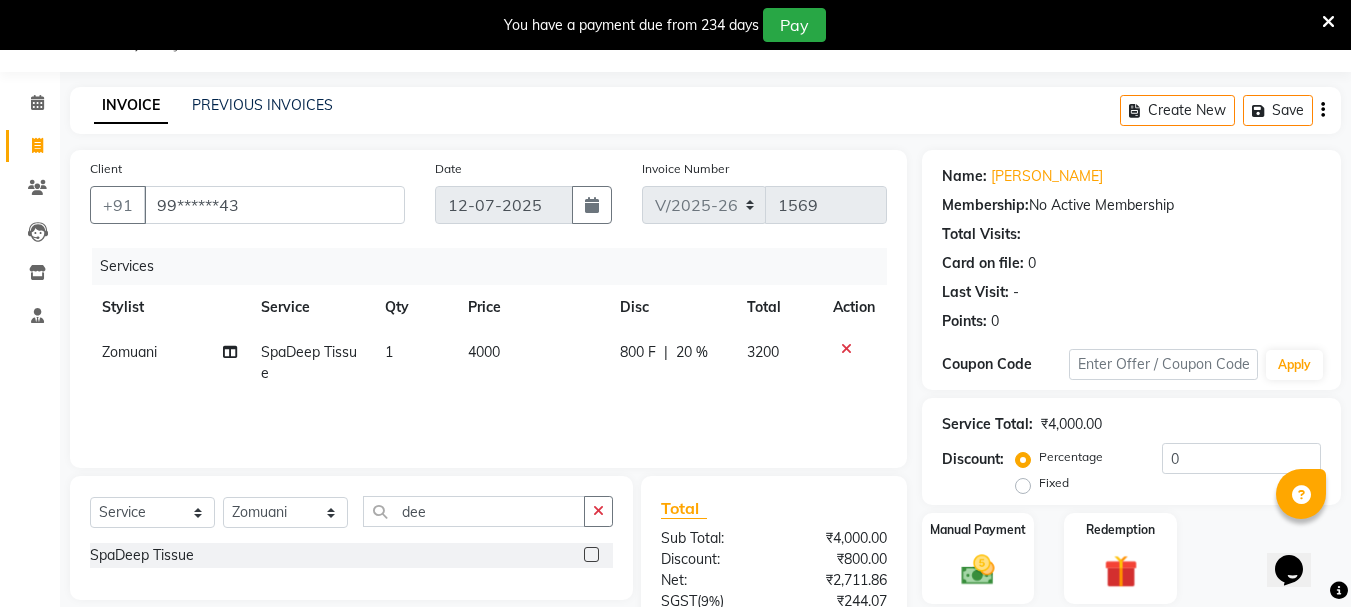 click 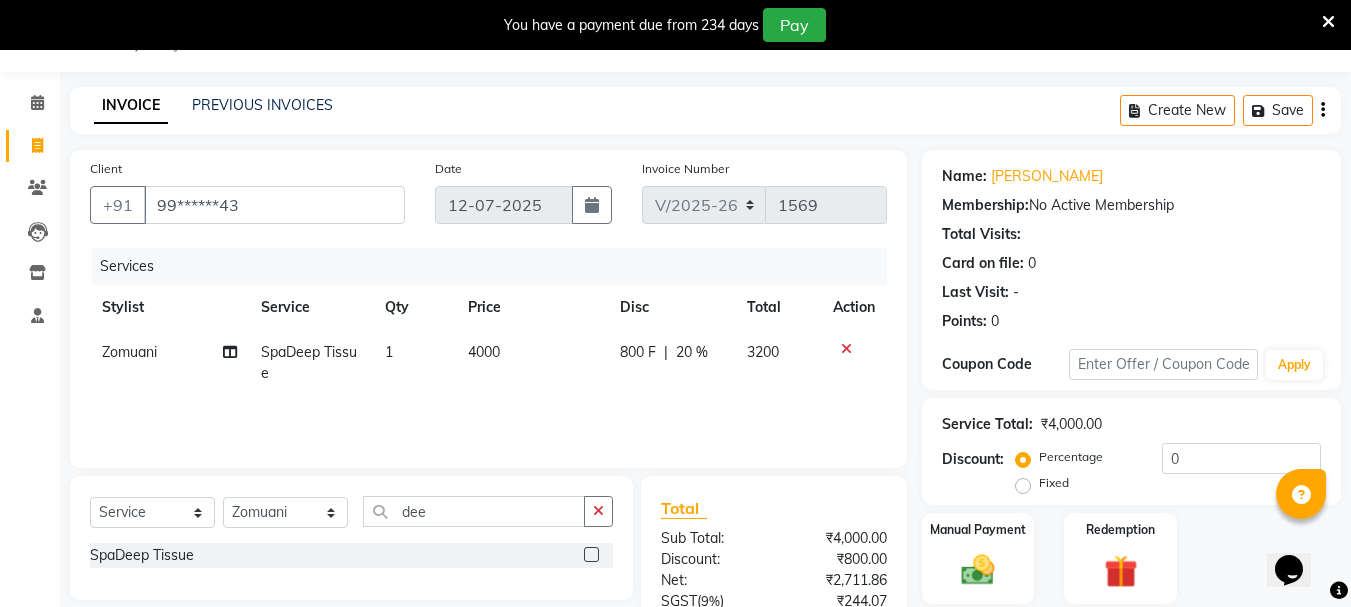 scroll, scrollTop: 243, scrollLeft: 0, axis: vertical 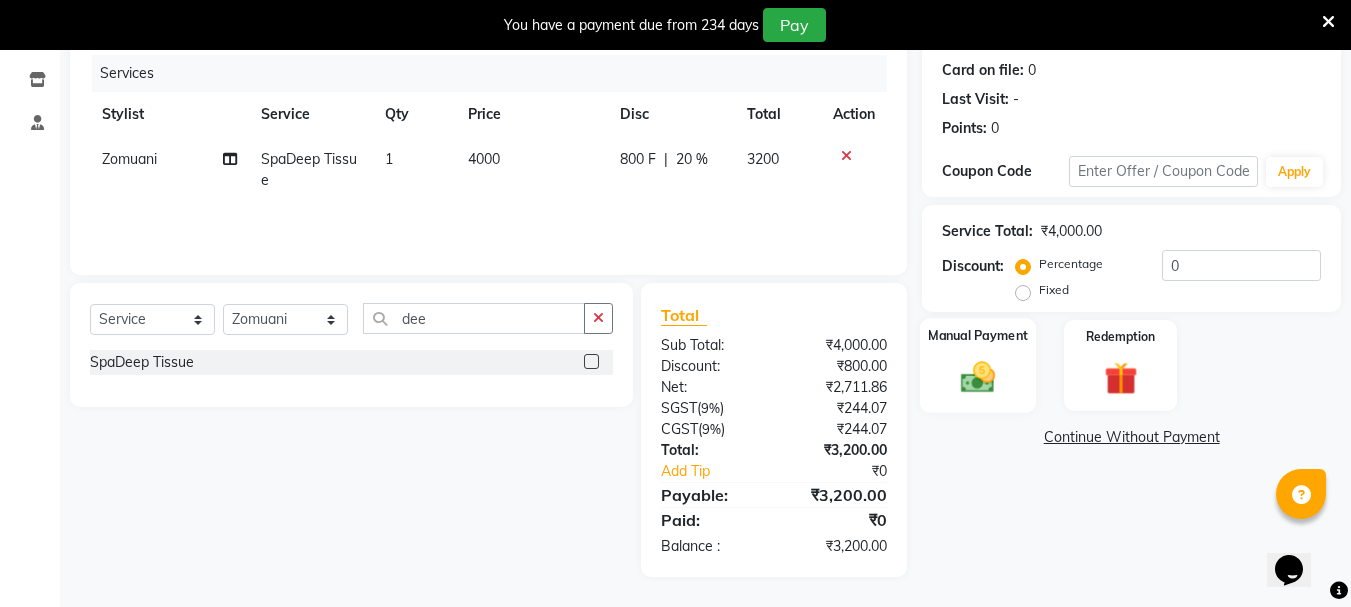 click 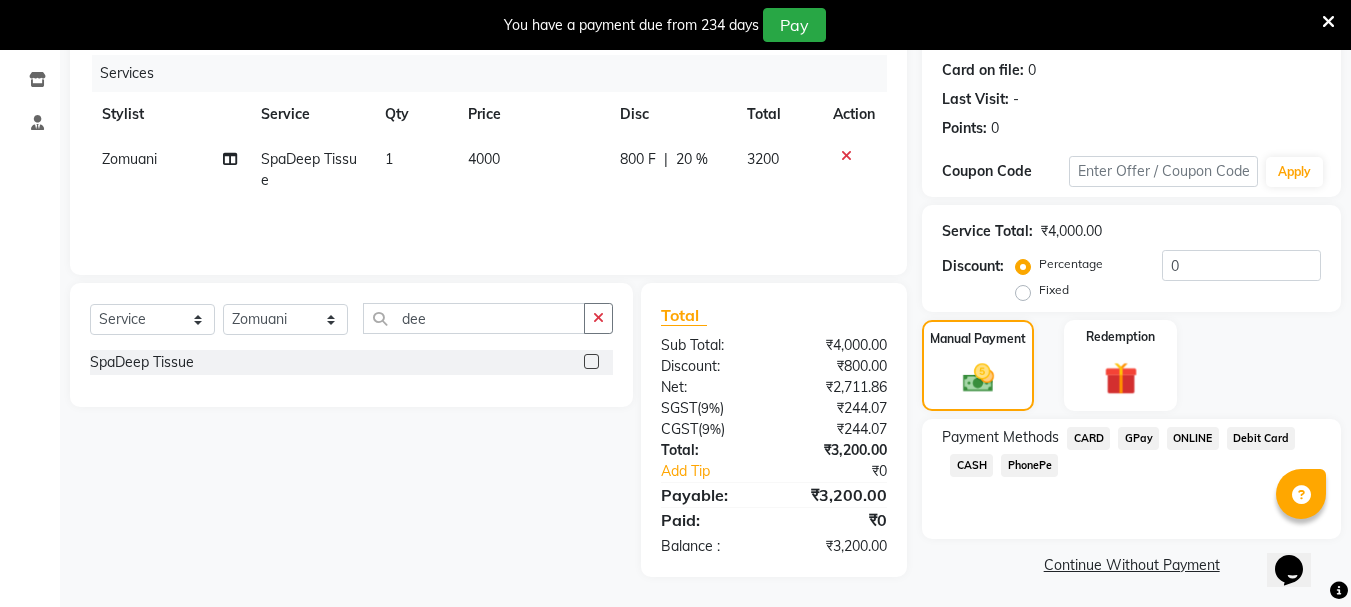 click on "CARD" 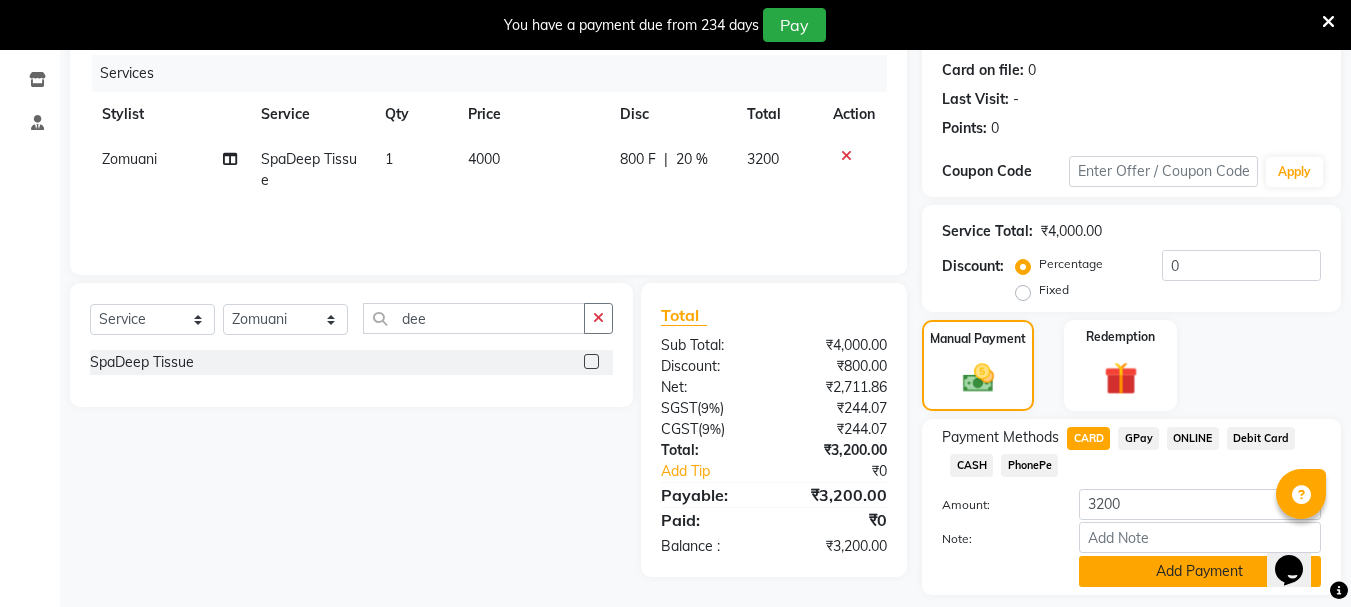 click on "Add Payment" 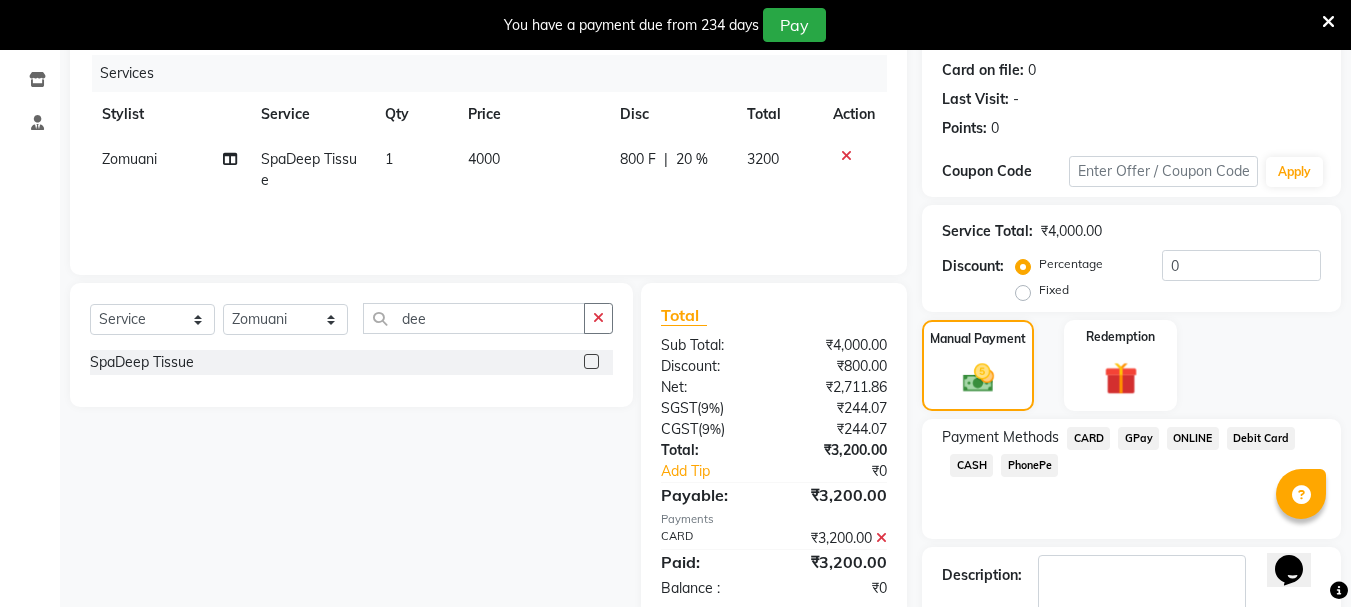 scroll, scrollTop: 359, scrollLeft: 0, axis: vertical 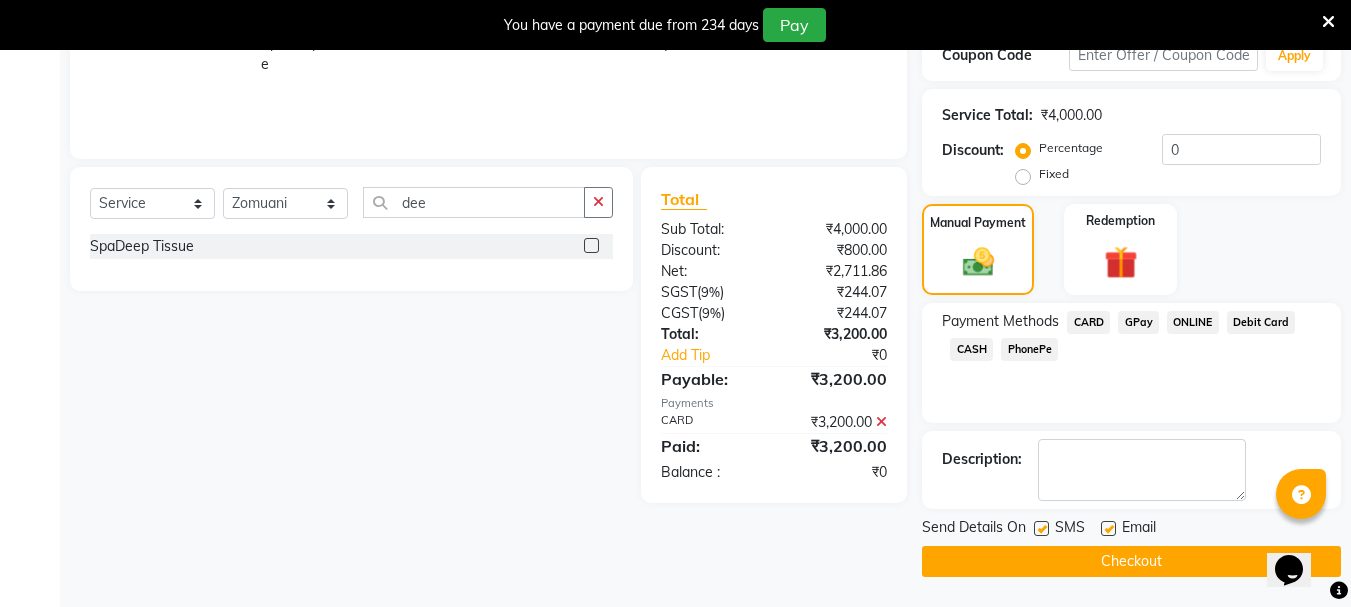 click on "Checkout" 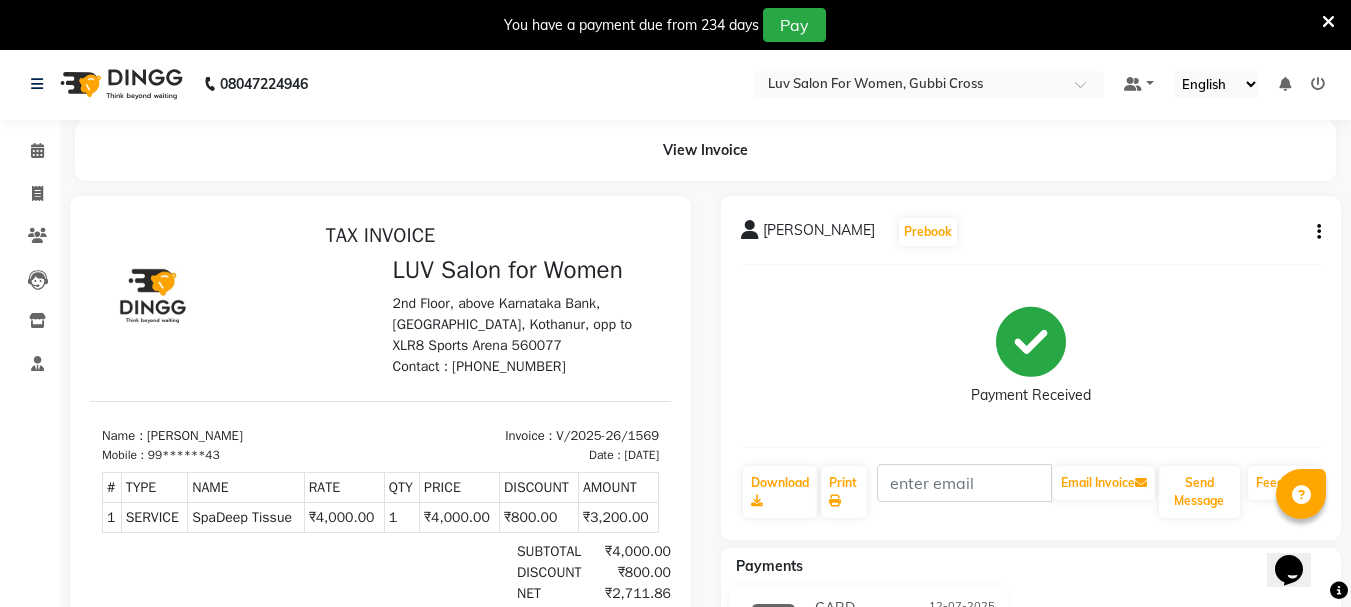 scroll, scrollTop: 0, scrollLeft: 0, axis: both 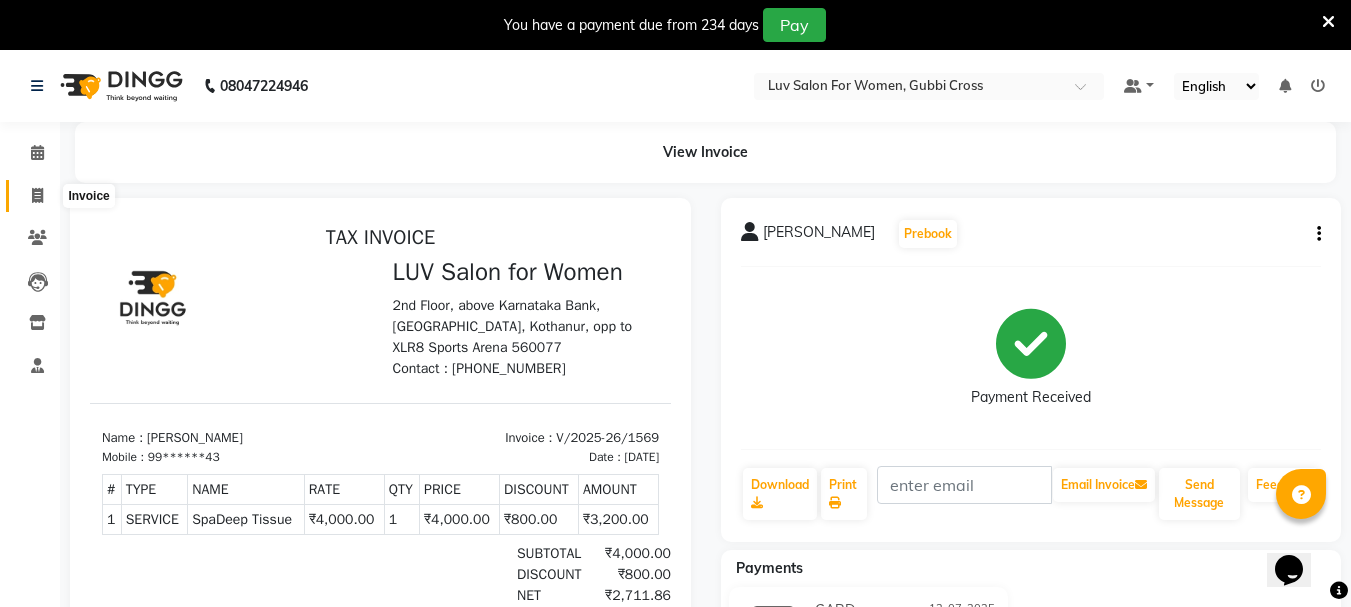 click 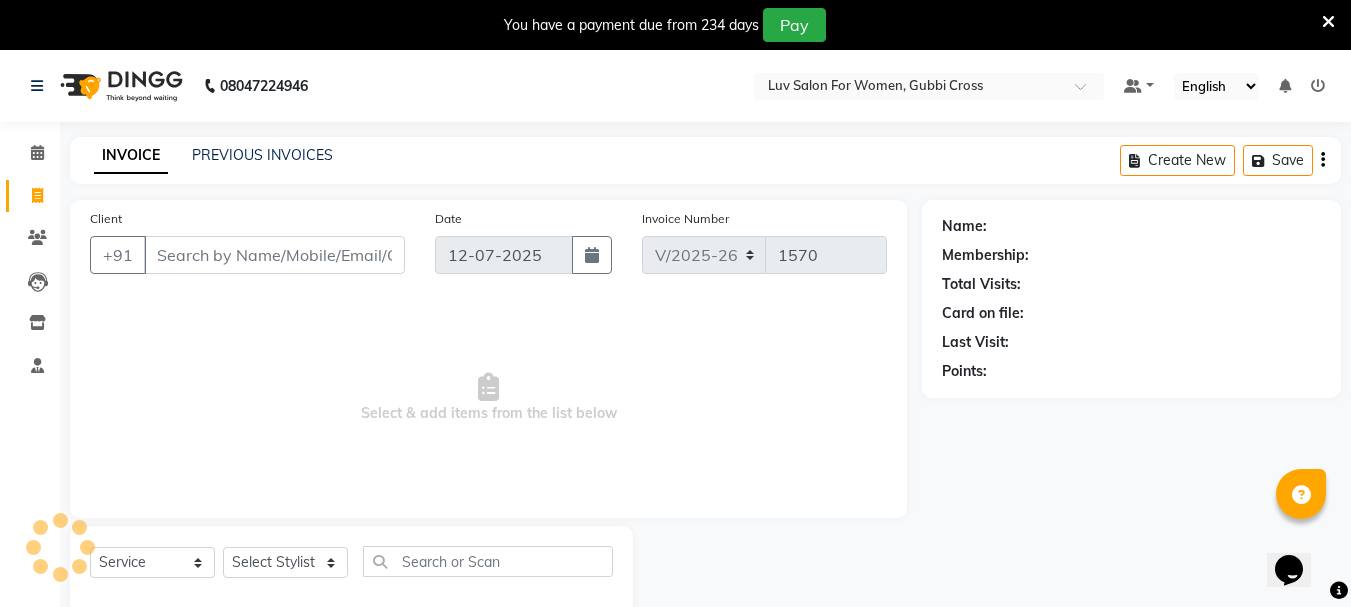 scroll, scrollTop: 50, scrollLeft: 0, axis: vertical 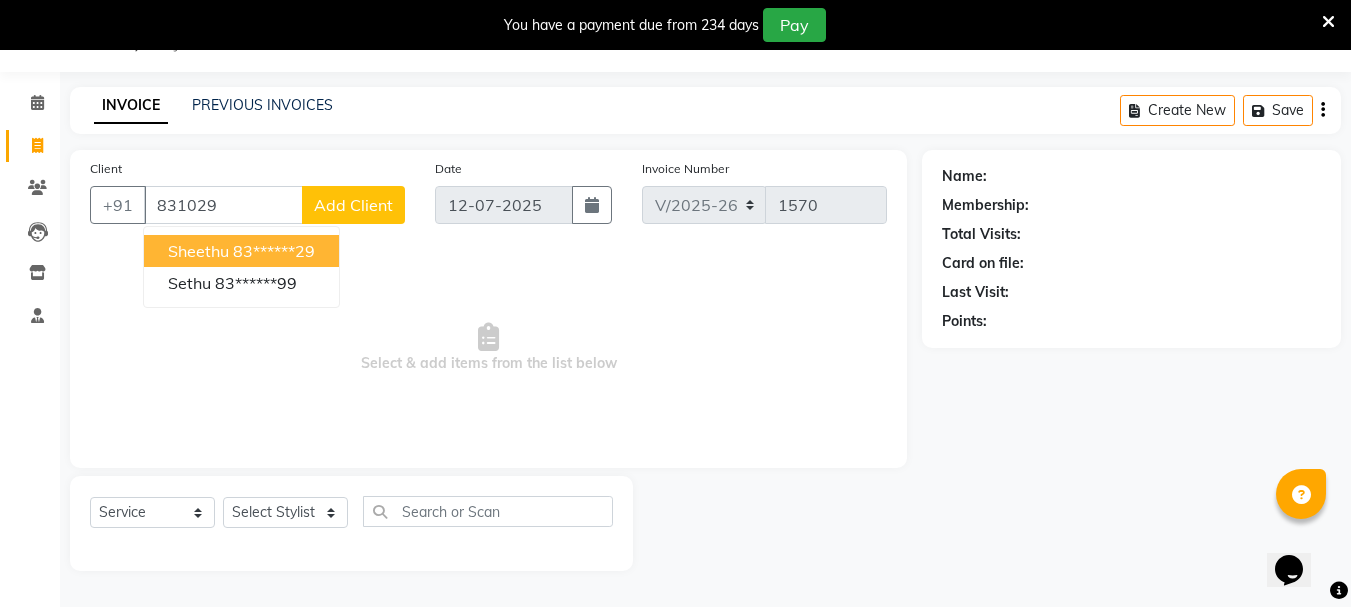 click on "83******29" at bounding box center [274, 251] 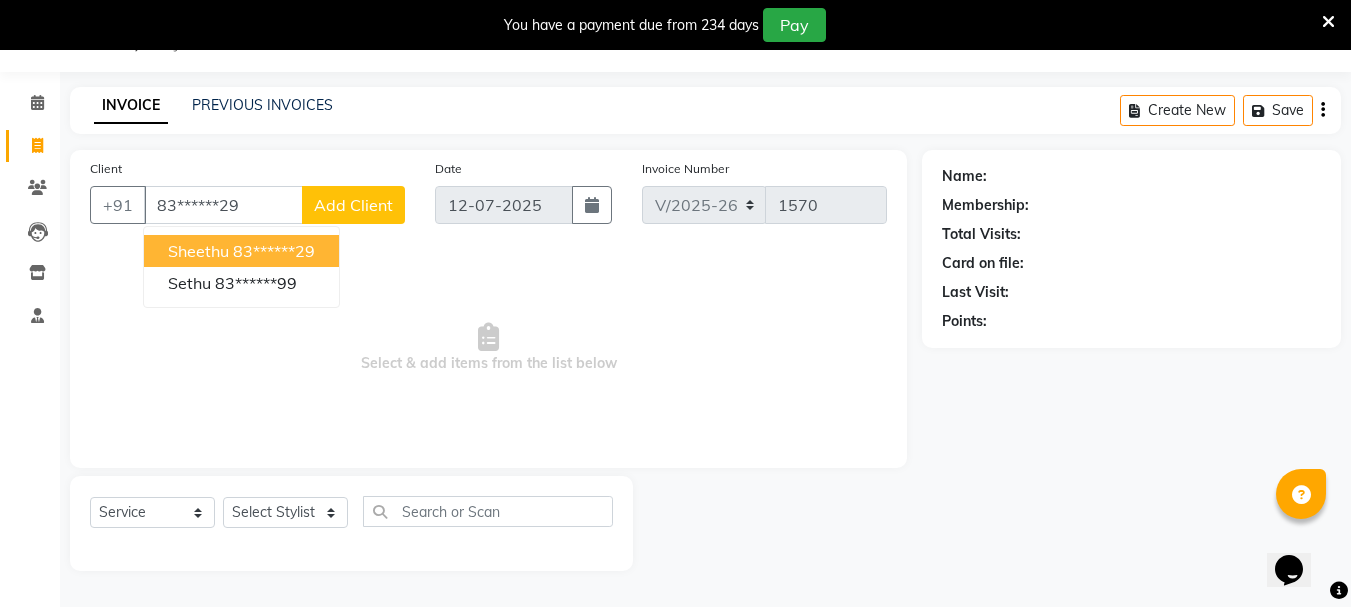 type on "83******29" 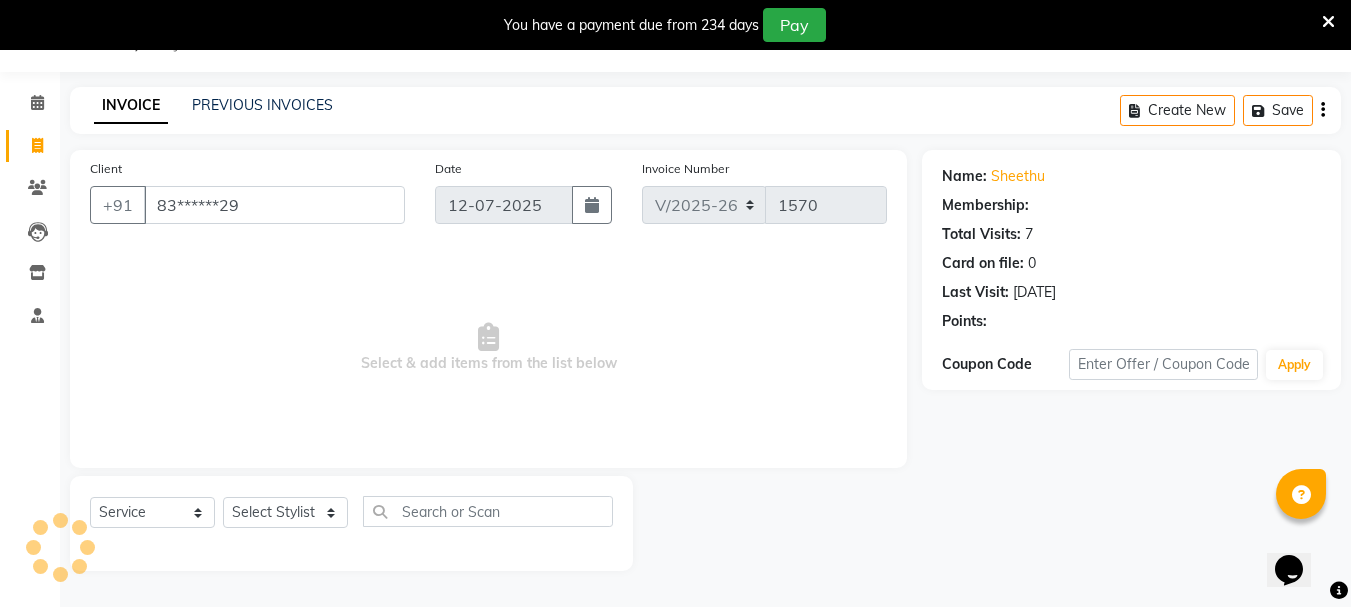 select on "1: Object" 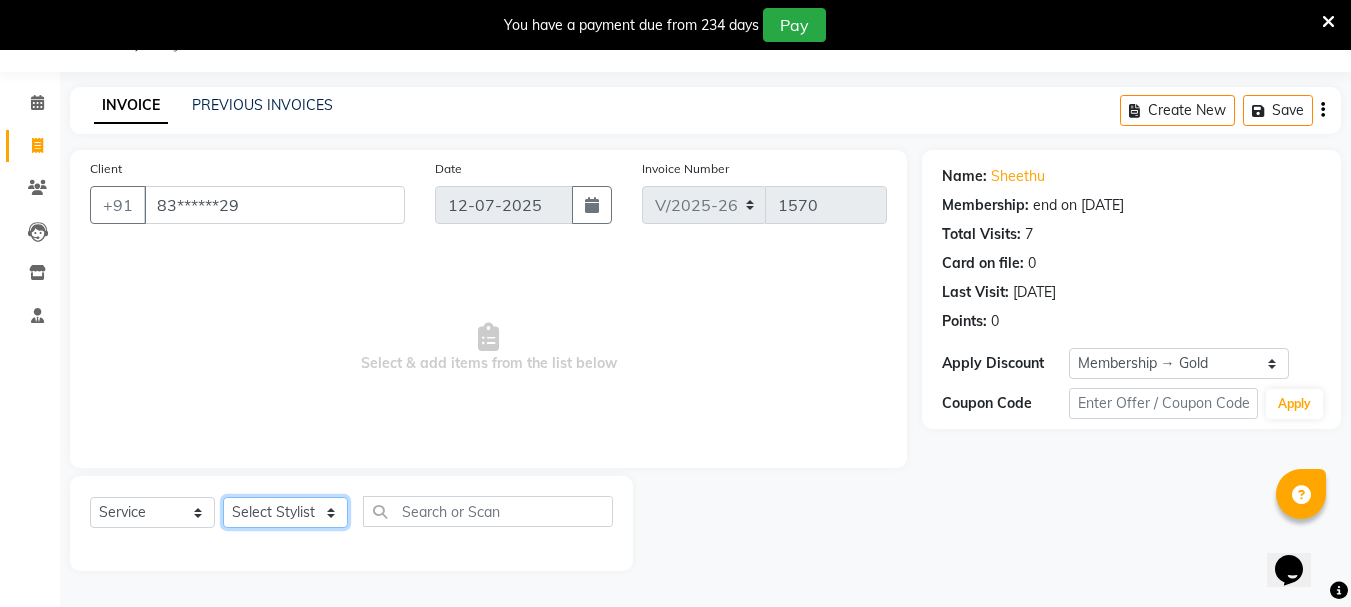 click on "Select Stylist Bhavani Buati [PERSON_NAME] Hriatpuii [PERSON_NAME] [PERSON_NAME] Salon Manager [PERSON_NAME] [PERSON_NAME] Ncy [PERSON_NAME]" 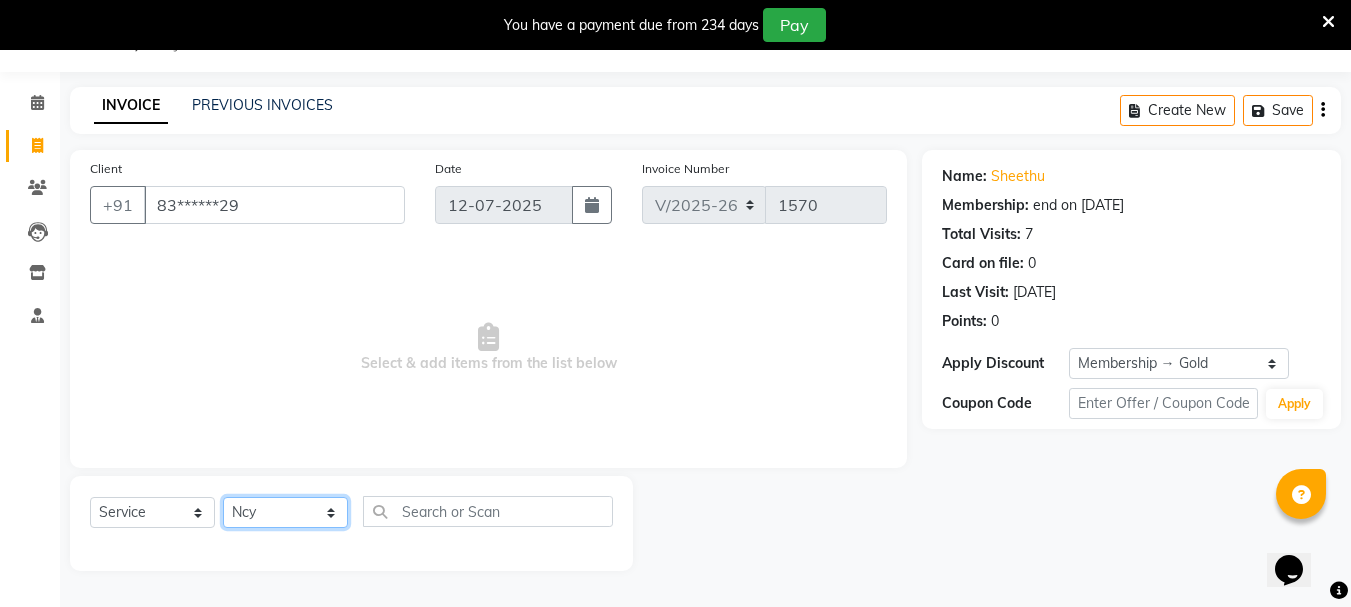 click on "Select Stylist Bhavani Buati [PERSON_NAME] Hriatpuii [PERSON_NAME] [PERSON_NAME] Salon Manager [PERSON_NAME] [PERSON_NAME] Ncy [PERSON_NAME]" 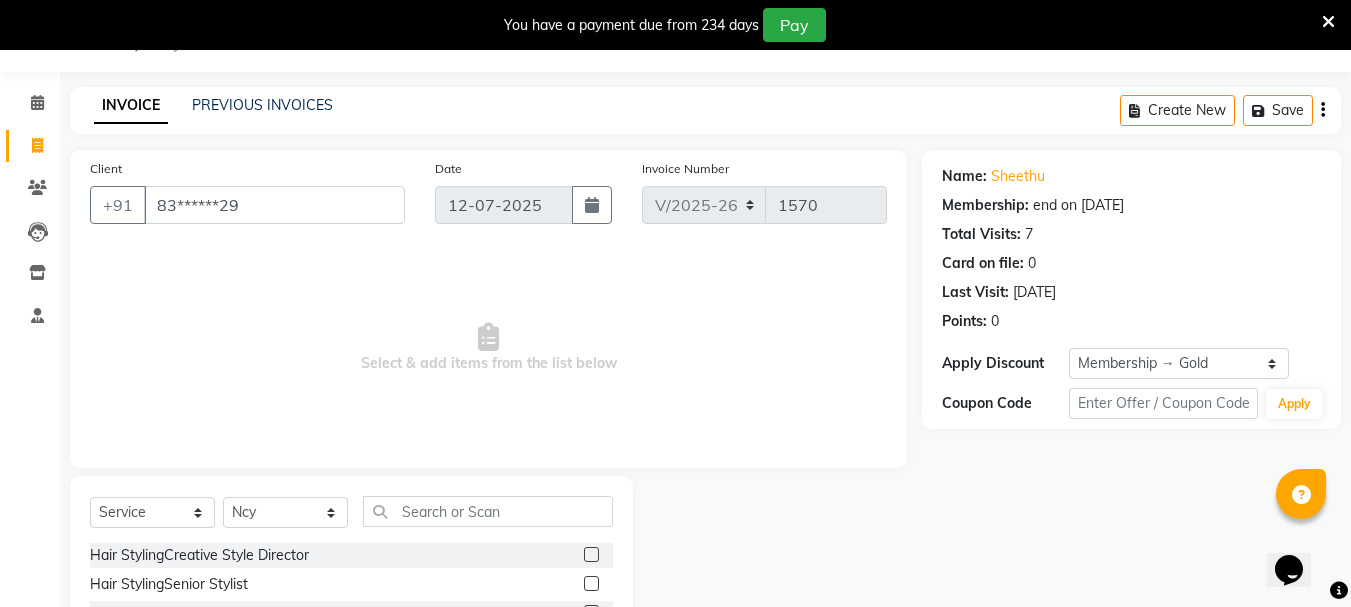 click 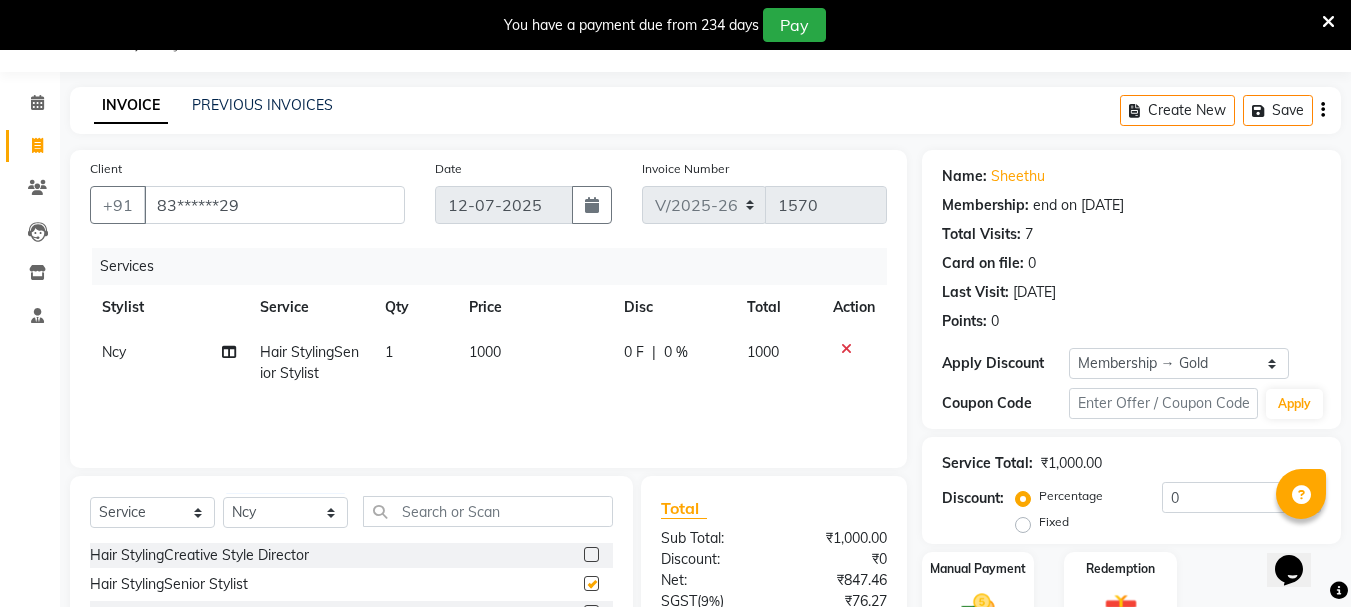 checkbox on "false" 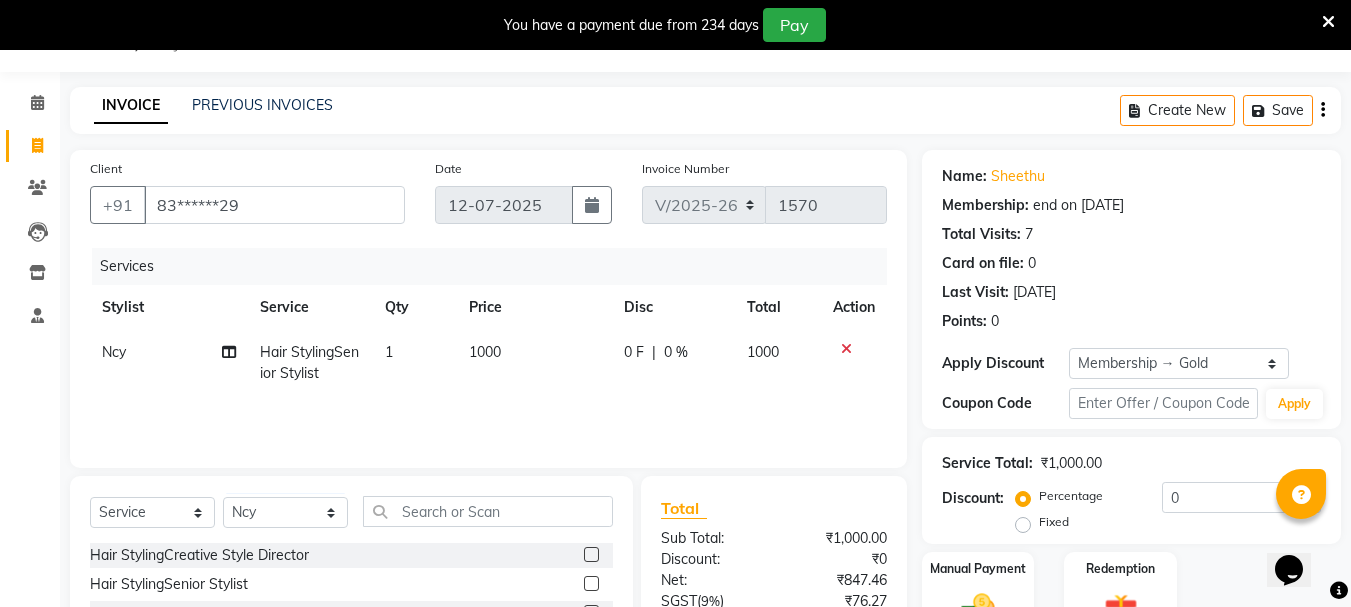 scroll, scrollTop: 244, scrollLeft: 0, axis: vertical 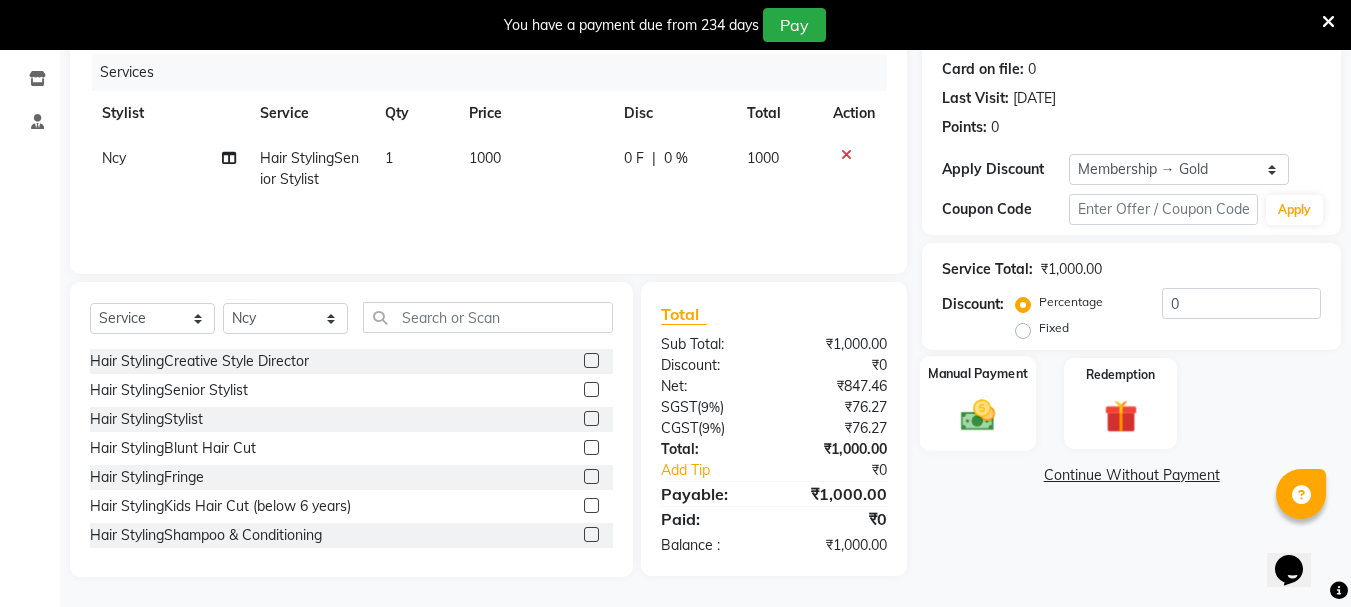 click 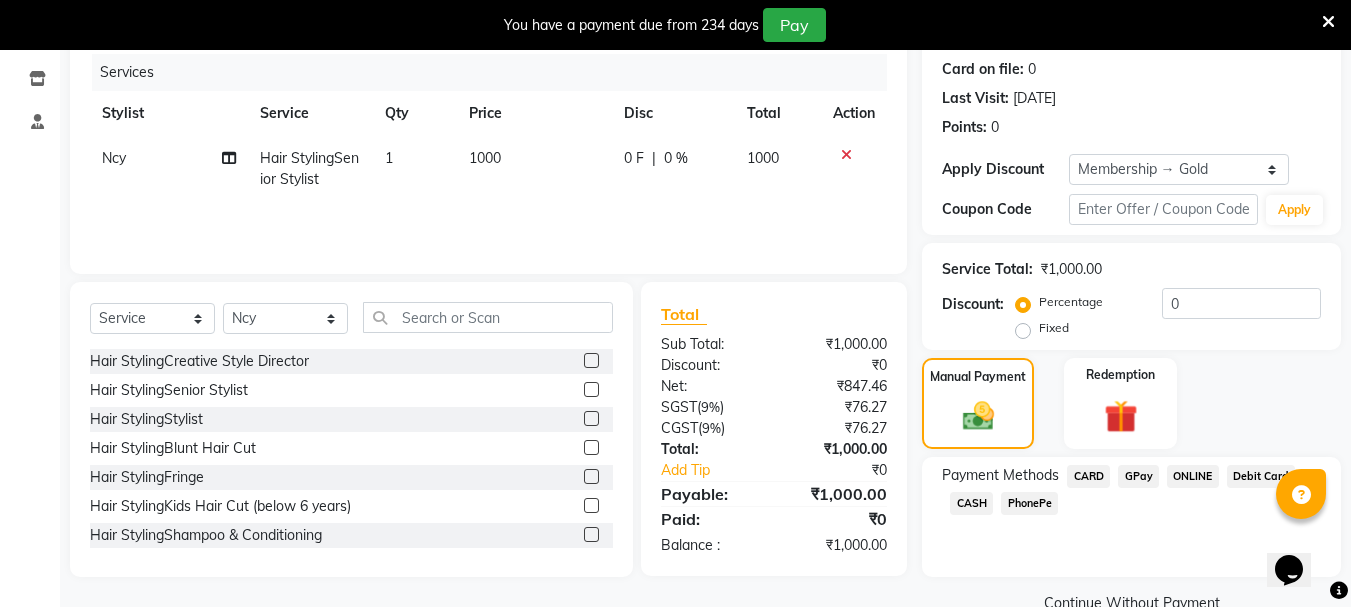 click on "GPay" 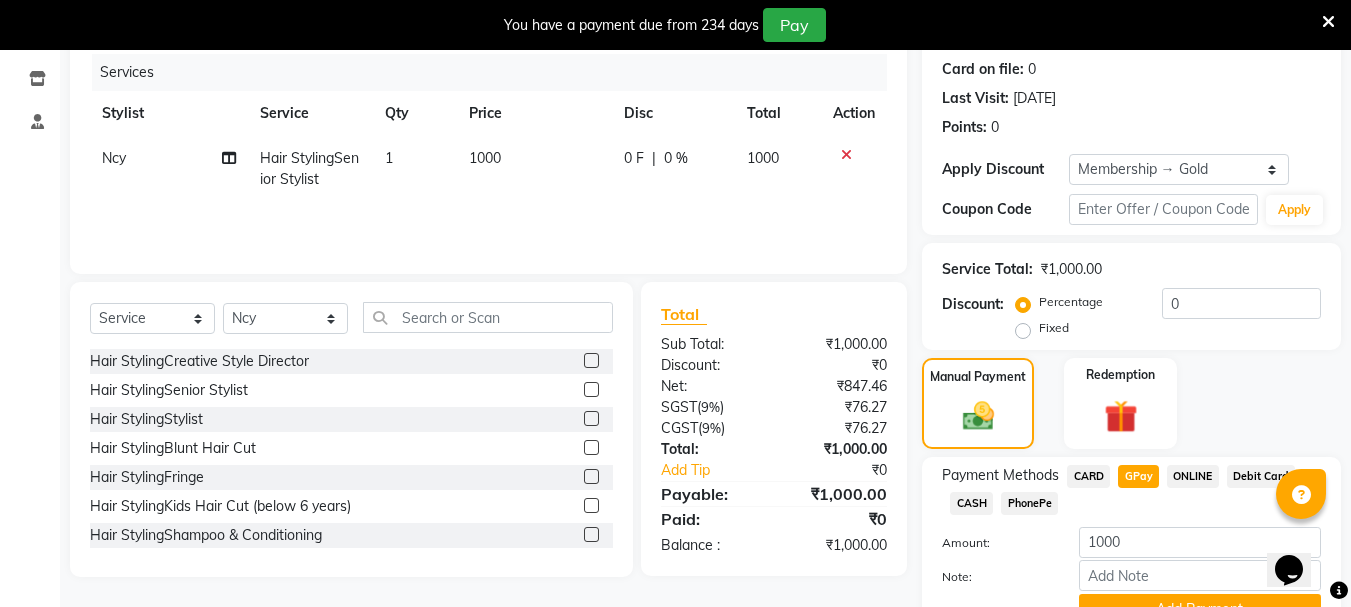 scroll, scrollTop: 341, scrollLeft: 0, axis: vertical 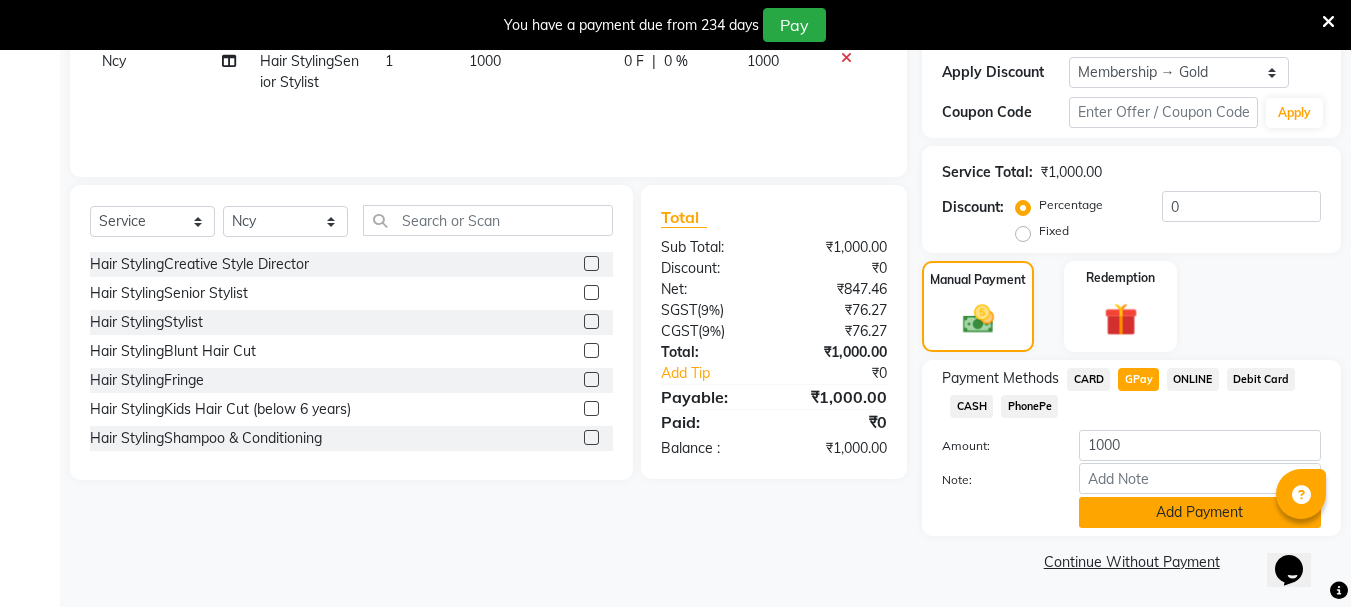 click on "Add Payment" 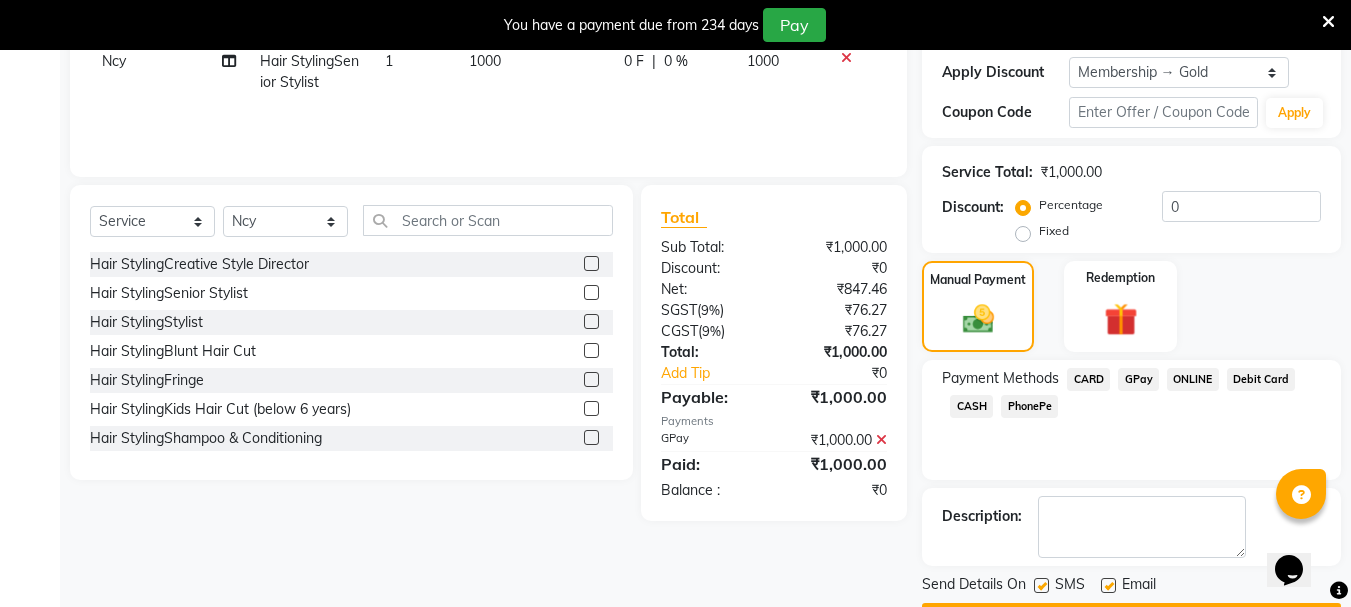 scroll, scrollTop: 398, scrollLeft: 0, axis: vertical 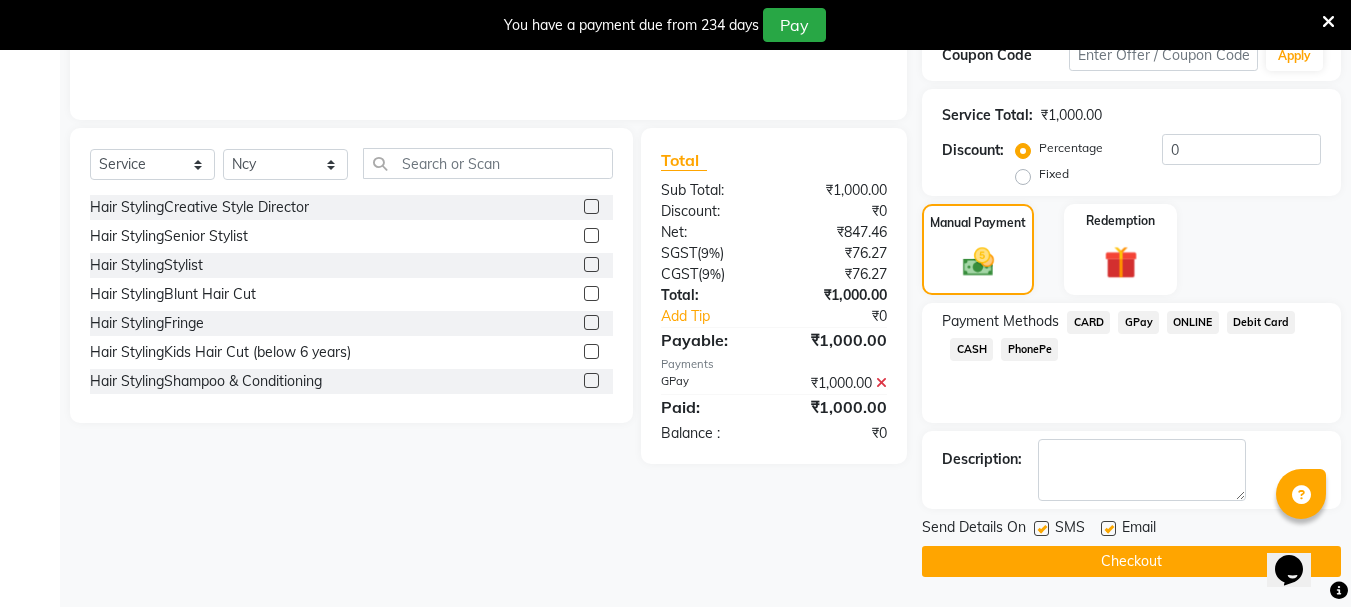 click on "Checkout" 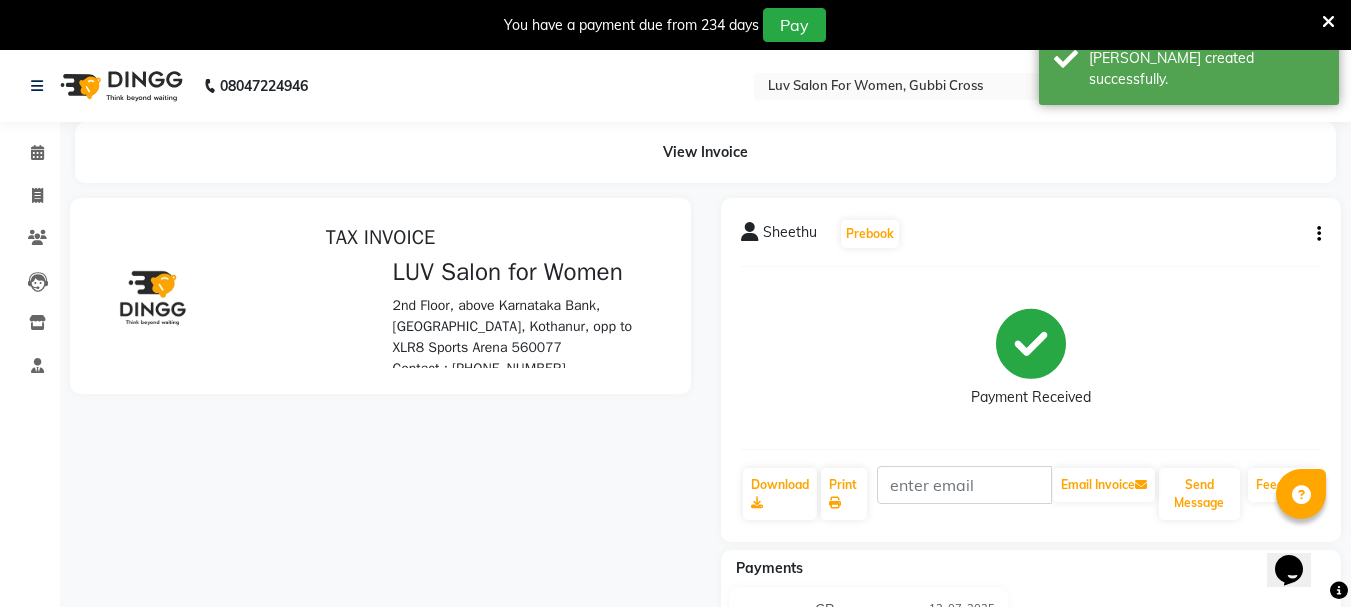 scroll, scrollTop: 0, scrollLeft: 0, axis: both 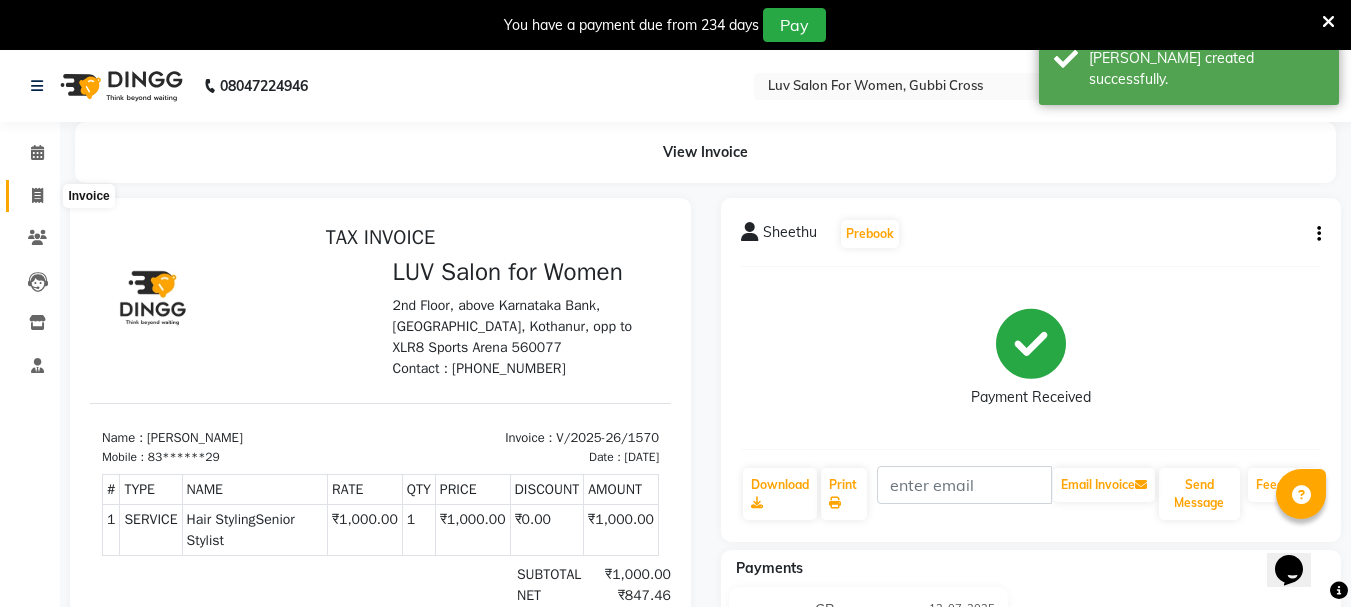 click 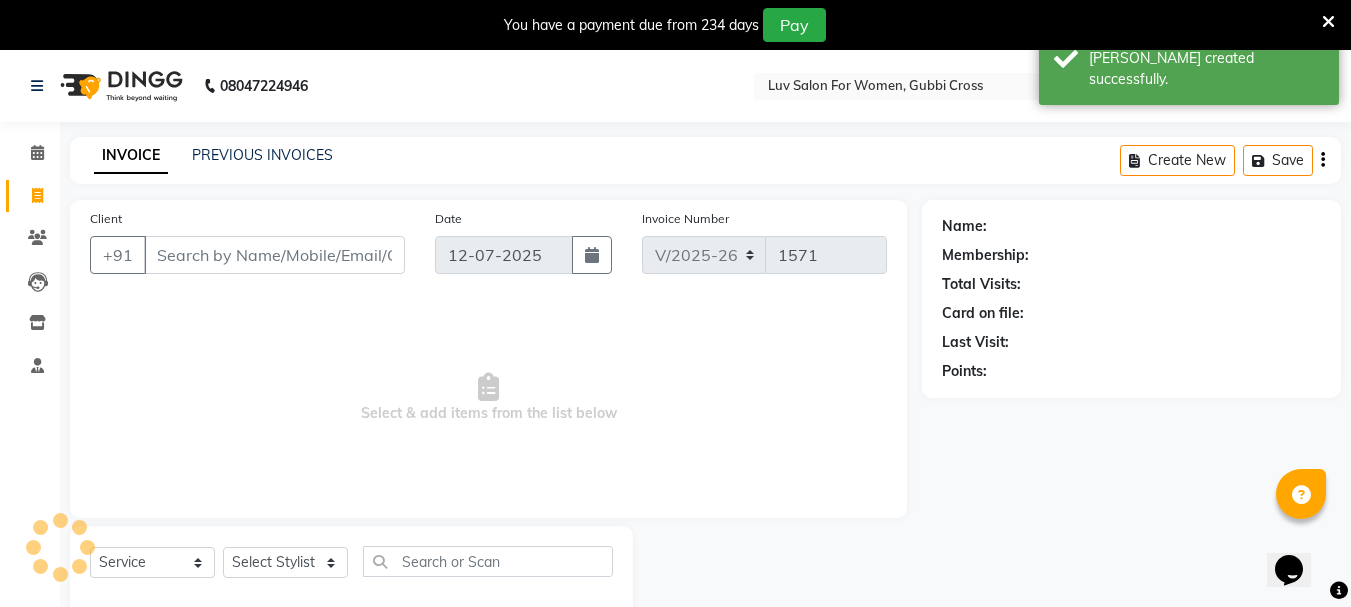 scroll, scrollTop: 50, scrollLeft: 0, axis: vertical 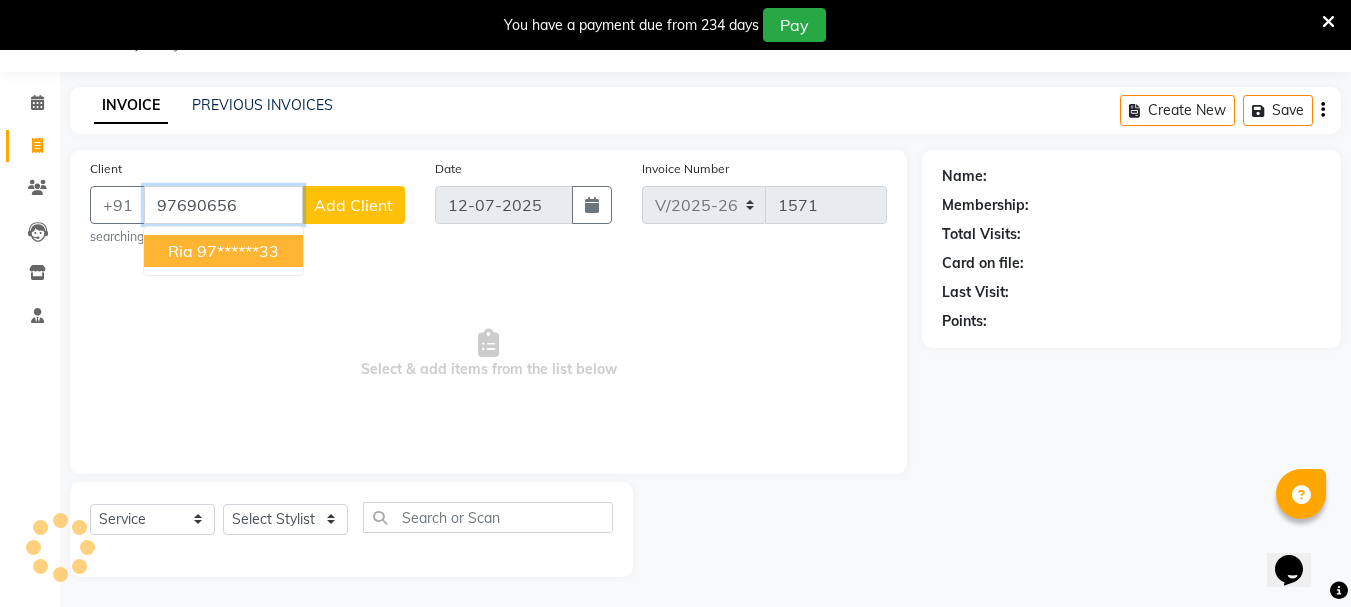click on "97******33" at bounding box center [238, 251] 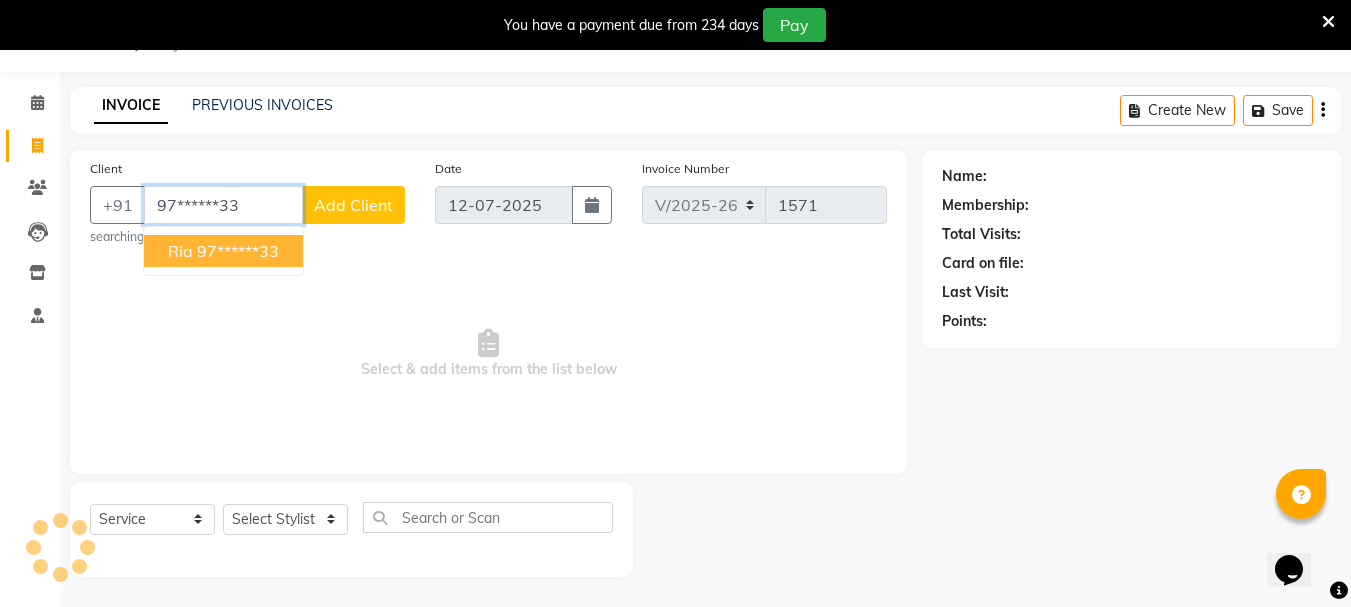 type on "97******33" 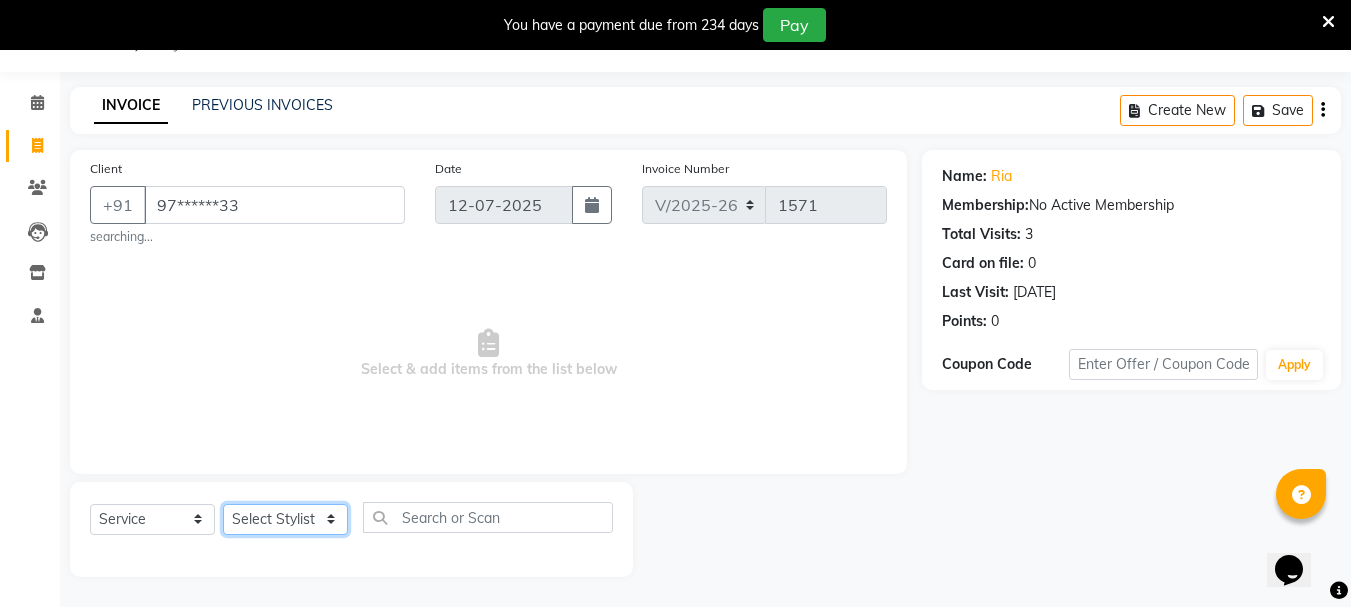 click on "Select Stylist Bhavani Buati [PERSON_NAME] Hriatpuii [PERSON_NAME] [PERSON_NAME] Salon Manager [PERSON_NAME] [PERSON_NAME] Ncy [PERSON_NAME]" 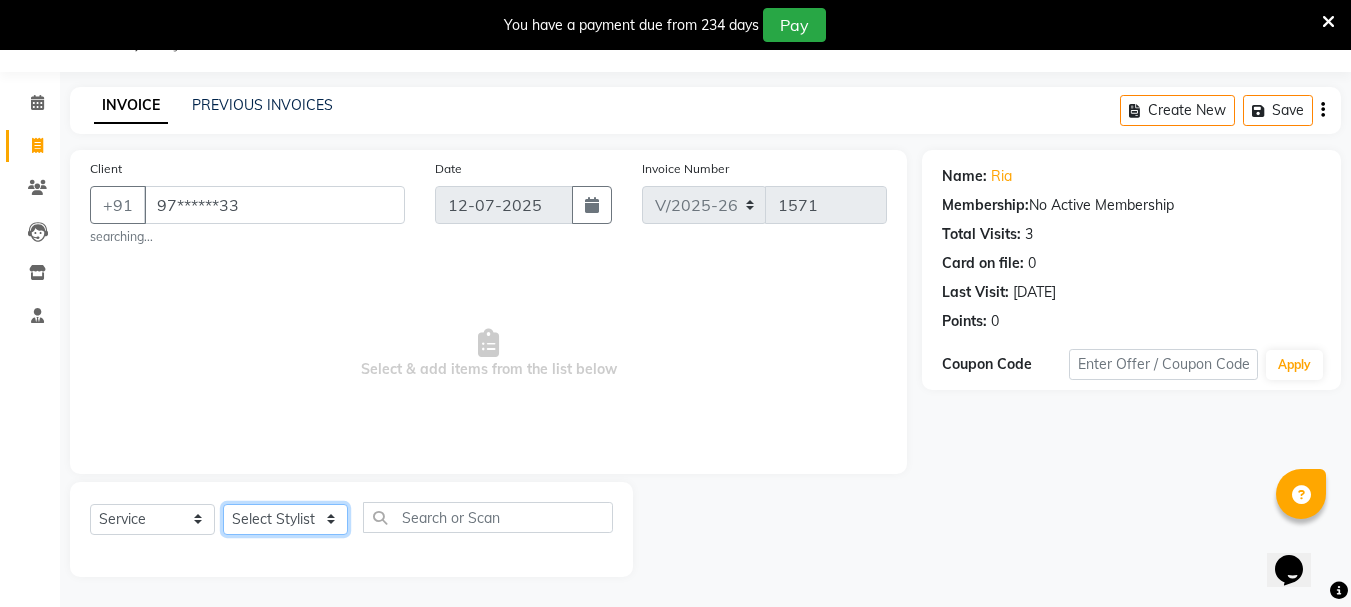 select on "85521" 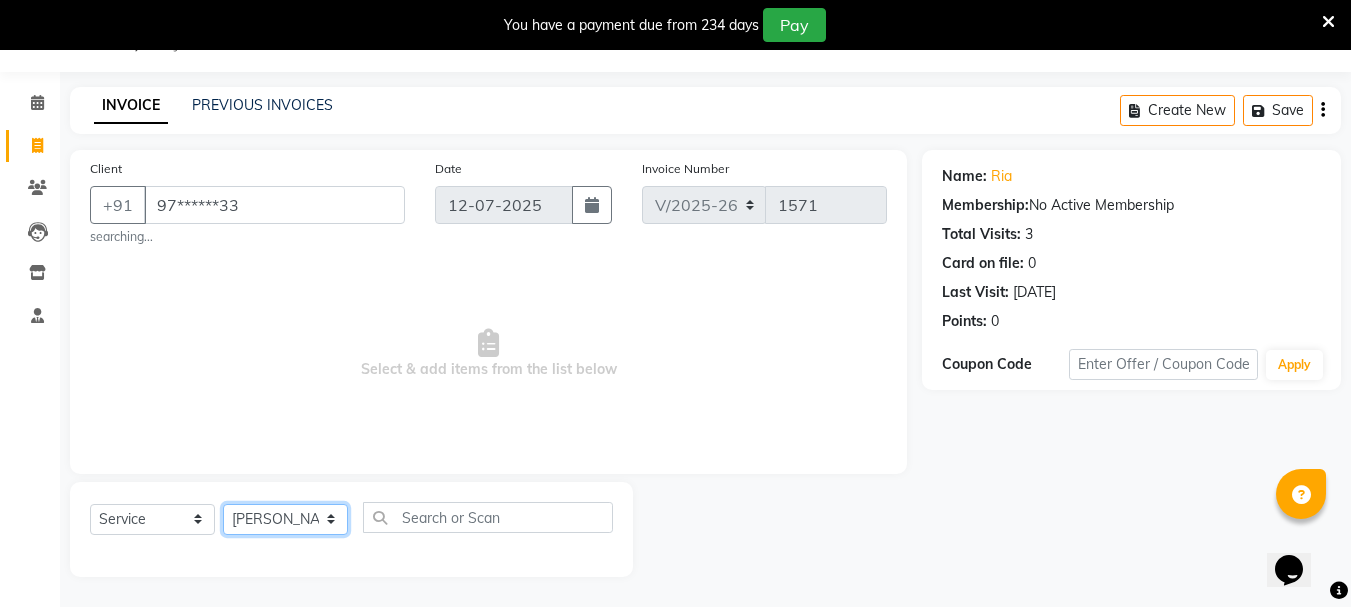 click on "Select Stylist Bhavani Buati [PERSON_NAME] Hriatpuii [PERSON_NAME] [PERSON_NAME] Salon Manager [PERSON_NAME] [PERSON_NAME] Ncy [PERSON_NAME]" 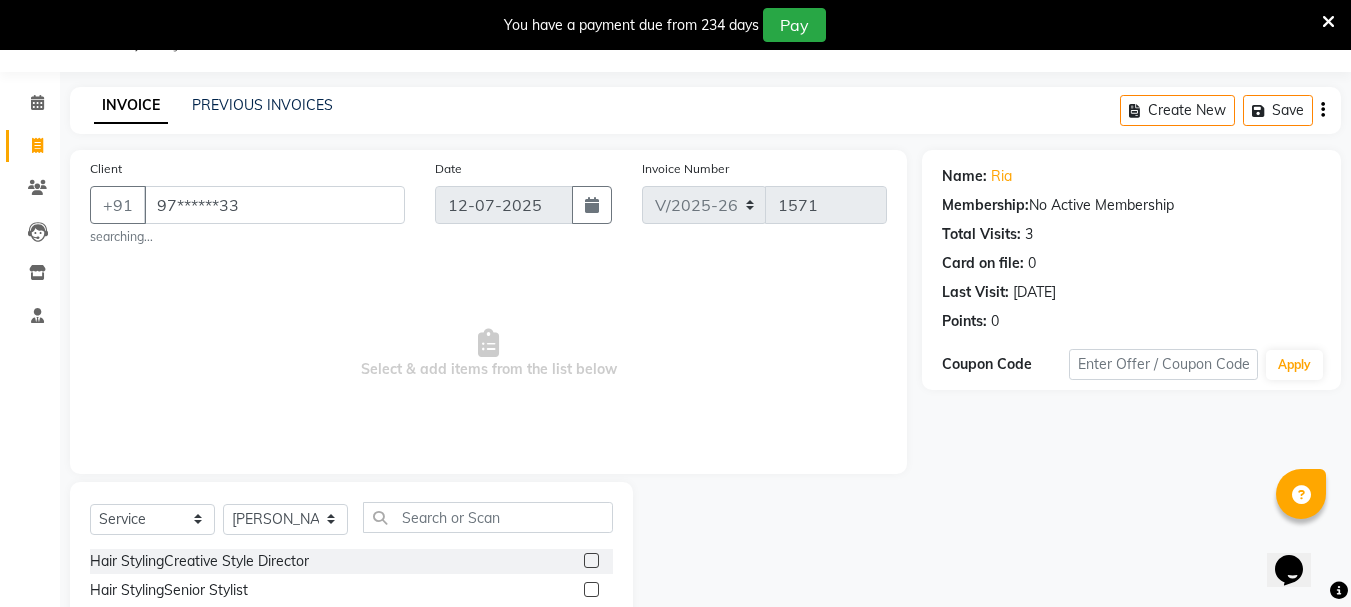 click 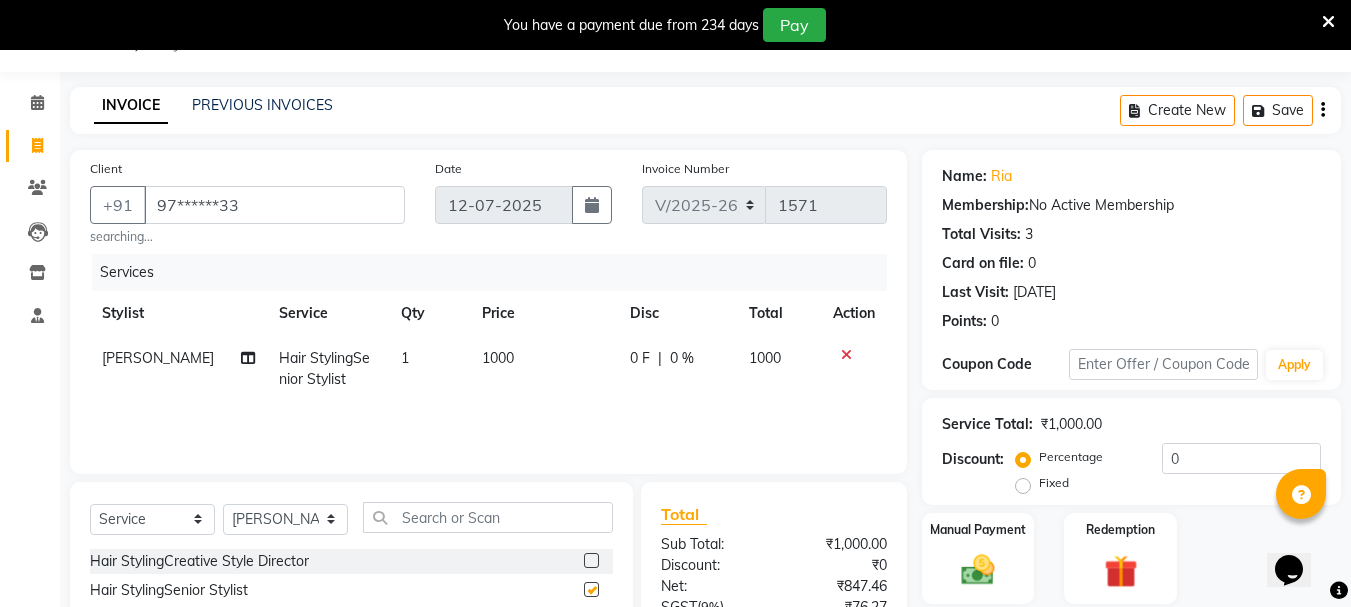 checkbox on "false" 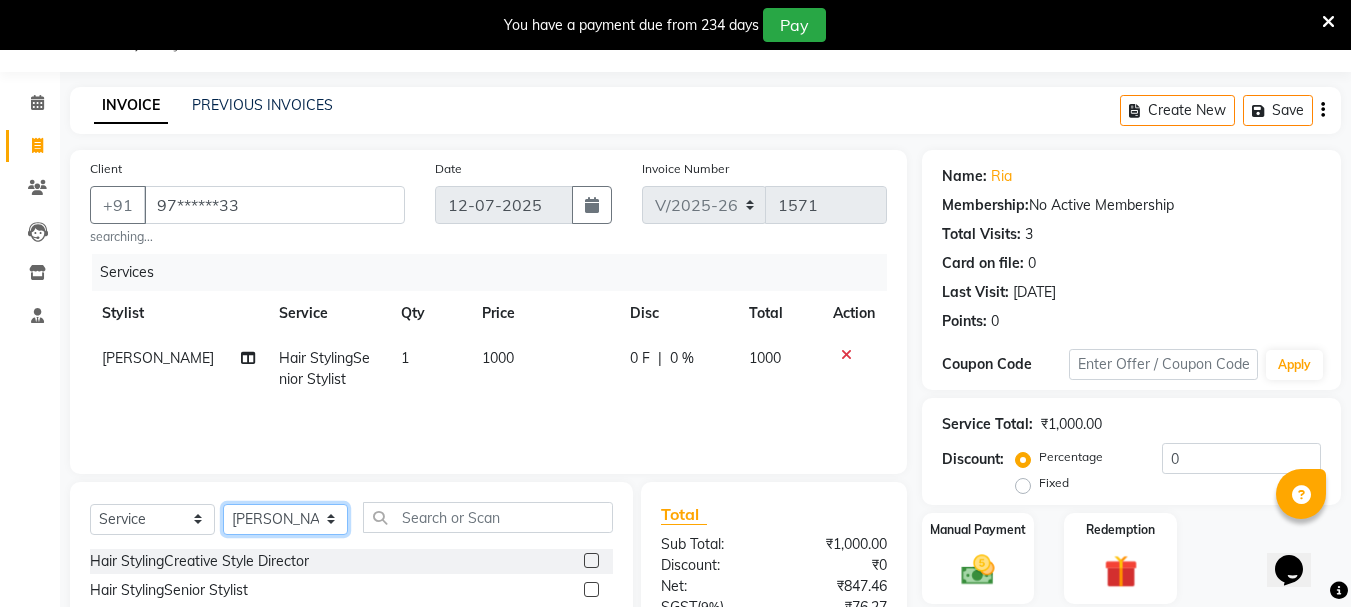 click on "Select Stylist Bhavani Buati [PERSON_NAME] Hriatpuii [PERSON_NAME] [PERSON_NAME] Salon Manager [PERSON_NAME] [PERSON_NAME] Ncy [PERSON_NAME]" 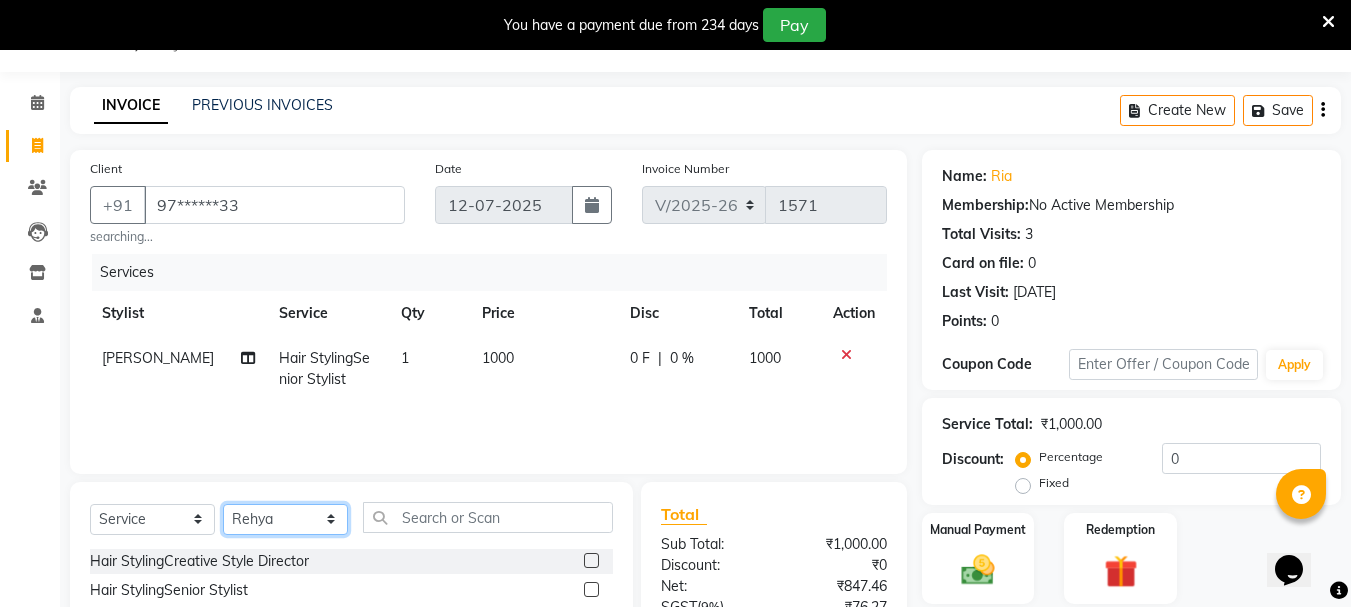 click on "Select Stylist Bhavani Buati [PERSON_NAME] Hriatpuii [PERSON_NAME] [PERSON_NAME] Salon Manager [PERSON_NAME] [PERSON_NAME] Ncy [PERSON_NAME]" 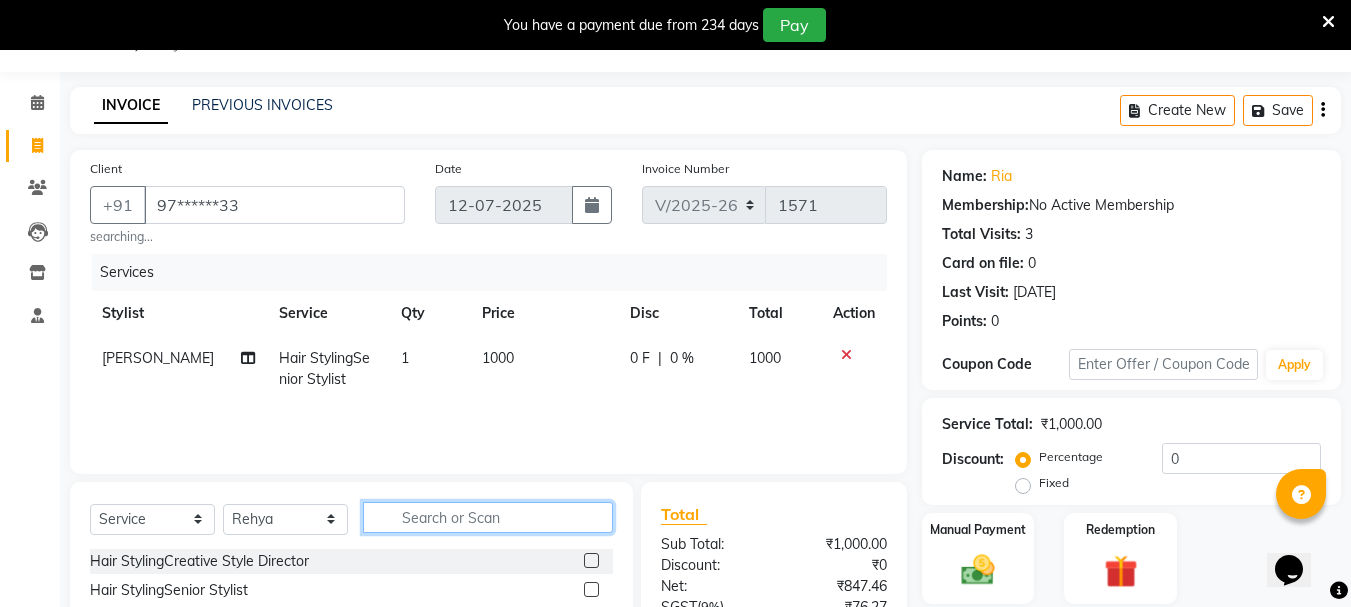 click 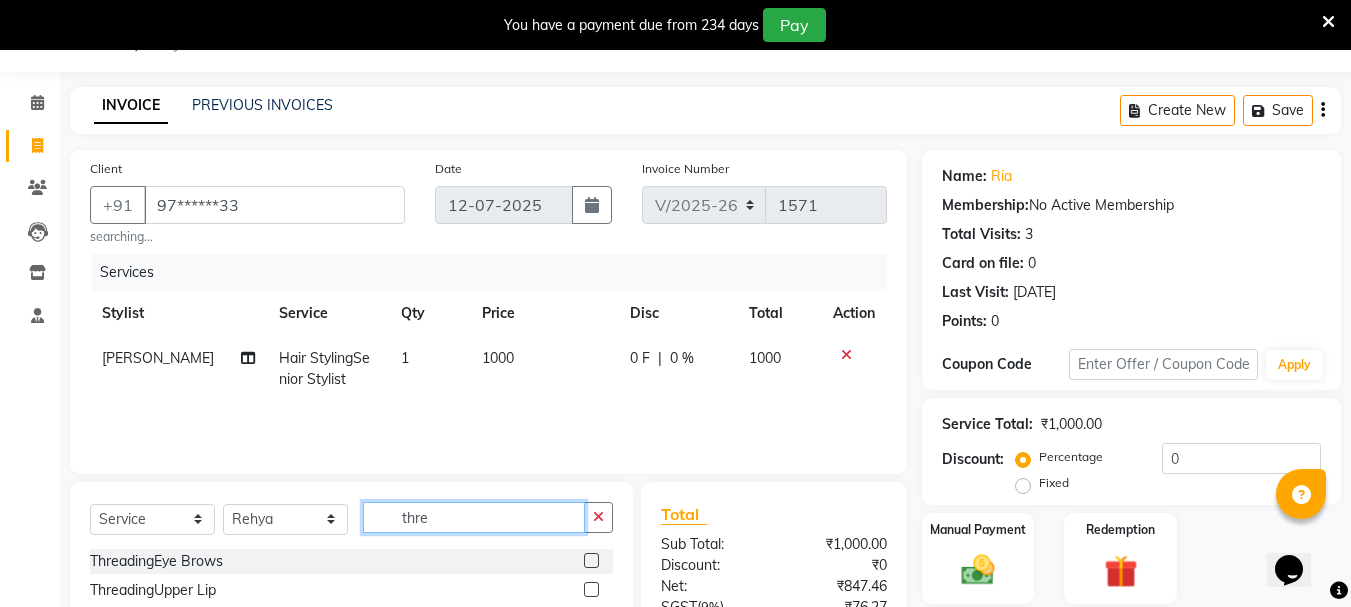 type on "thre" 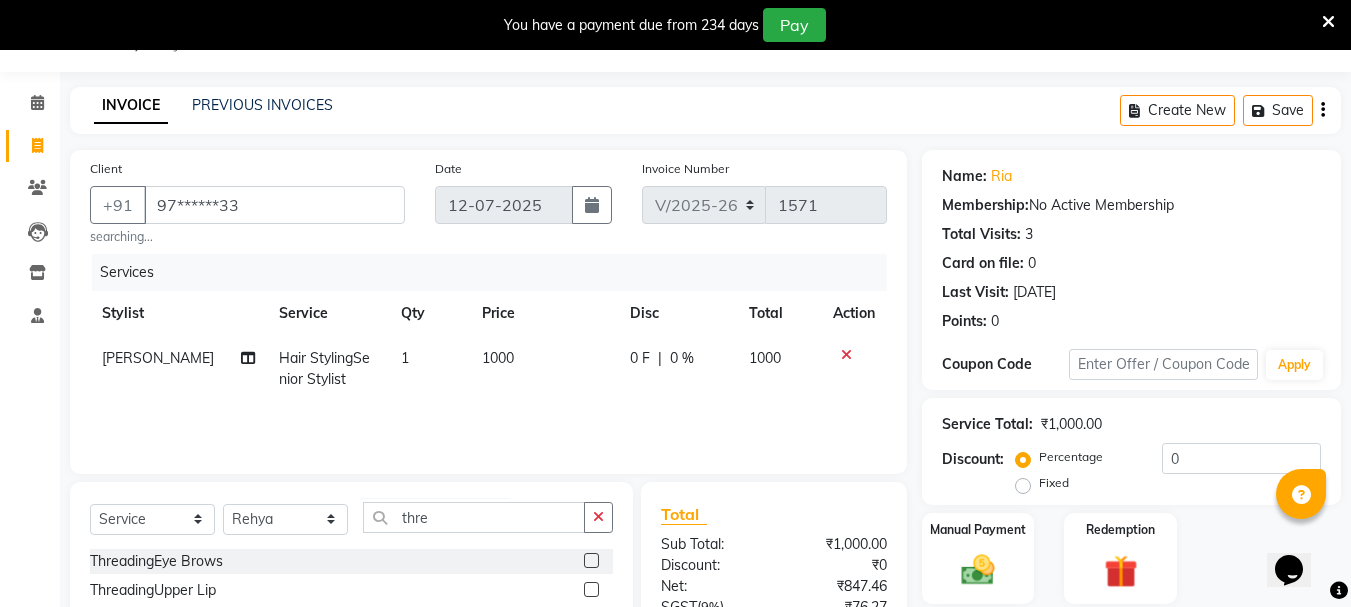 click 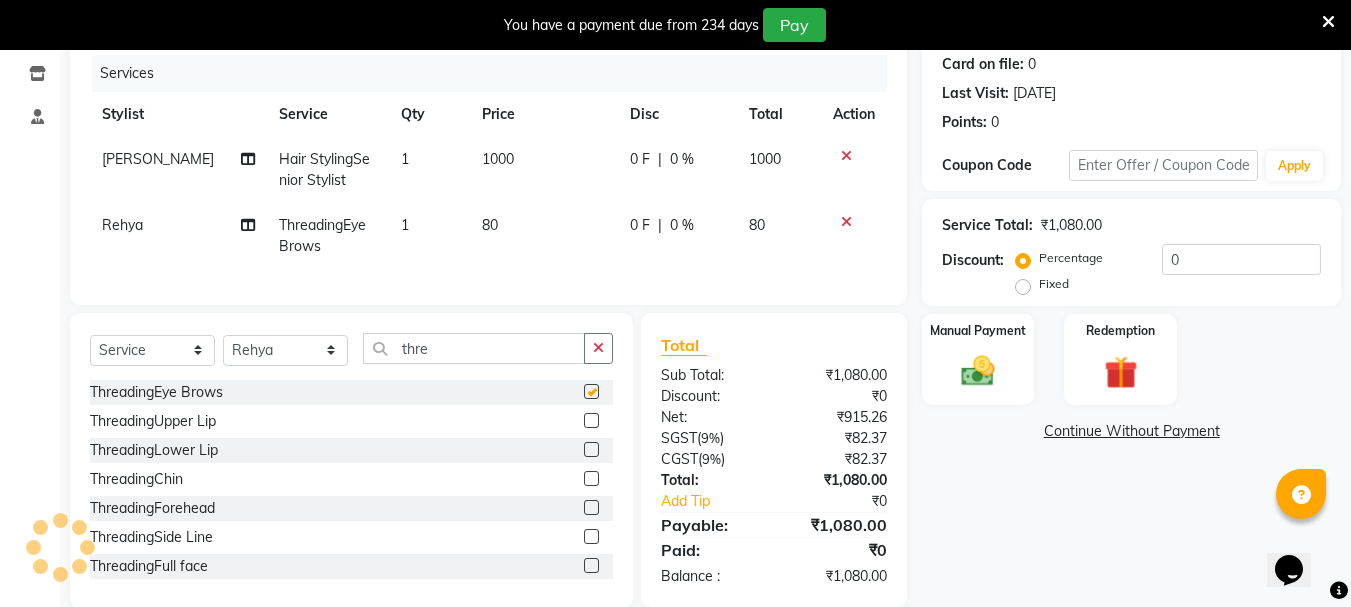 checkbox on "false" 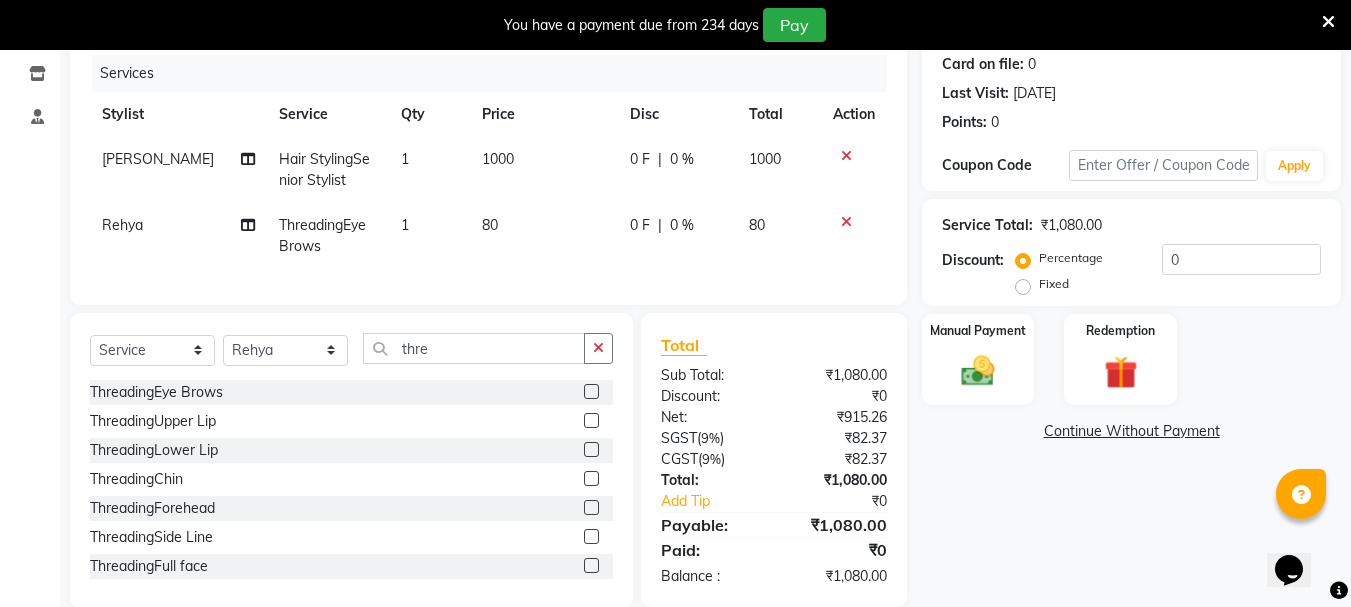 scroll, scrollTop: 250, scrollLeft: 0, axis: vertical 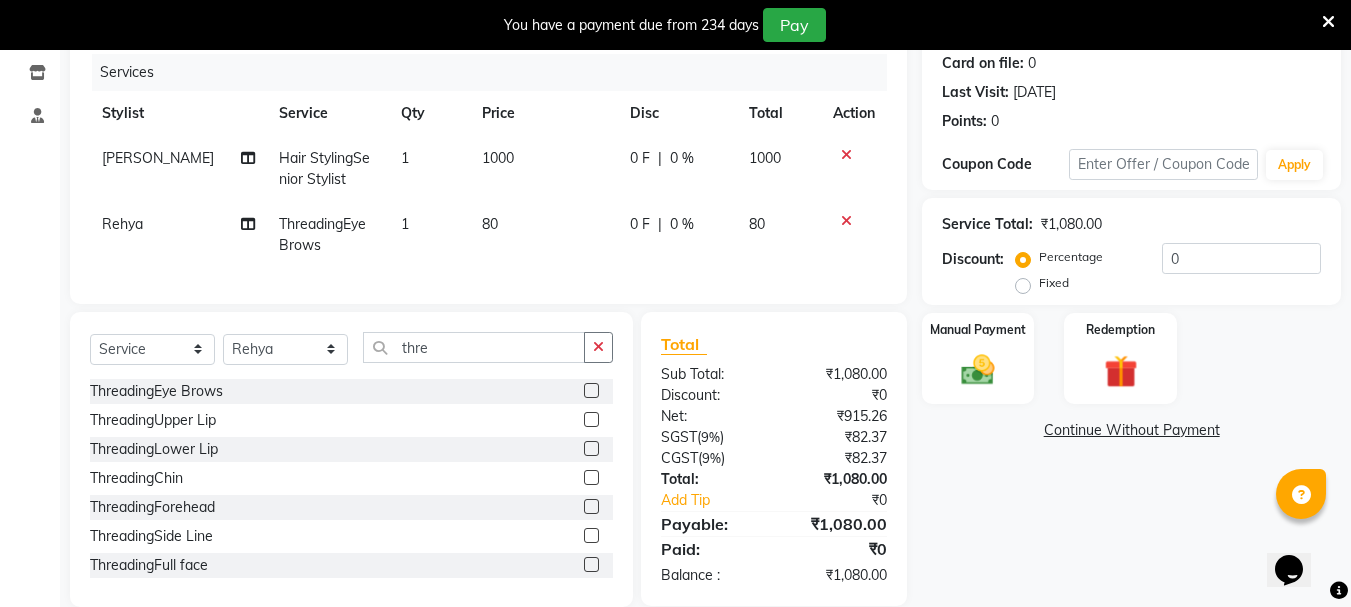 click 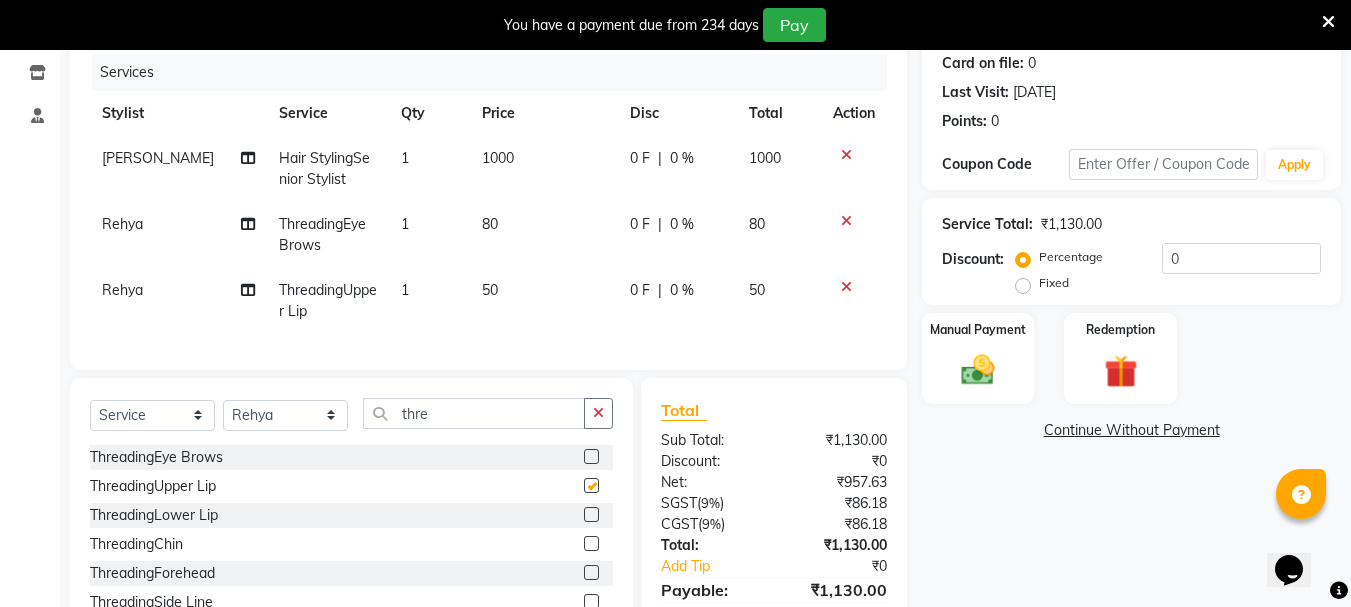 checkbox on "false" 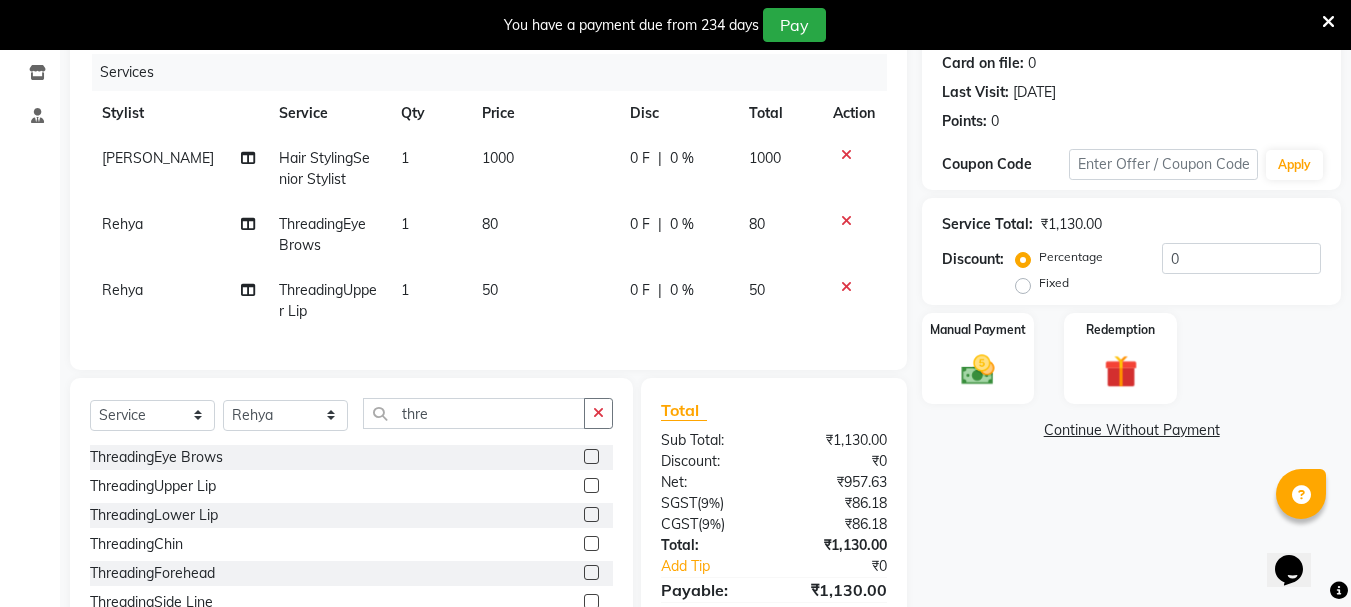 click 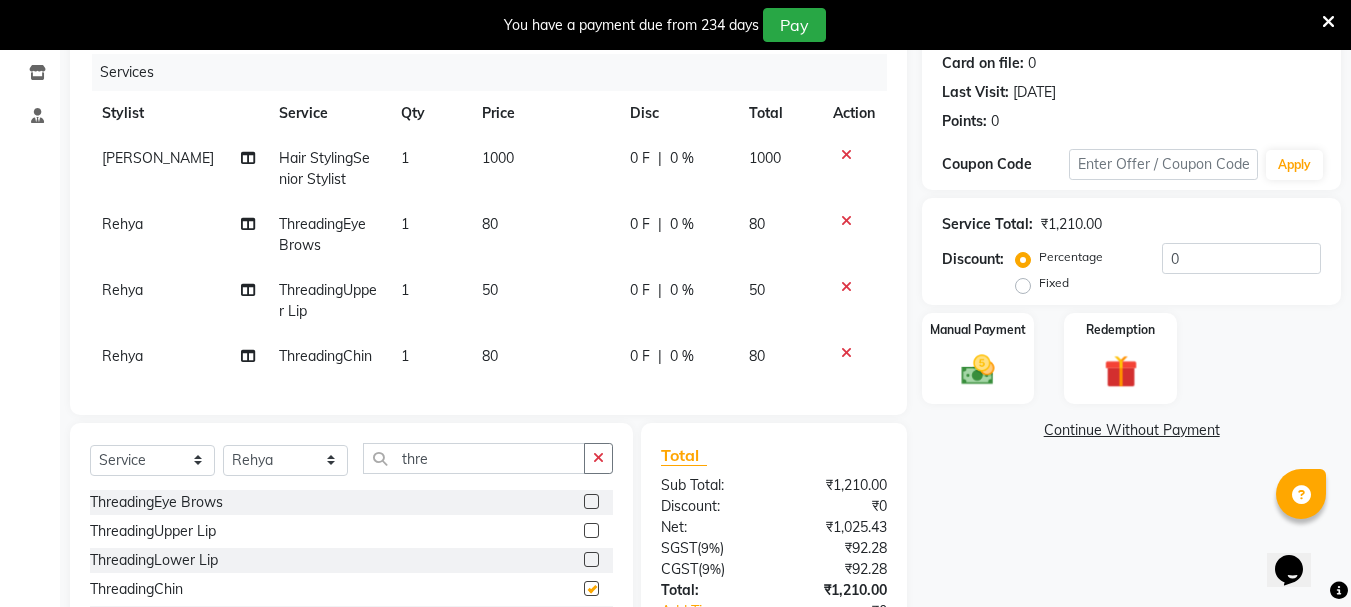 checkbox on "false" 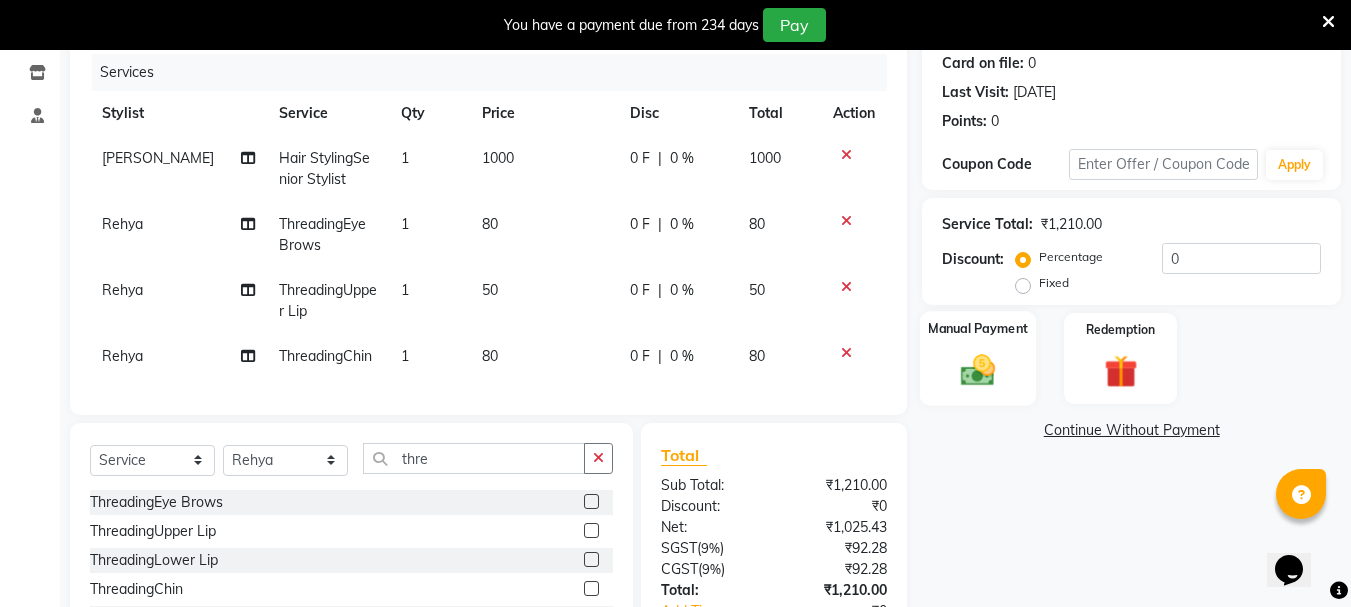 click 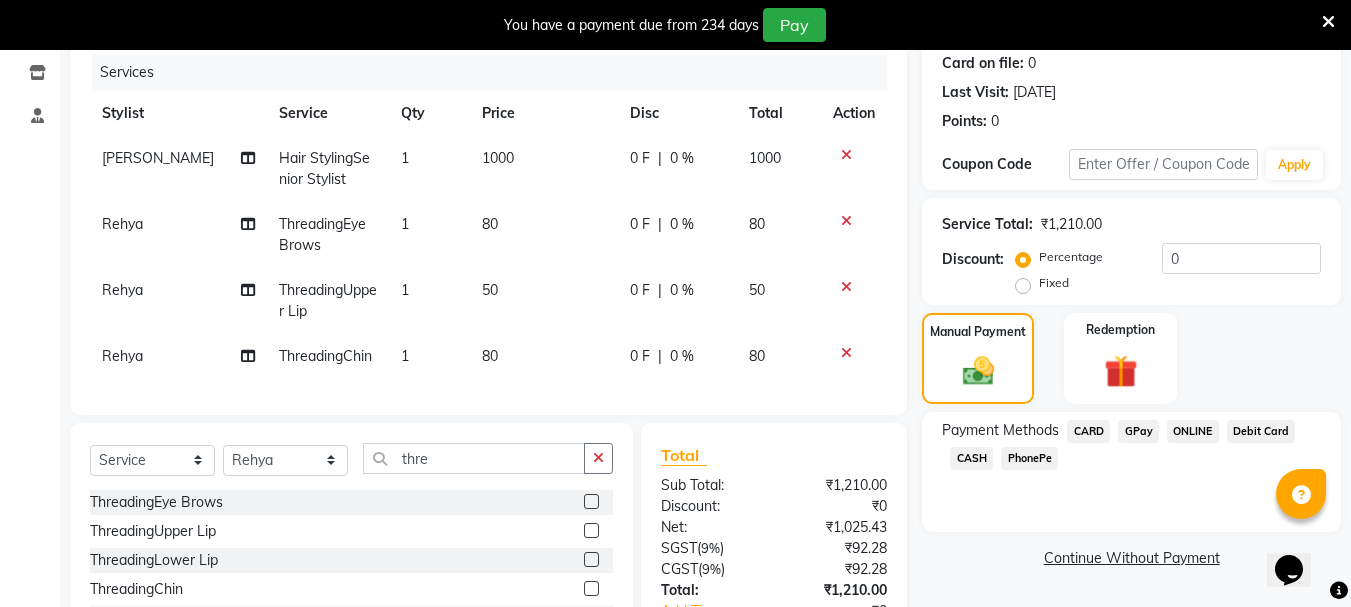 click on "GPay" 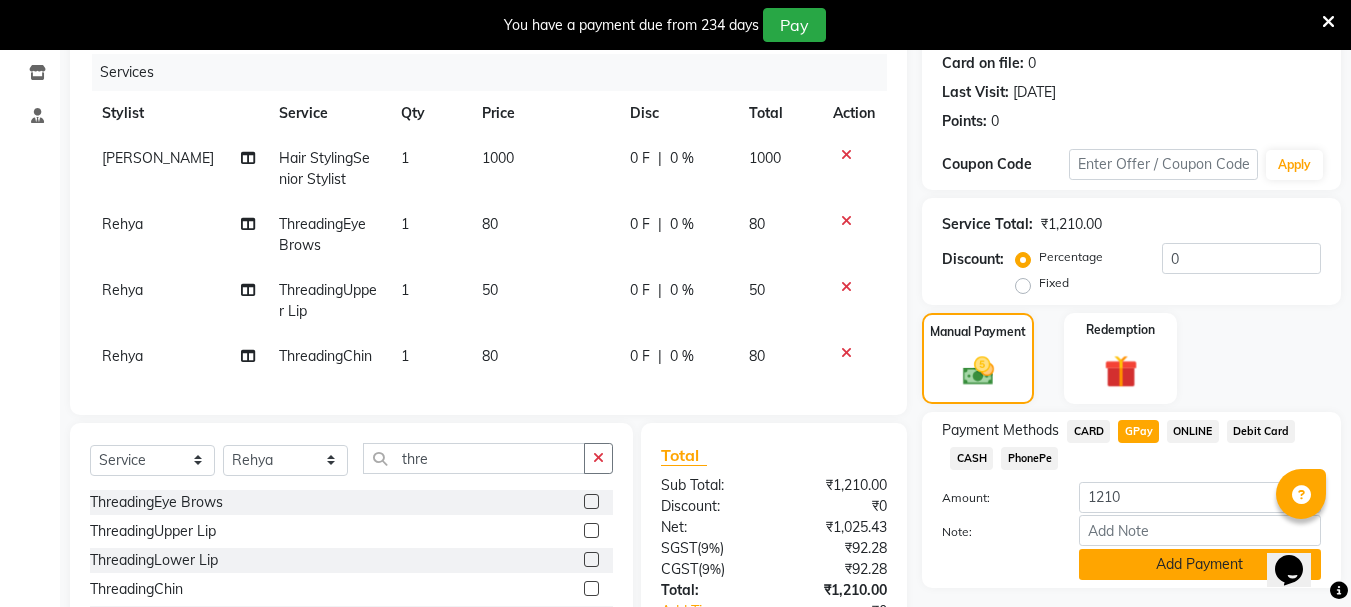 click on "Add Payment" 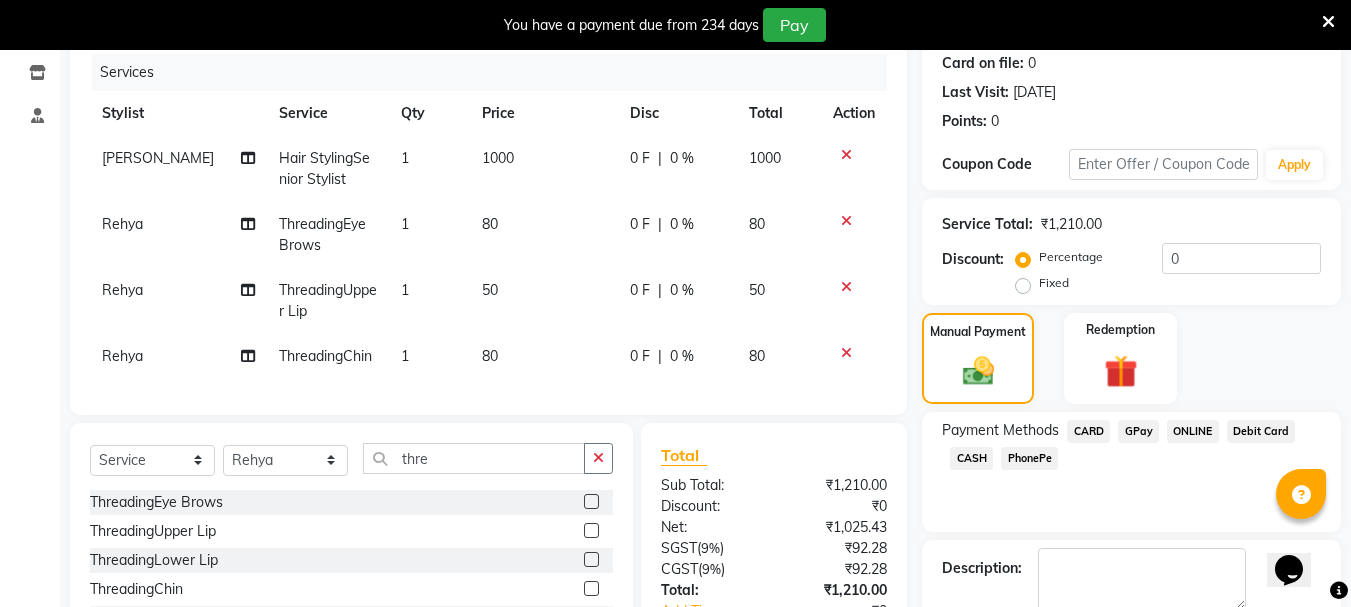 scroll, scrollTop: 447, scrollLeft: 0, axis: vertical 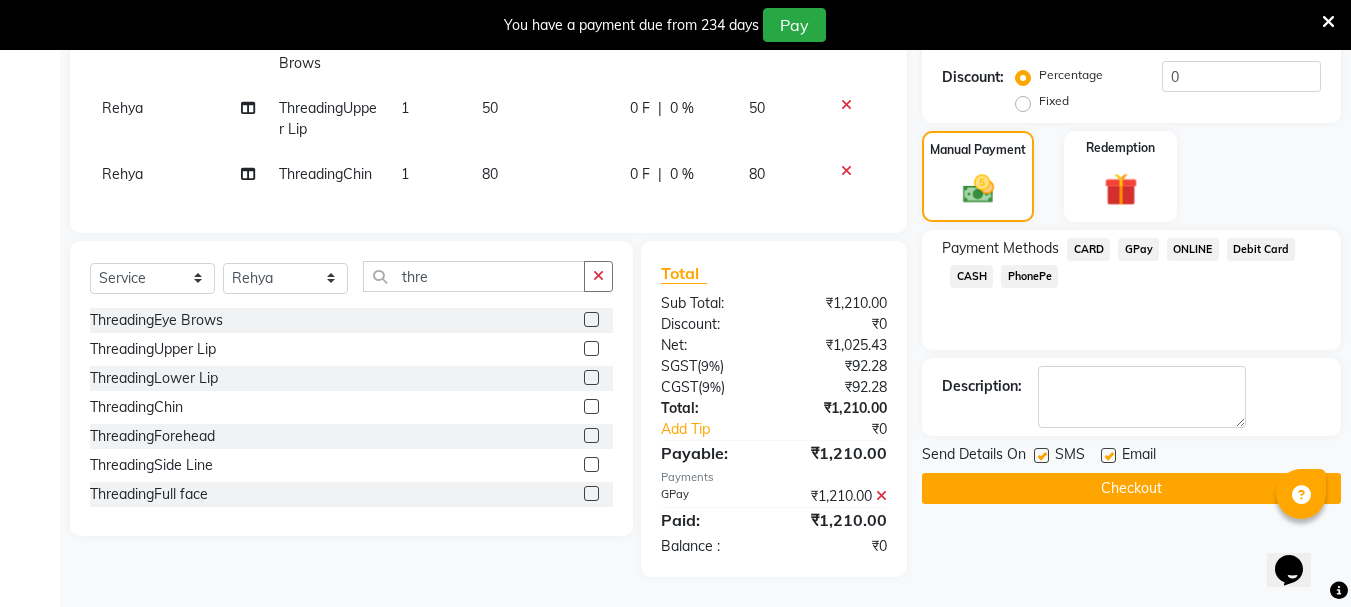 click on "Checkout" 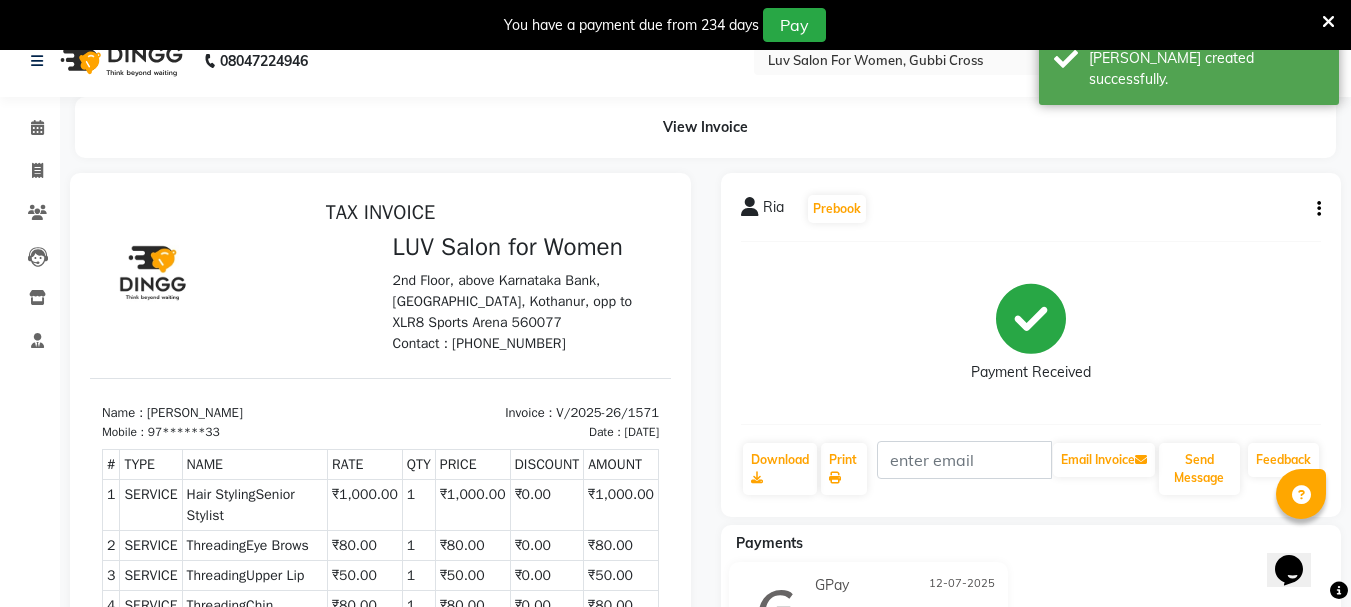 scroll, scrollTop: 0, scrollLeft: 0, axis: both 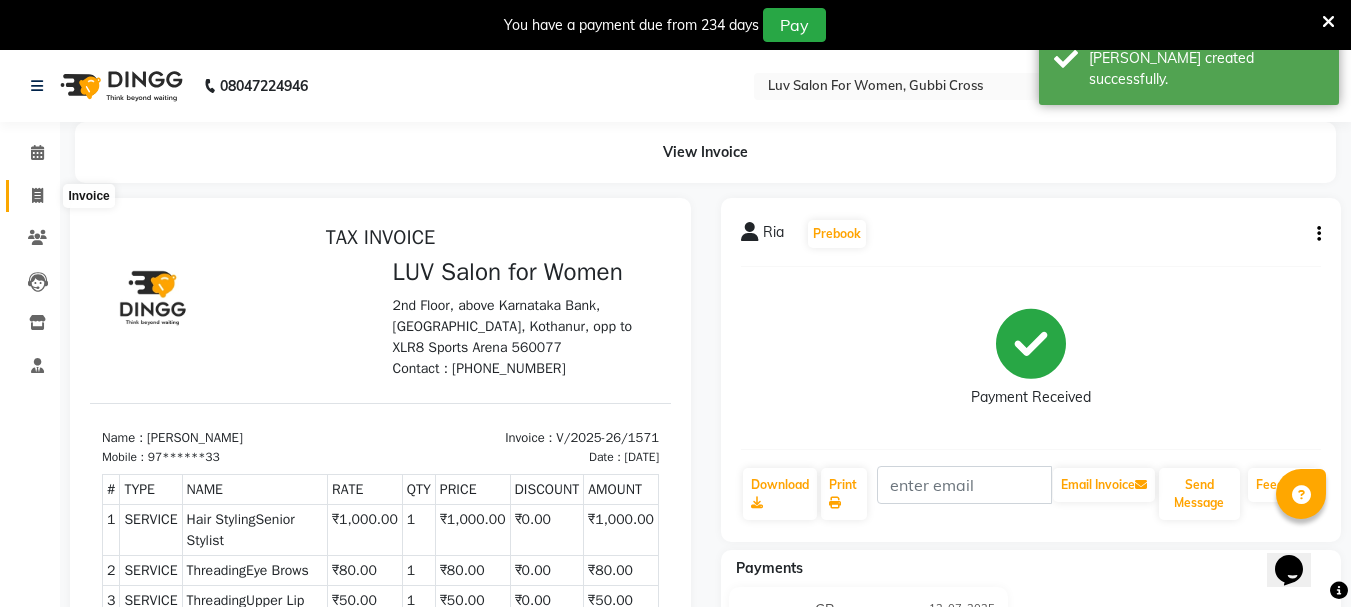 click 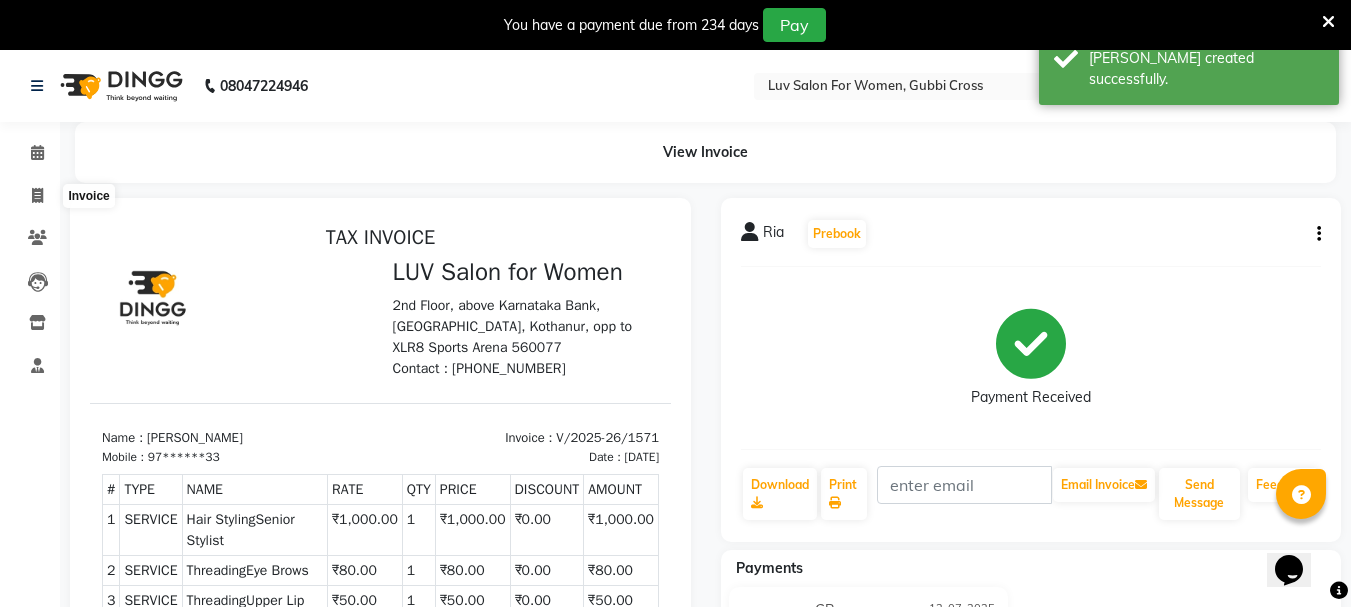 select on "7221" 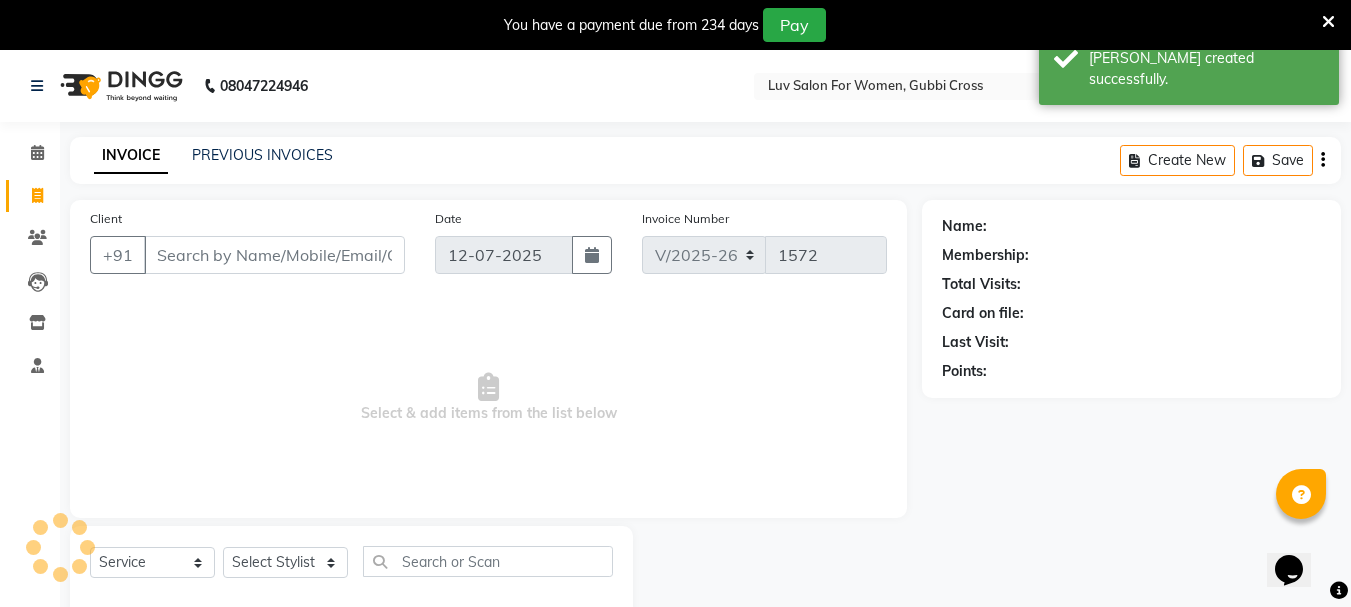 scroll, scrollTop: 50, scrollLeft: 0, axis: vertical 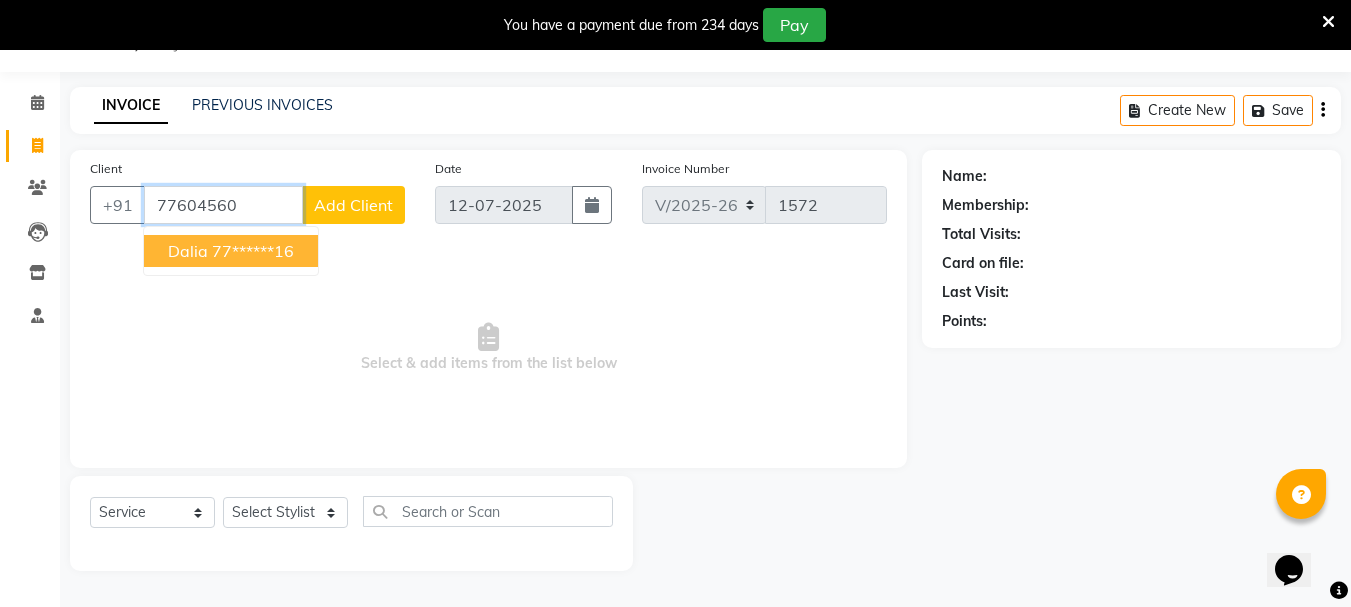 click on "77******16" at bounding box center (253, 251) 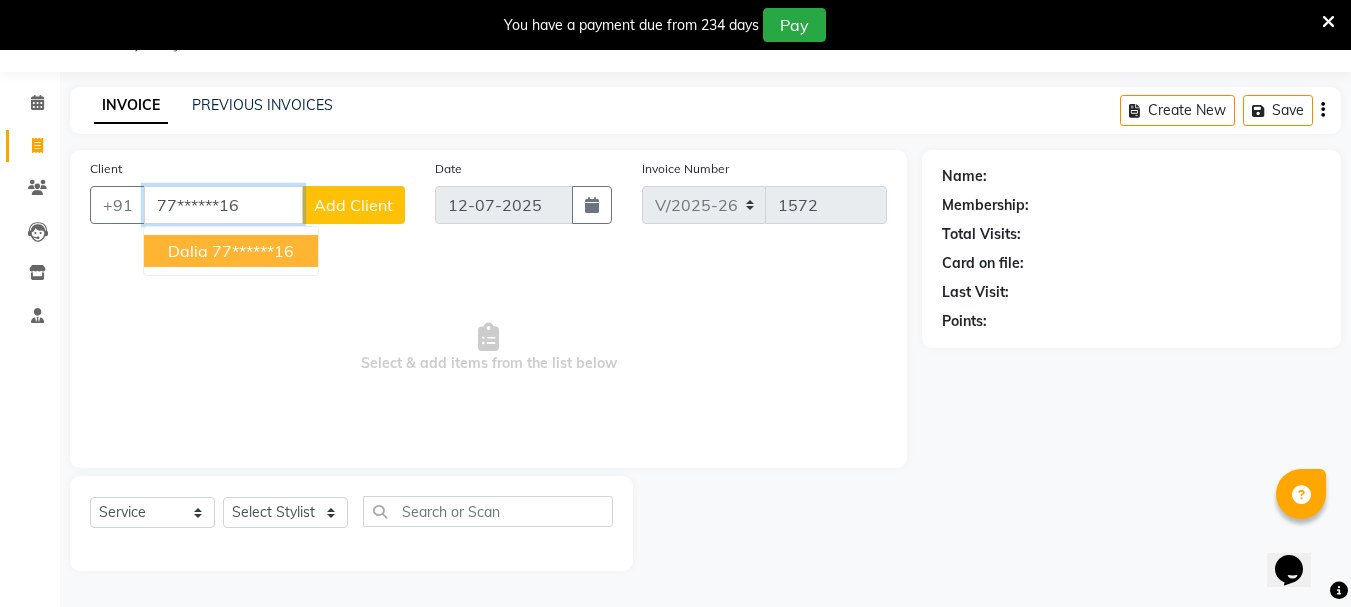 type on "77******16" 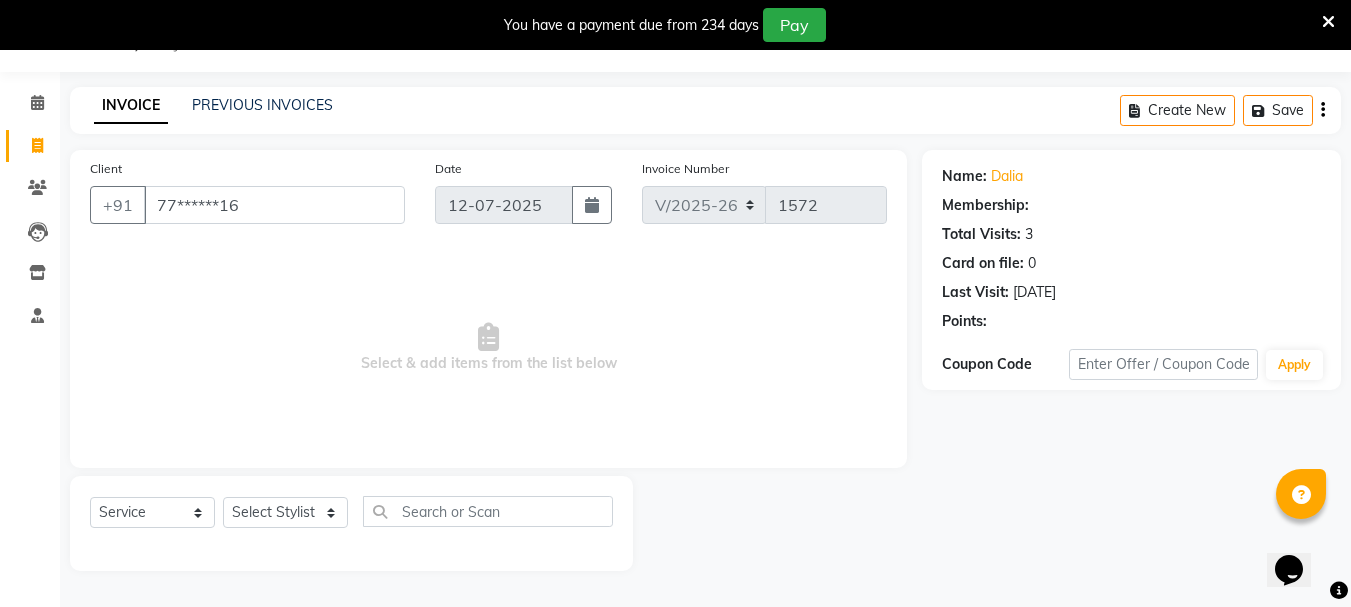 select on "1: Object" 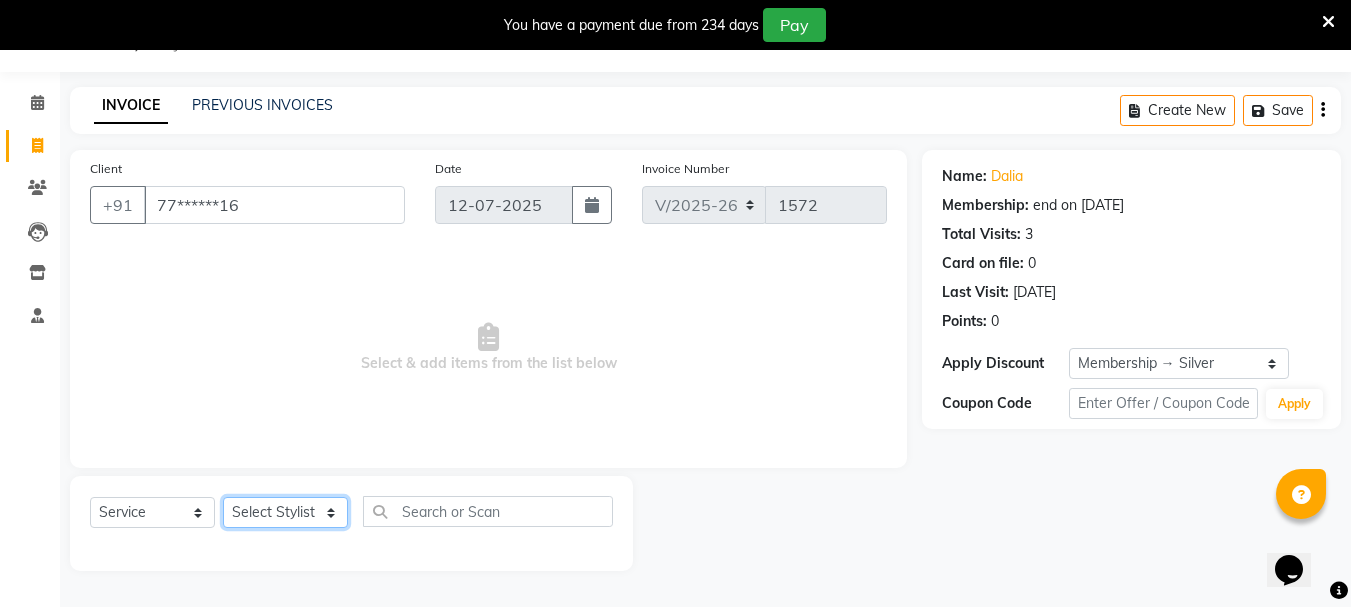 click on "Select Stylist Bhavani Buati [PERSON_NAME] Hriatpuii [PERSON_NAME] [PERSON_NAME] Salon Manager [PERSON_NAME] [PERSON_NAME] Ncy [PERSON_NAME]" 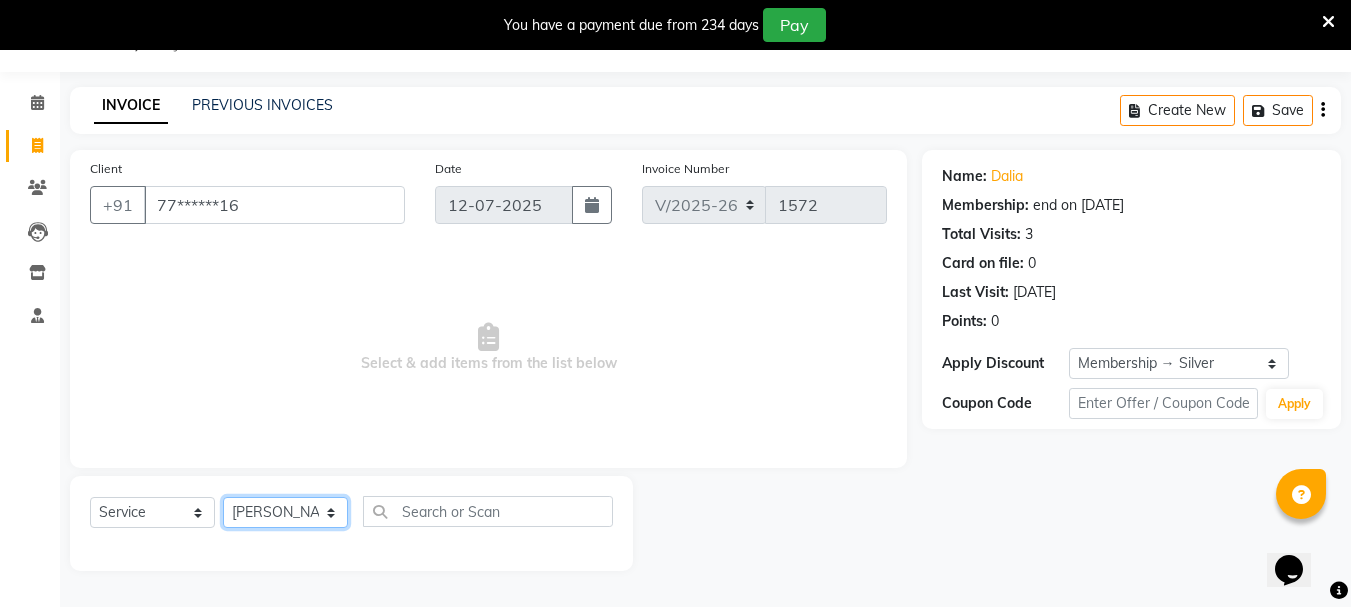 click on "Select Stylist Bhavani Buati [PERSON_NAME] Hriatpuii [PERSON_NAME] [PERSON_NAME] Salon Manager [PERSON_NAME] [PERSON_NAME] Ncy [PERSON_NAME]" 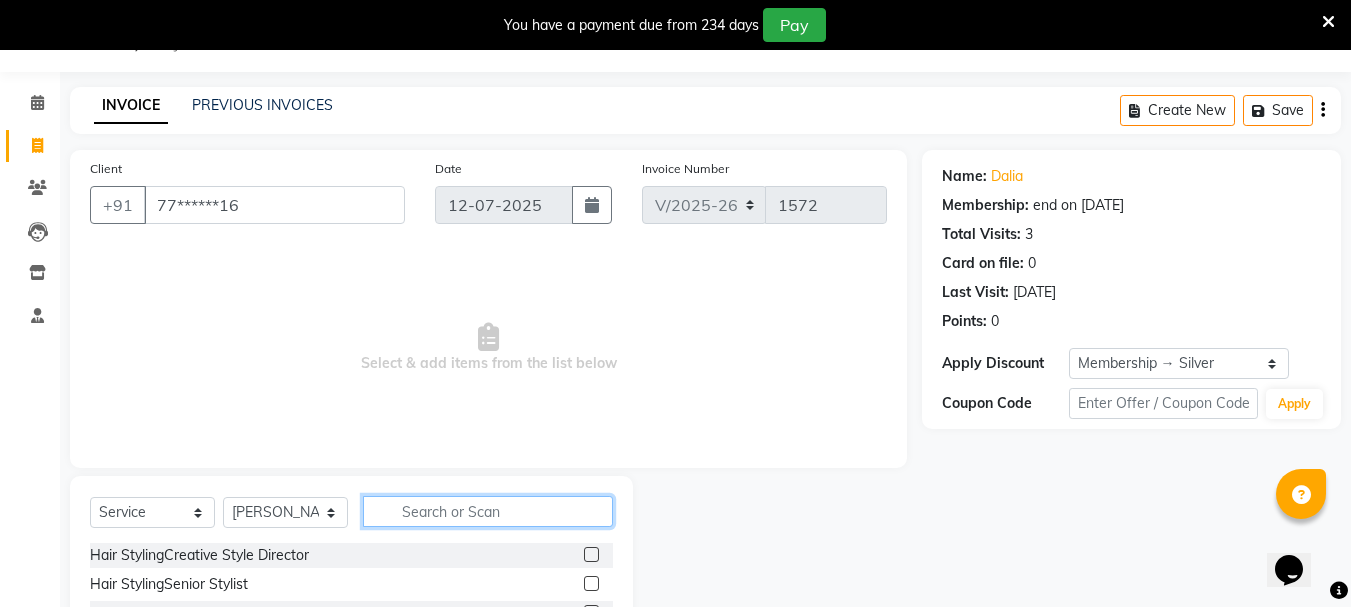 click 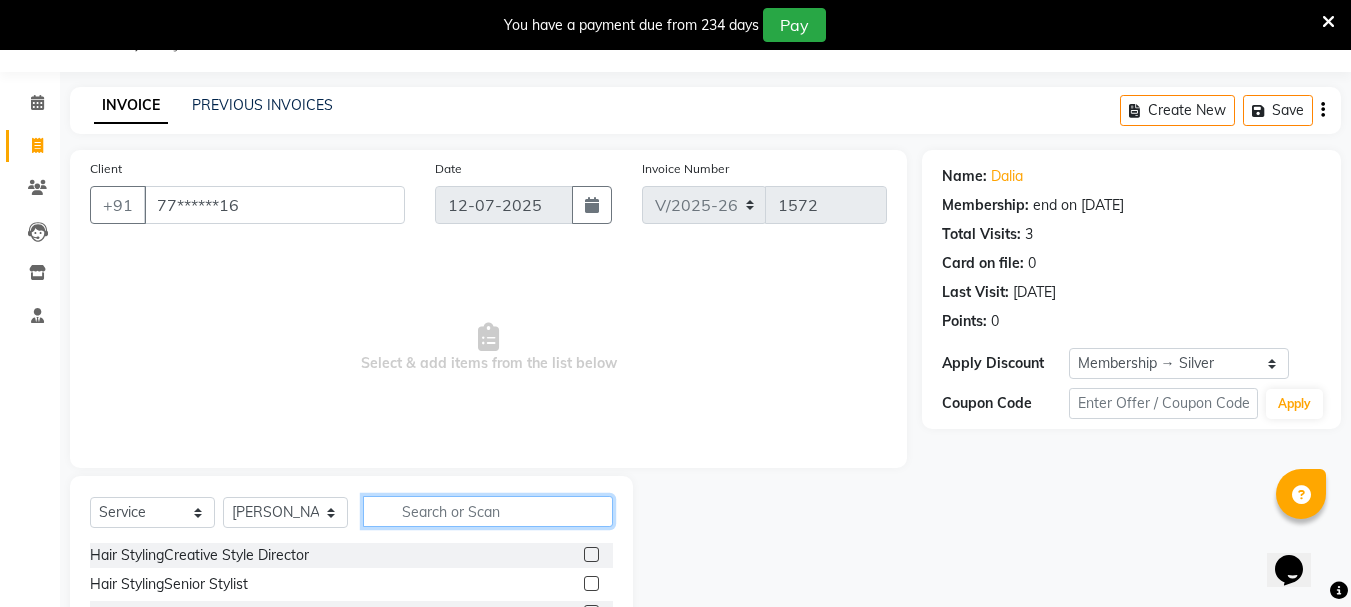 type on "b" 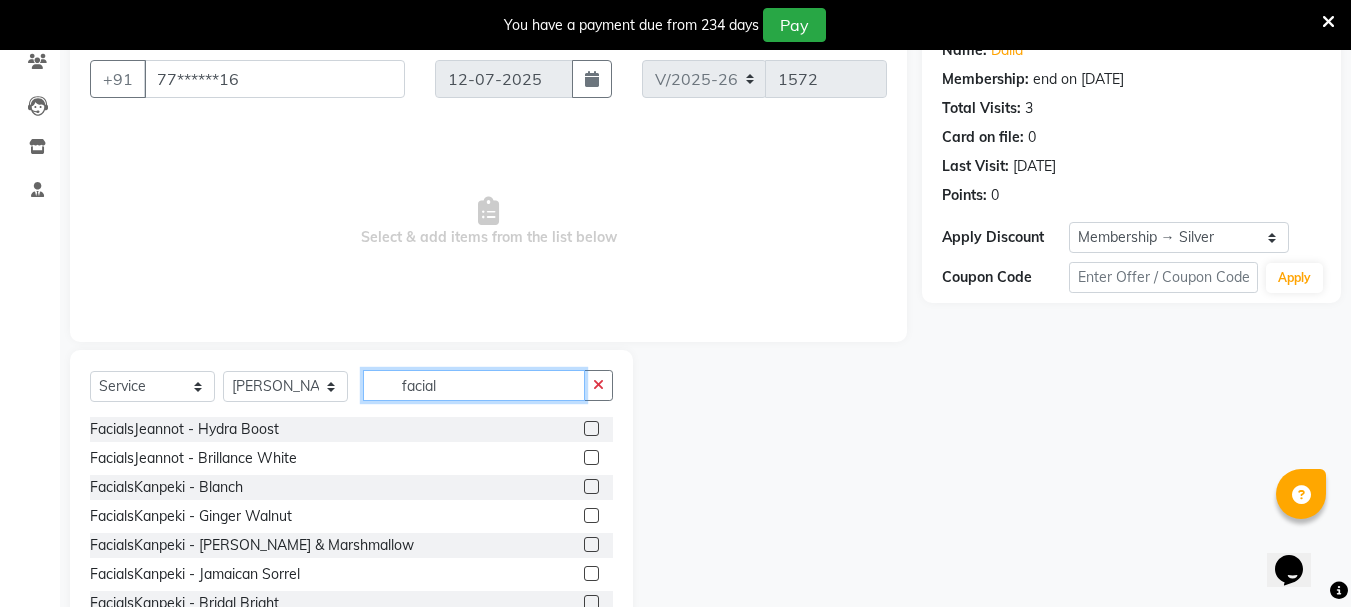 scroll, scrollTop: 244, scrollLeft: 0, axis: vertical 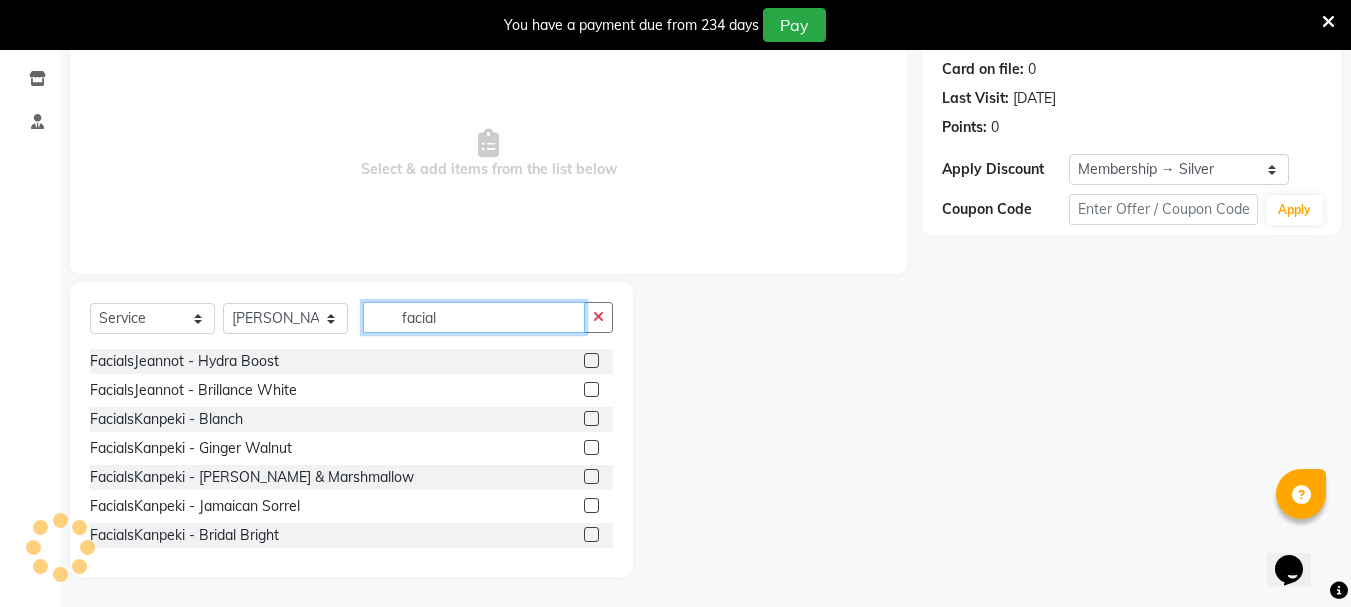 type on "facial" 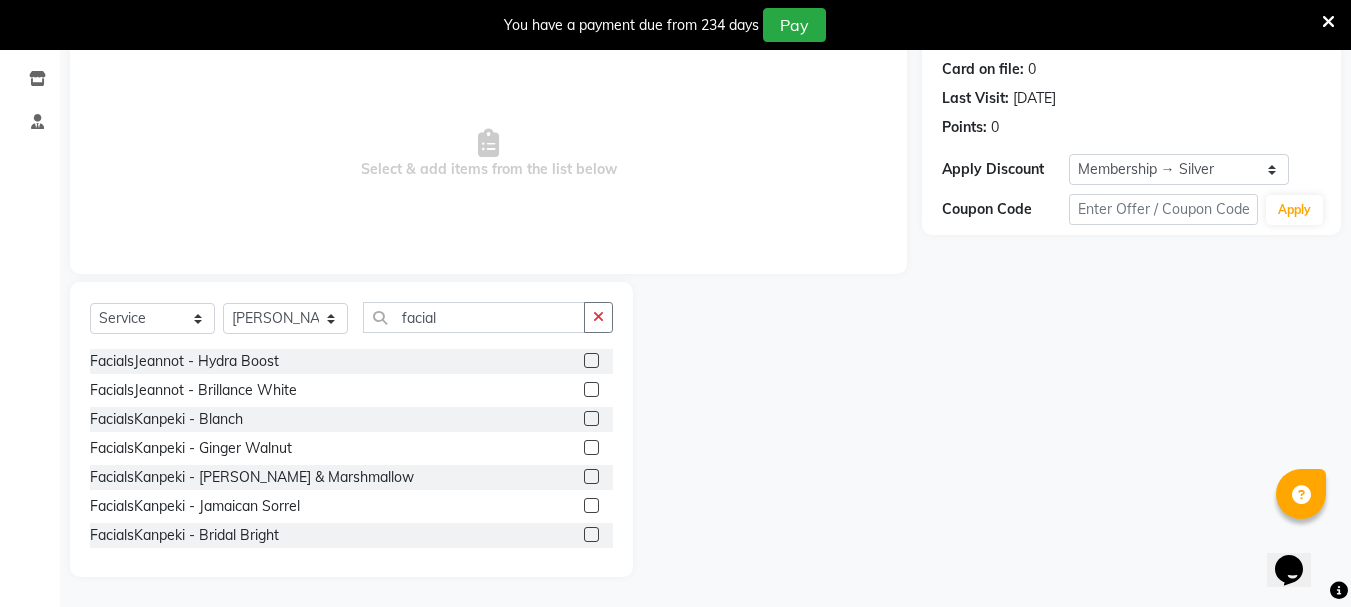 click 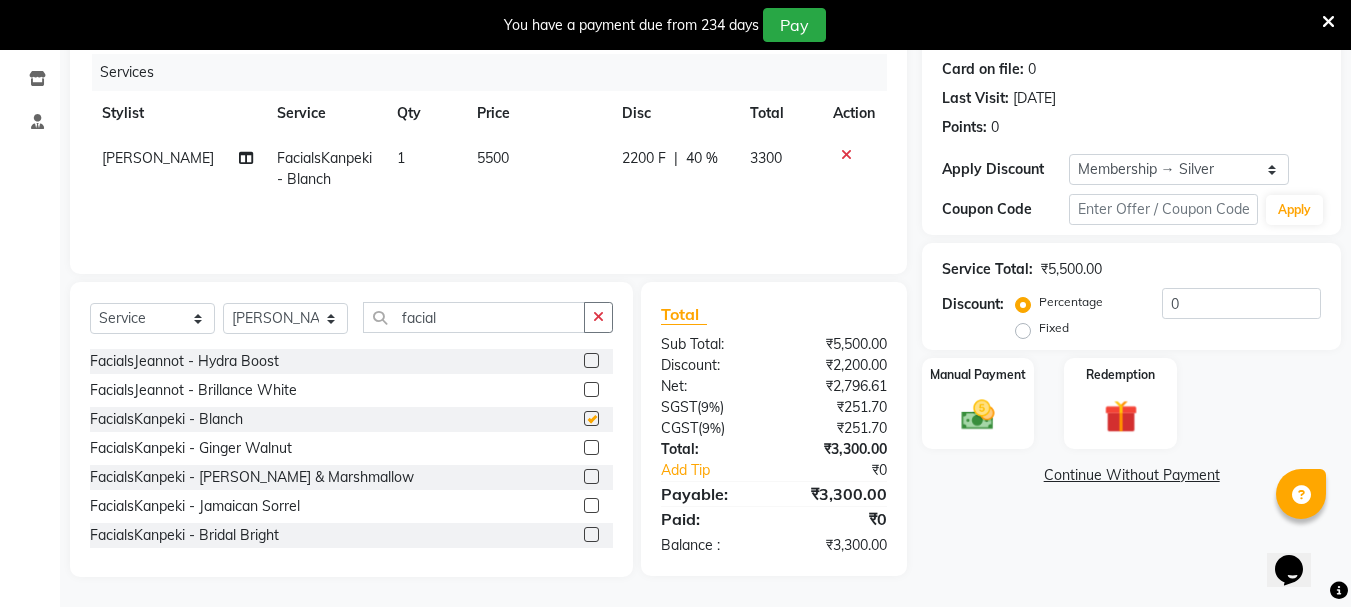 checkbox on "false" 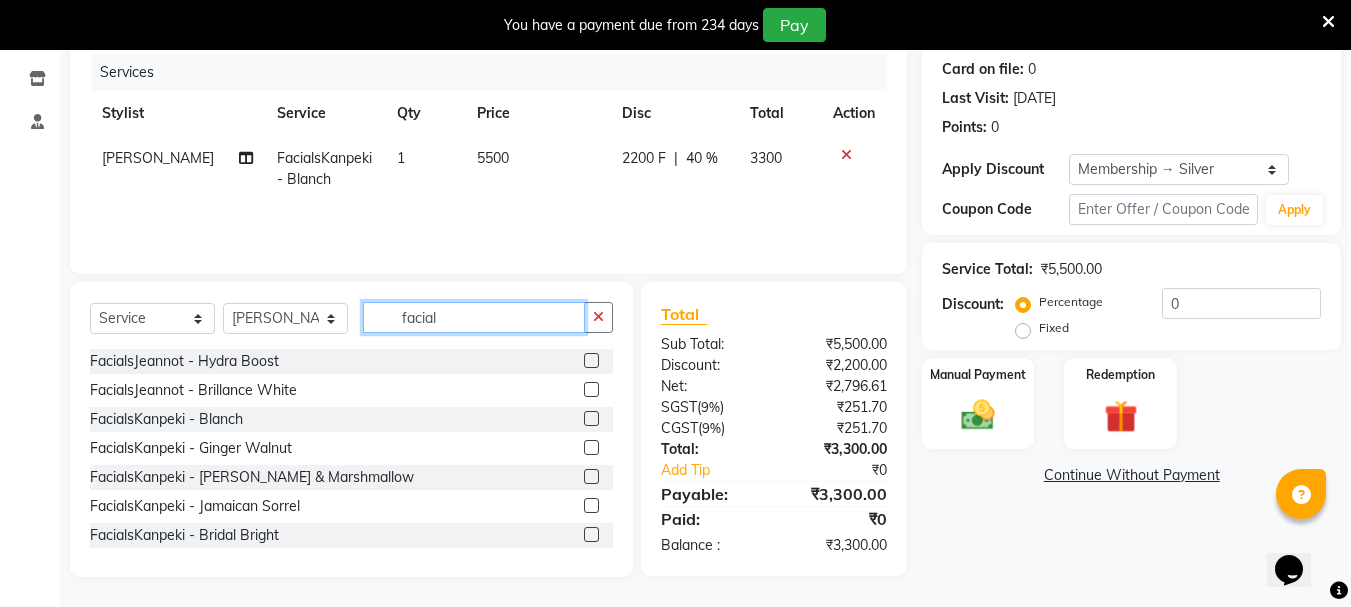 click on "facial" 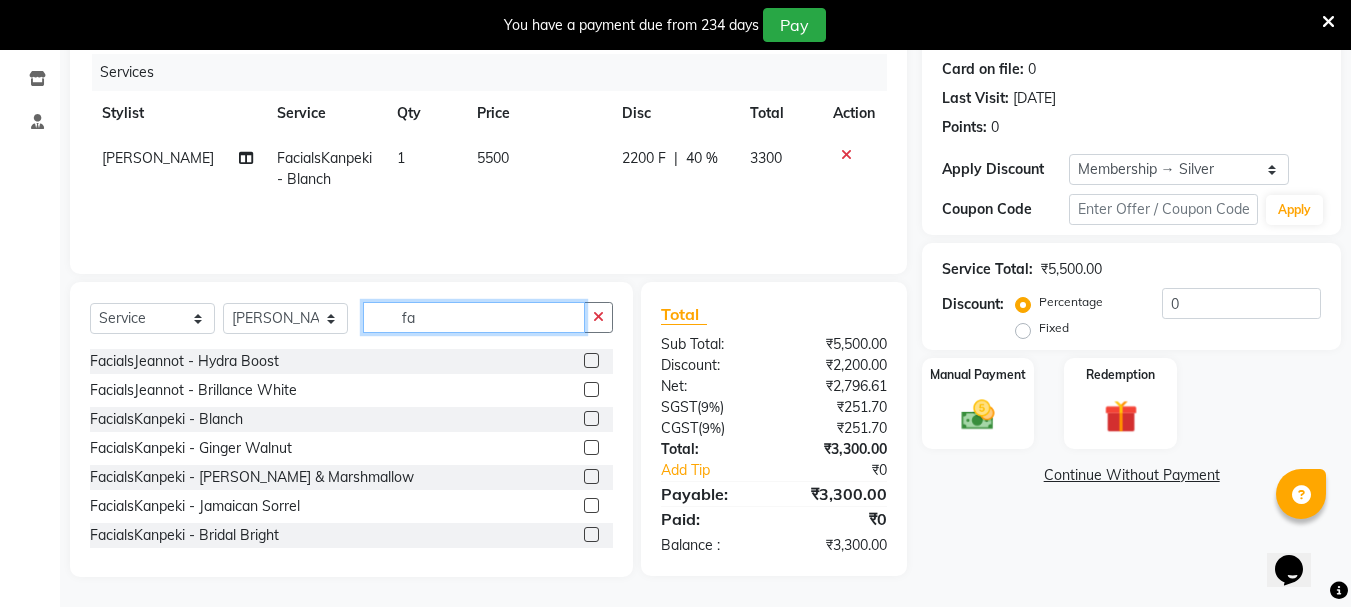 type on "f" 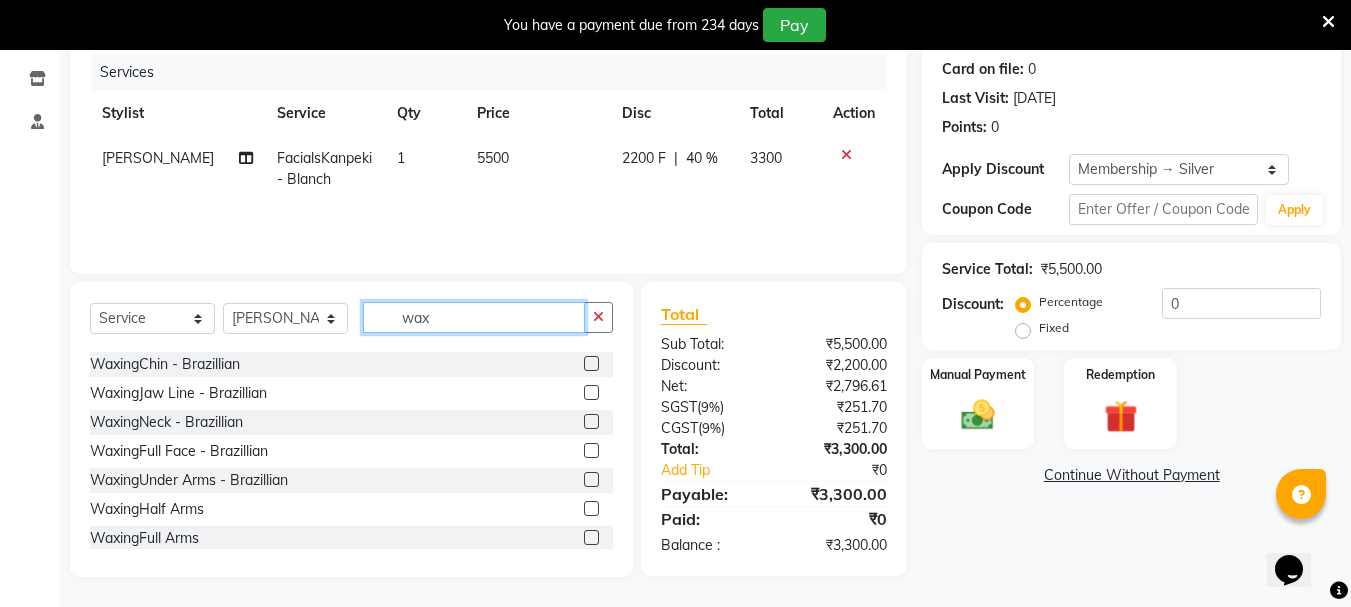 scroll, scrollTop: 100, scrollLeft: 0, axis: vertical 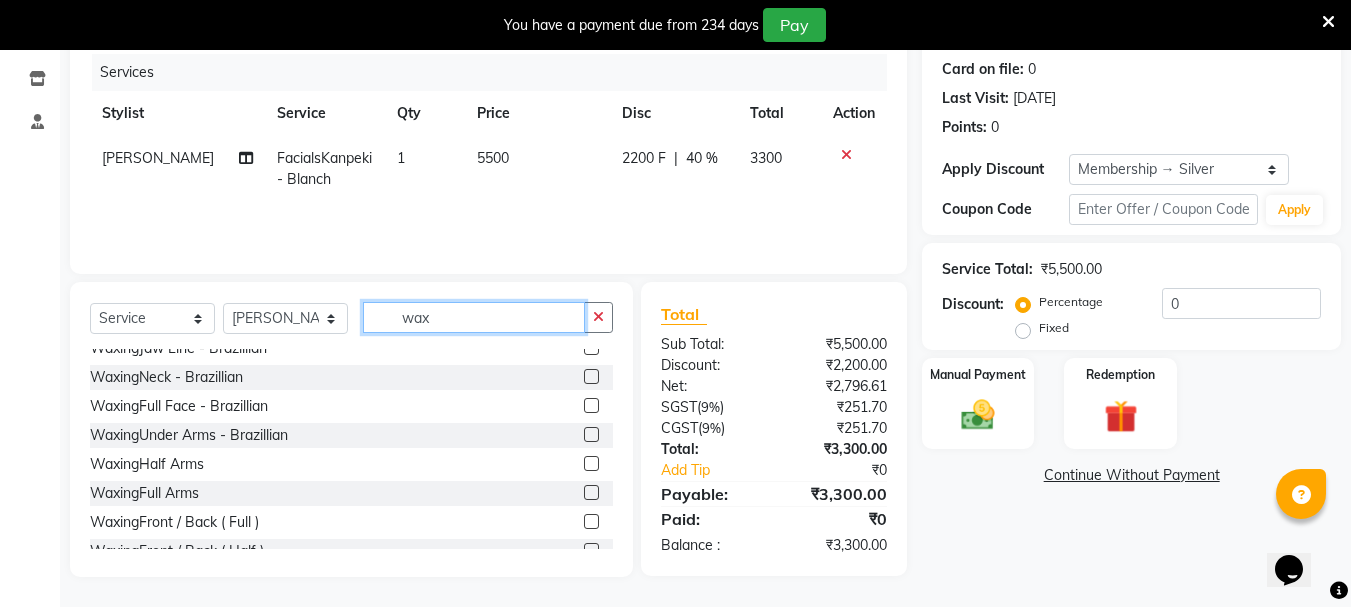 type on "wax" 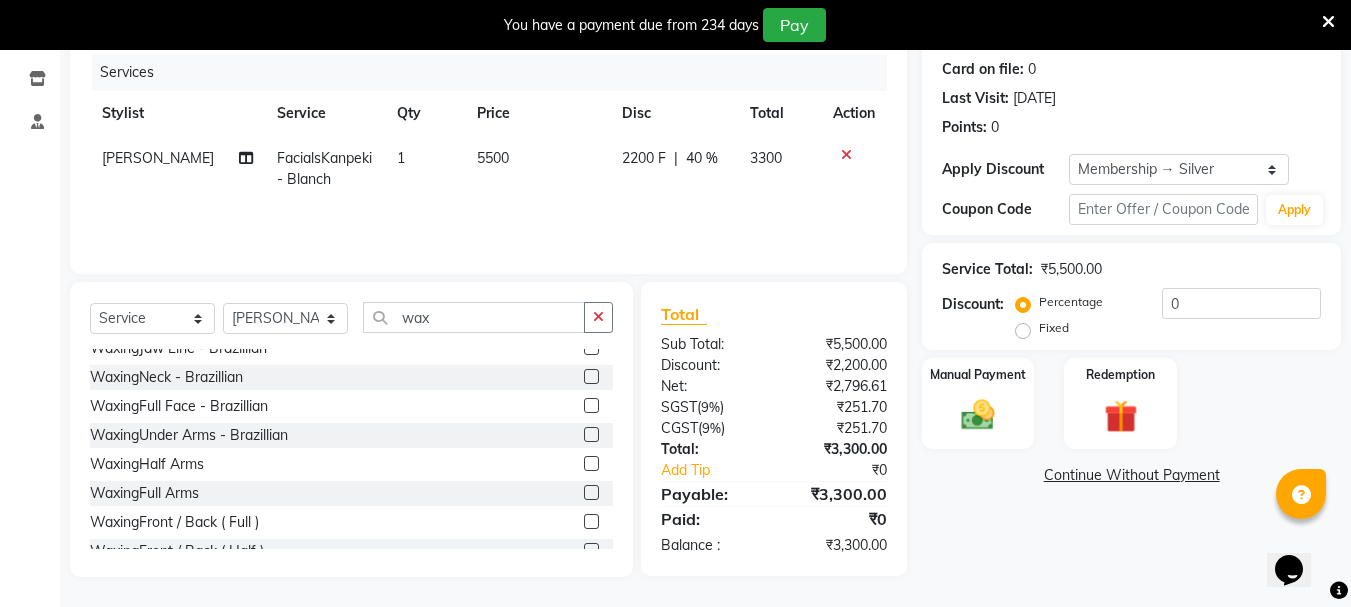 click 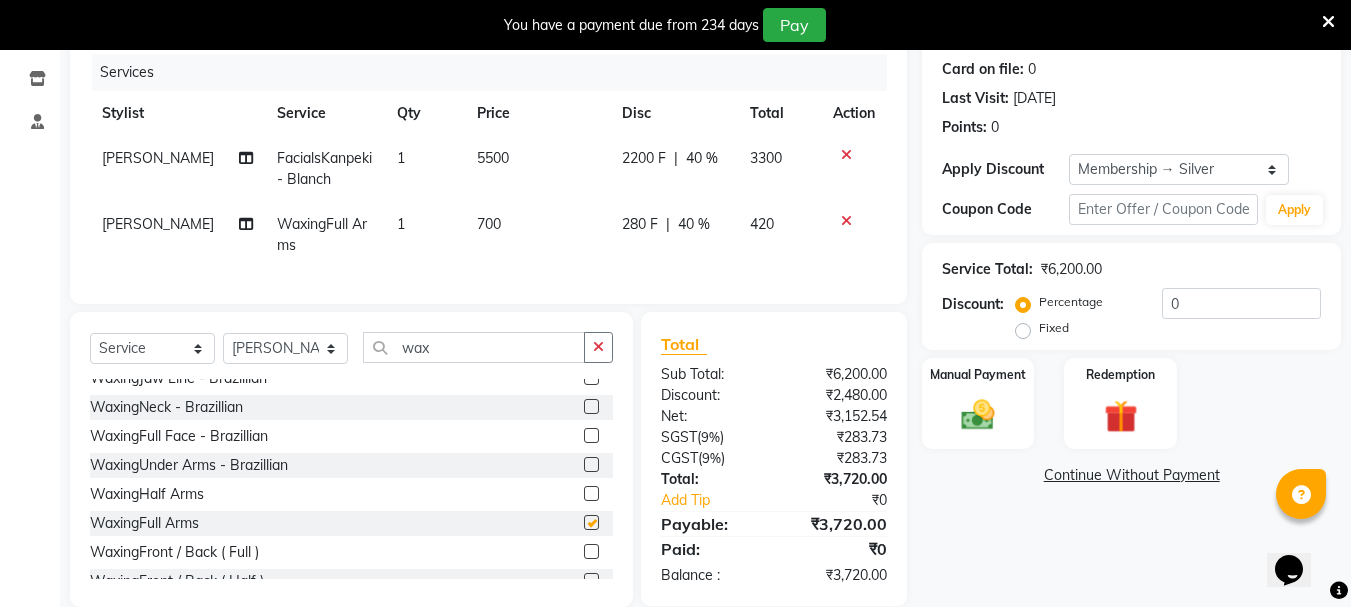 checkbox on "false" 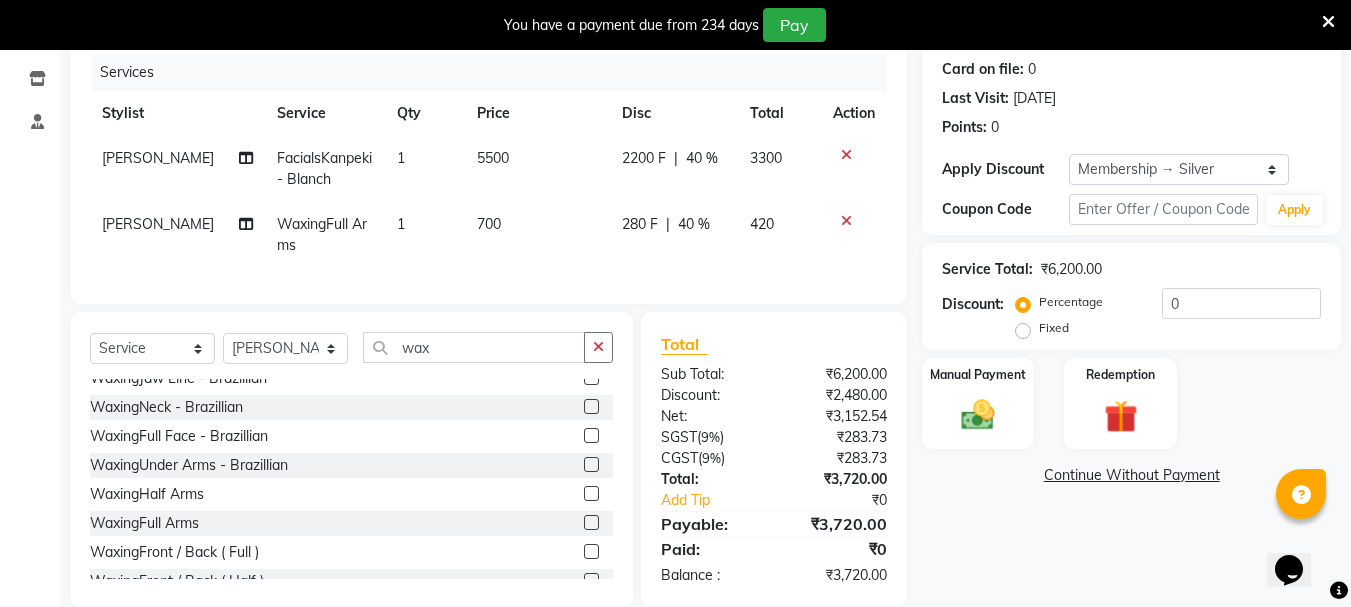 click 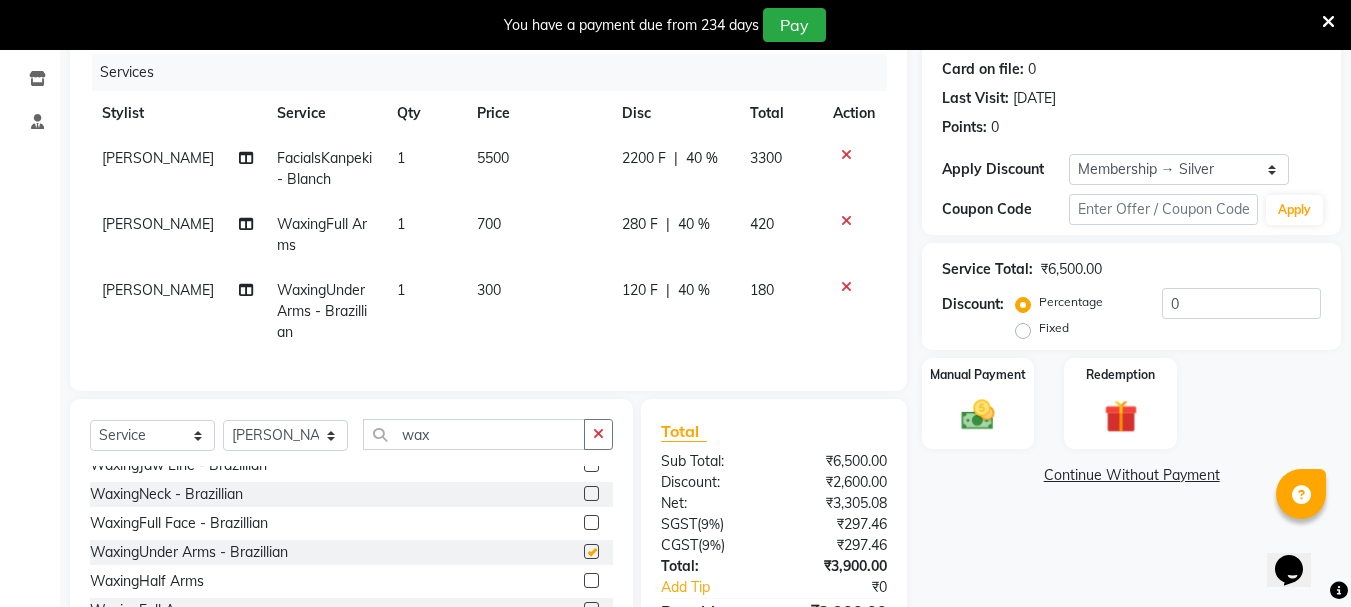 checkbox on "false" 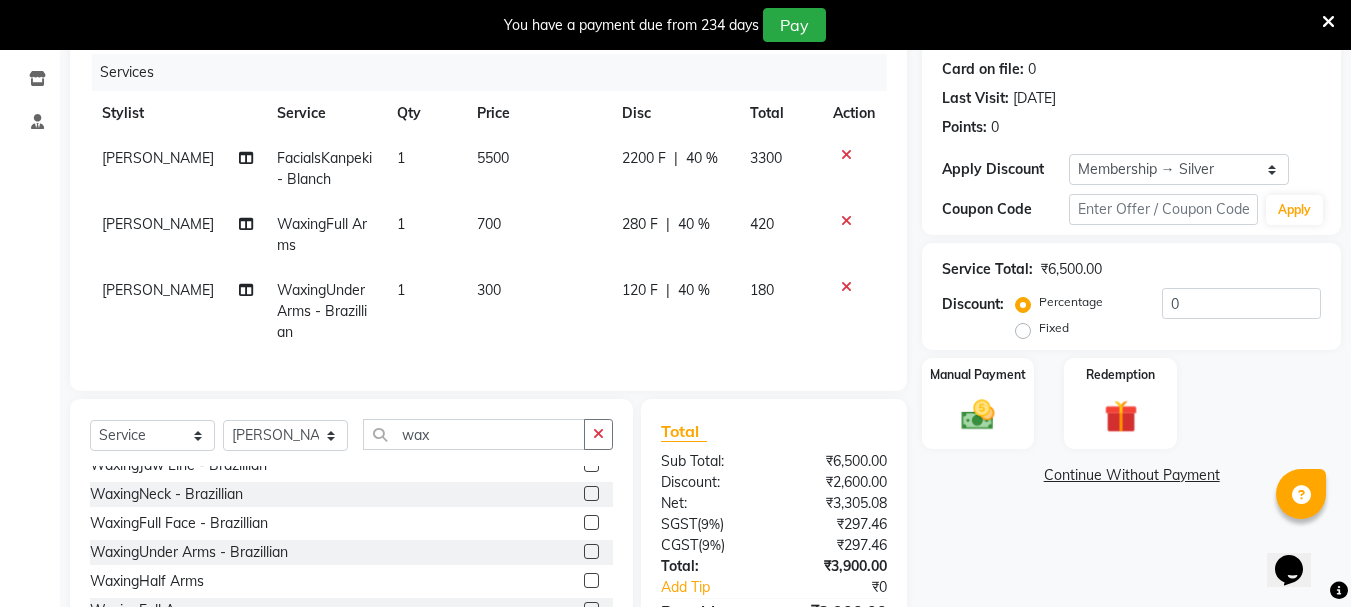 scroll, scrollTop: 0, scrollLeft: 0, axis: both 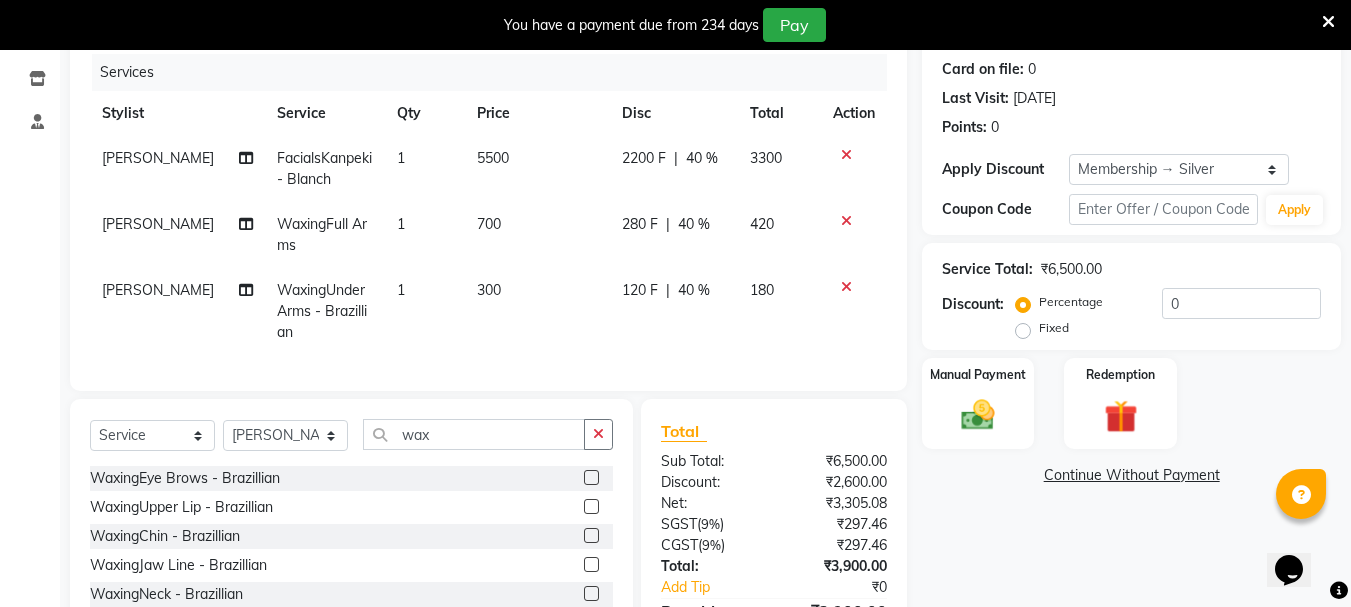 click 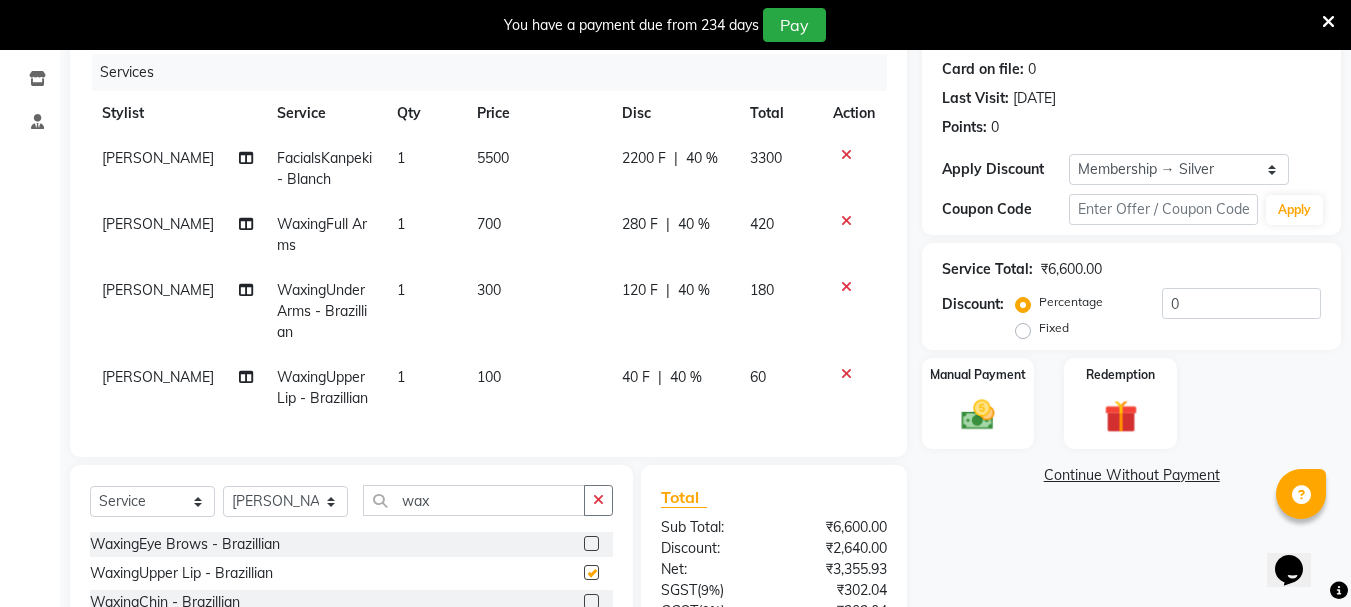 checkbox on "false" 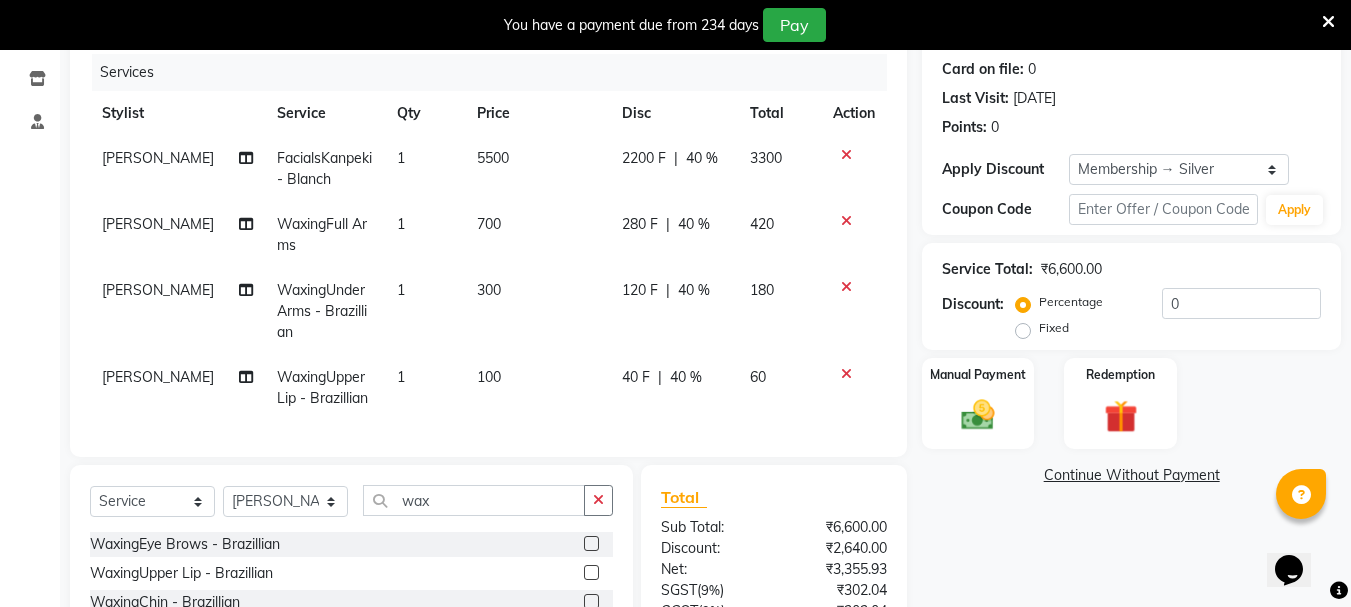 click on "Select  Service  Product  Membership  Package Voucher Prepaid Gift Card  Select Stylist Bhavani Buati Deepa [PERSON_NAME] Hriatpuii [PERSON_NAME] Kimi [PERSON_NAME] Salon Manager [PERSON_NAME] [PERSON_NAME] Ncy [PERSON_NAME] Zovi wax WaxingEye Brows - [GEOGRAPHIC_DATA]  WaxingUpper Lip - Brazillian  WaxingChin - Brazillian  WaxingJaw Line - Brazillian  WaxingNeck - Brazillian  WaxingFull Face - Brazillian  WaxingUnder Arms - Brazillian  WaxingHalf Arms  WaxingFull Arms  WaxingFront / Back ( Full )  WaxingFront / Back ( Half )  WaxingHalf Legs  Waxing3/4 Leg  WaxingFull Legs  WaxingBikini Line  WaxingBikini  WaxingFull Body" 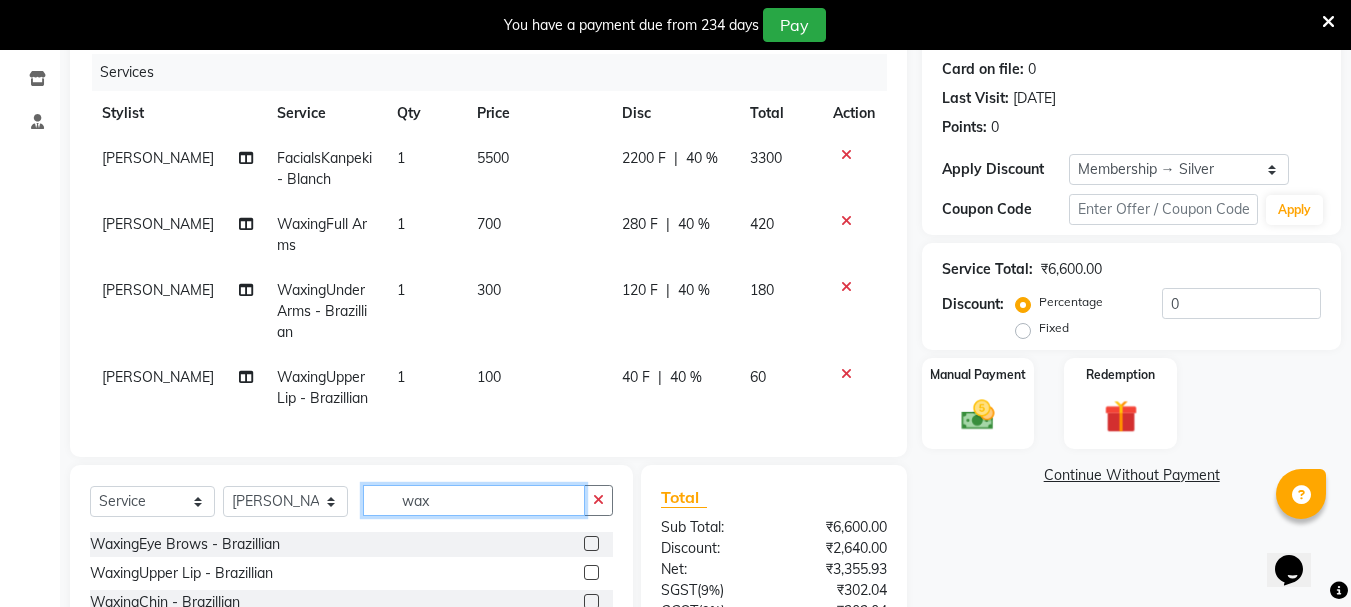 click on "wax" 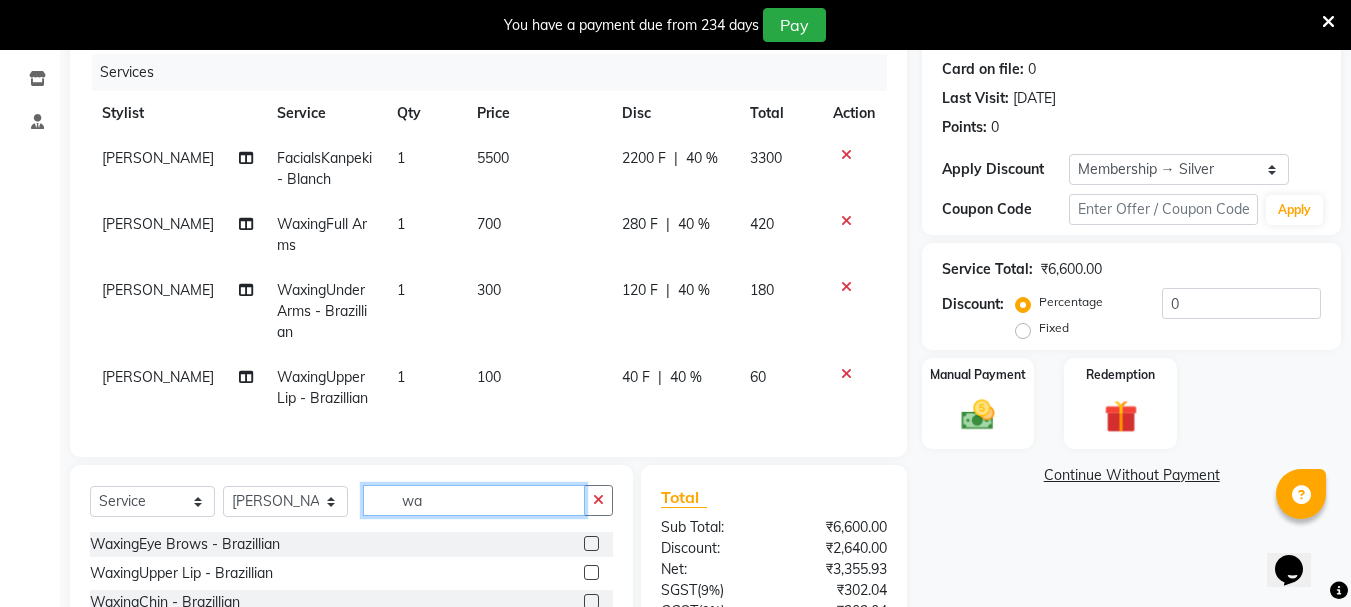 type on "w" 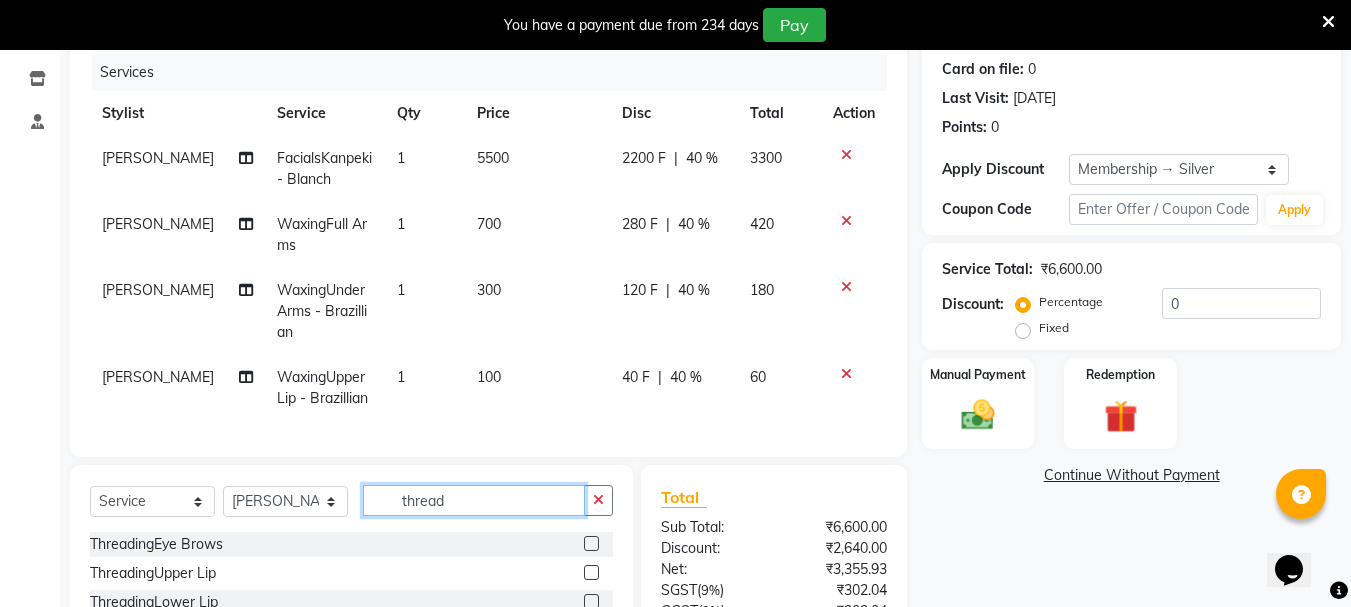 type on "thread" 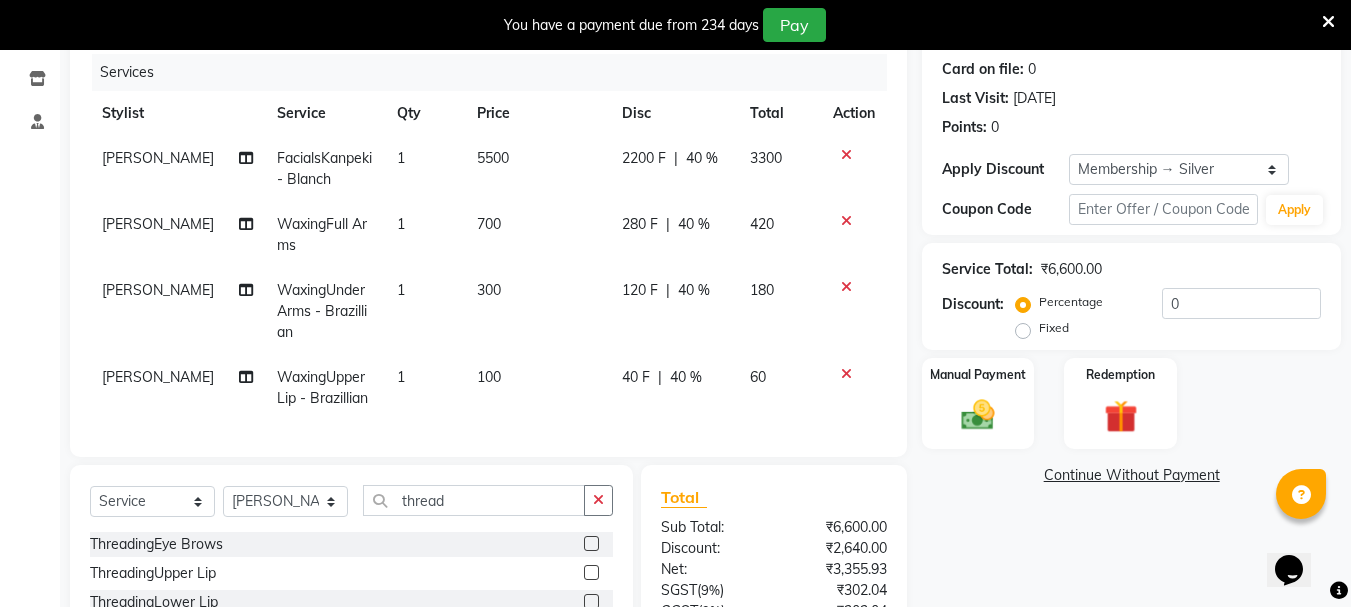 click 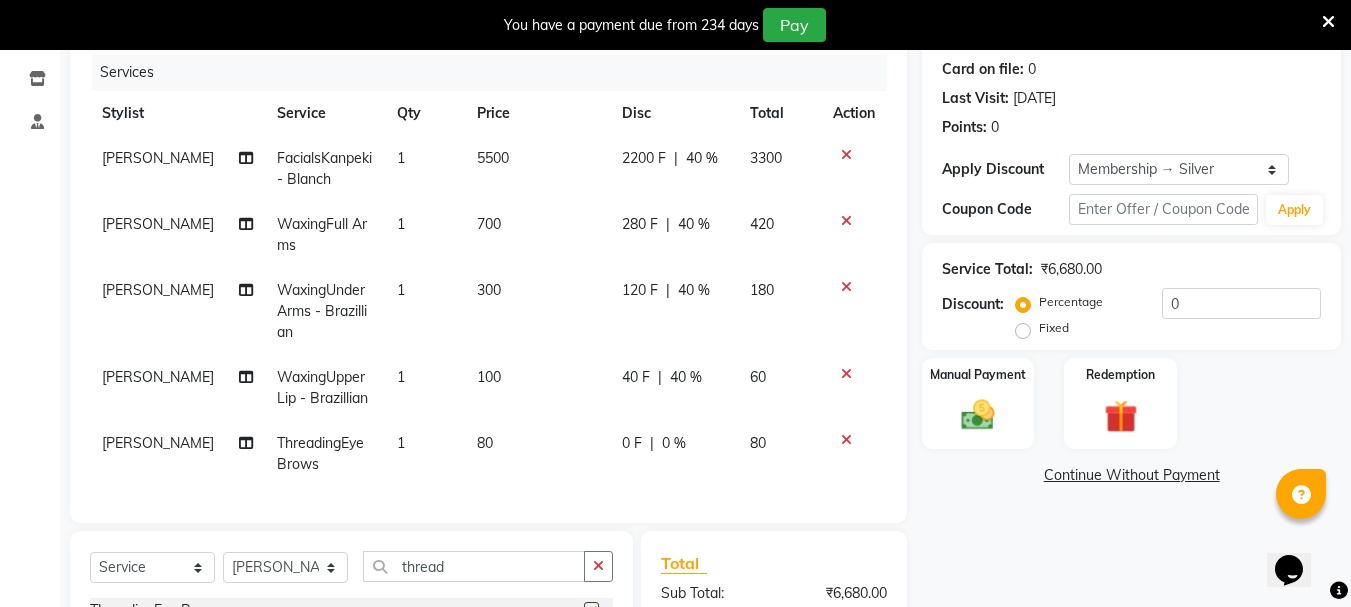 checkbox on "false" 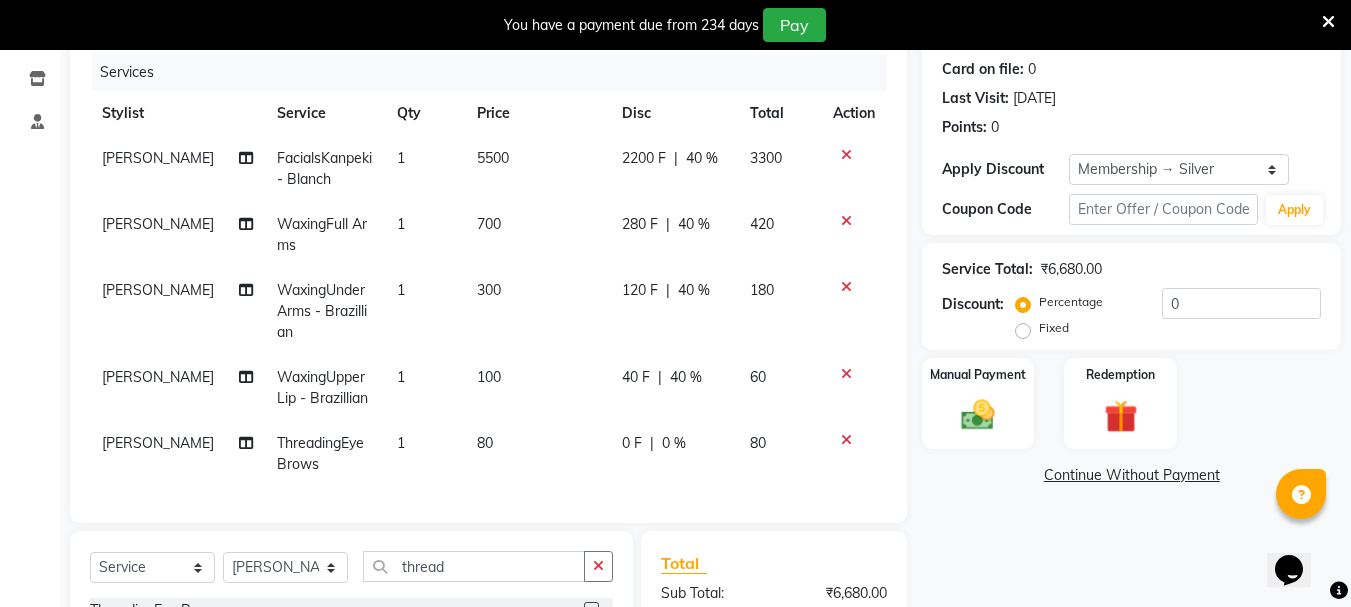 scroll, scrollTop: 508, scrollLeft: 0, axis: vertical 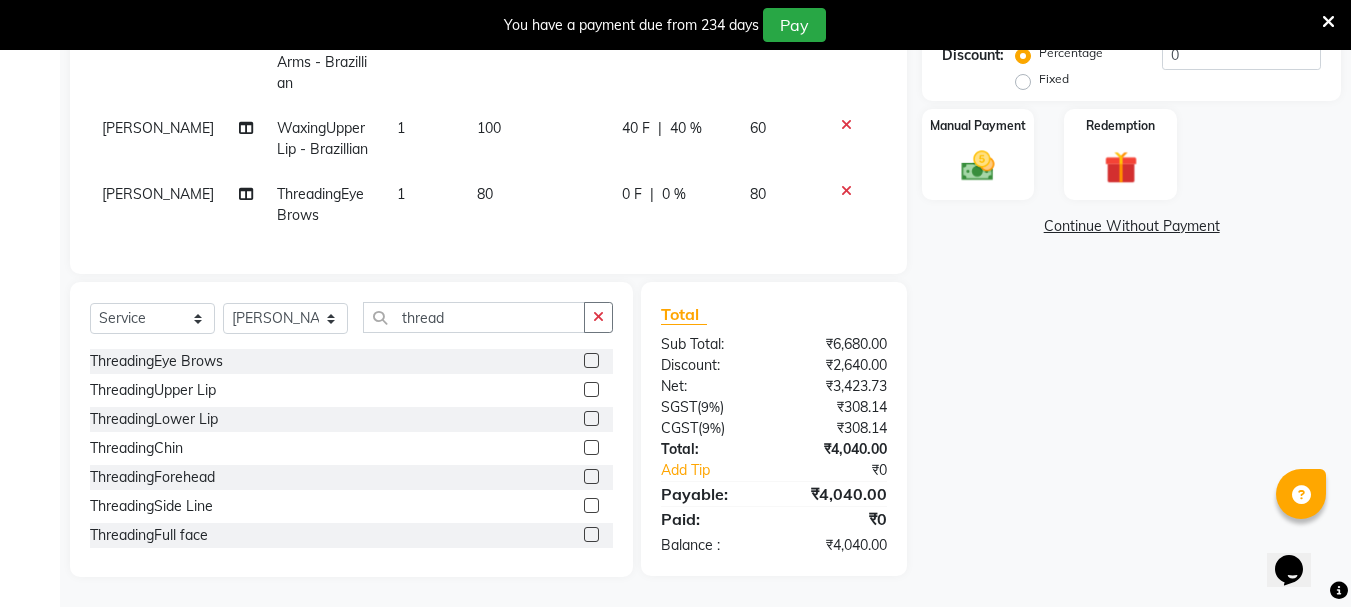 click 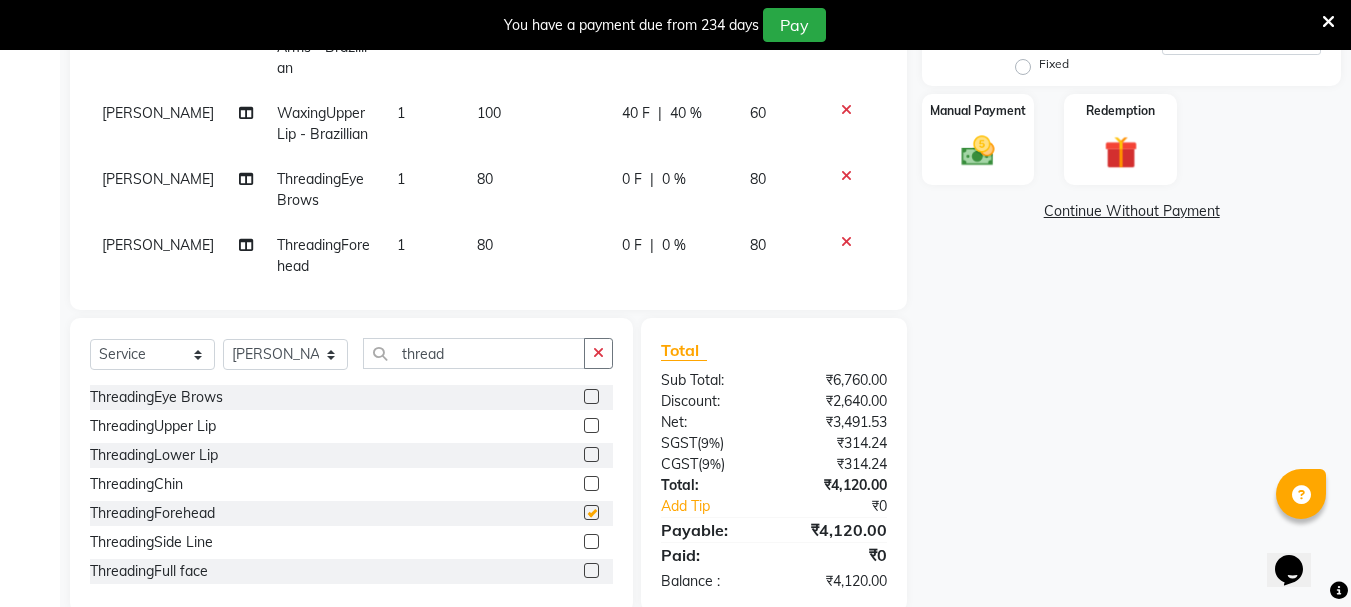 checkbox on "false" 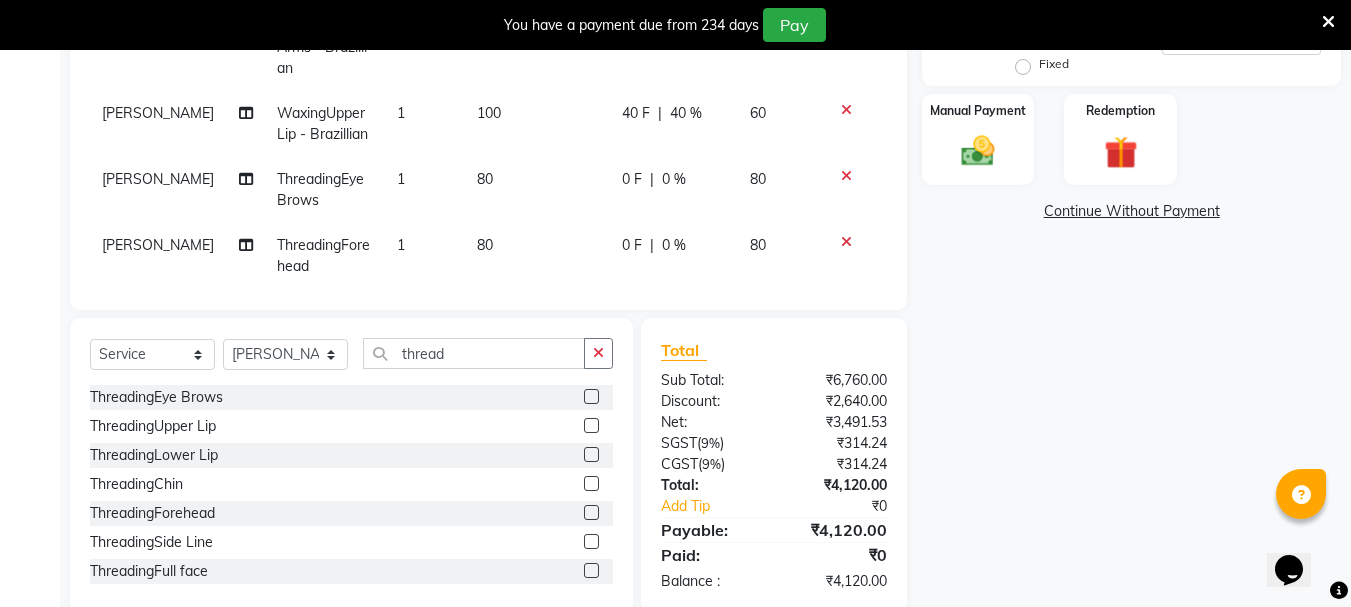 click on "0 %" 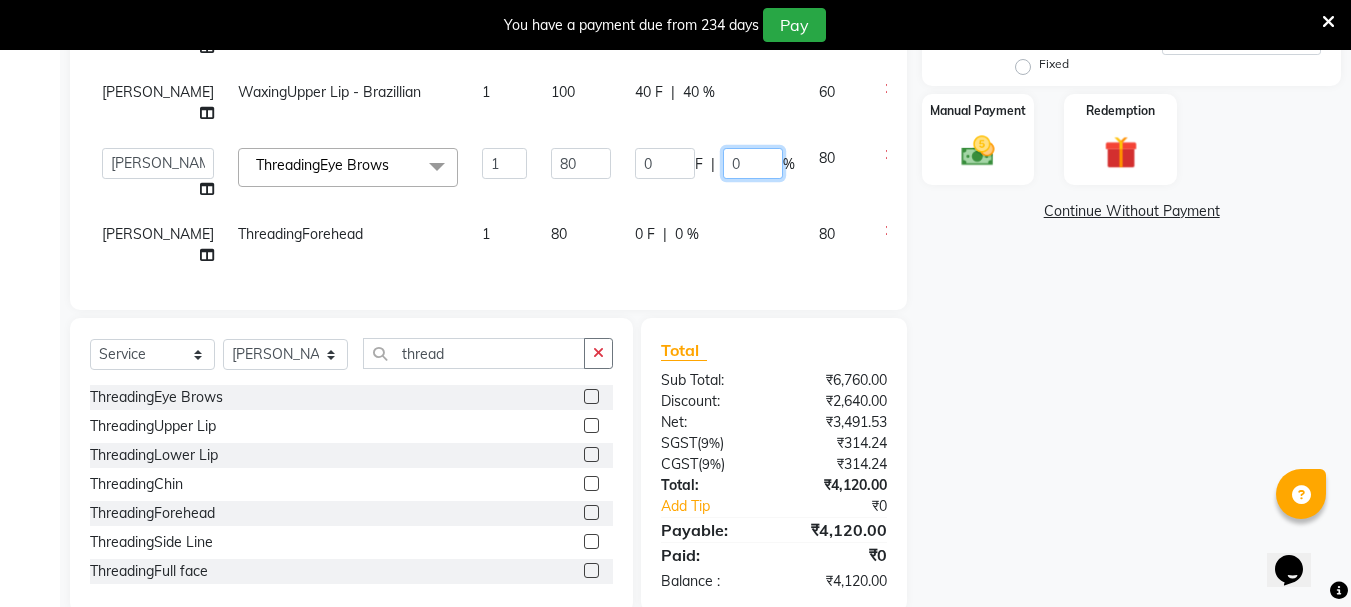click on "0" 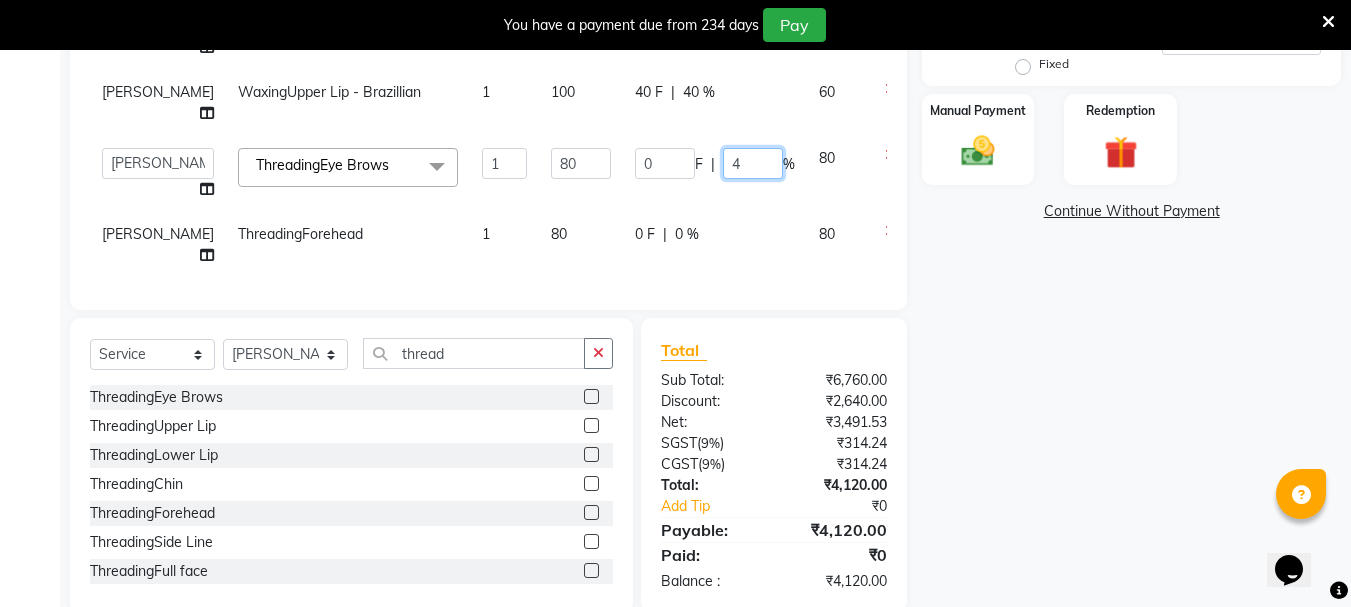 type on "40" 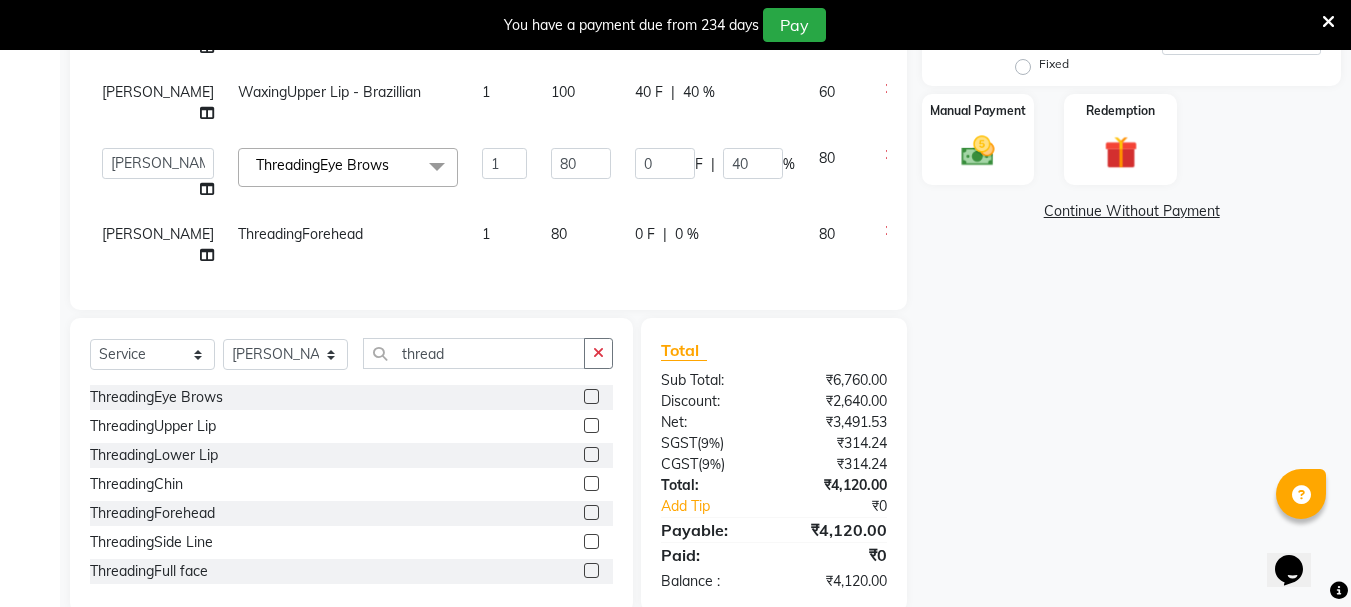 click on "0 F | 0 %" 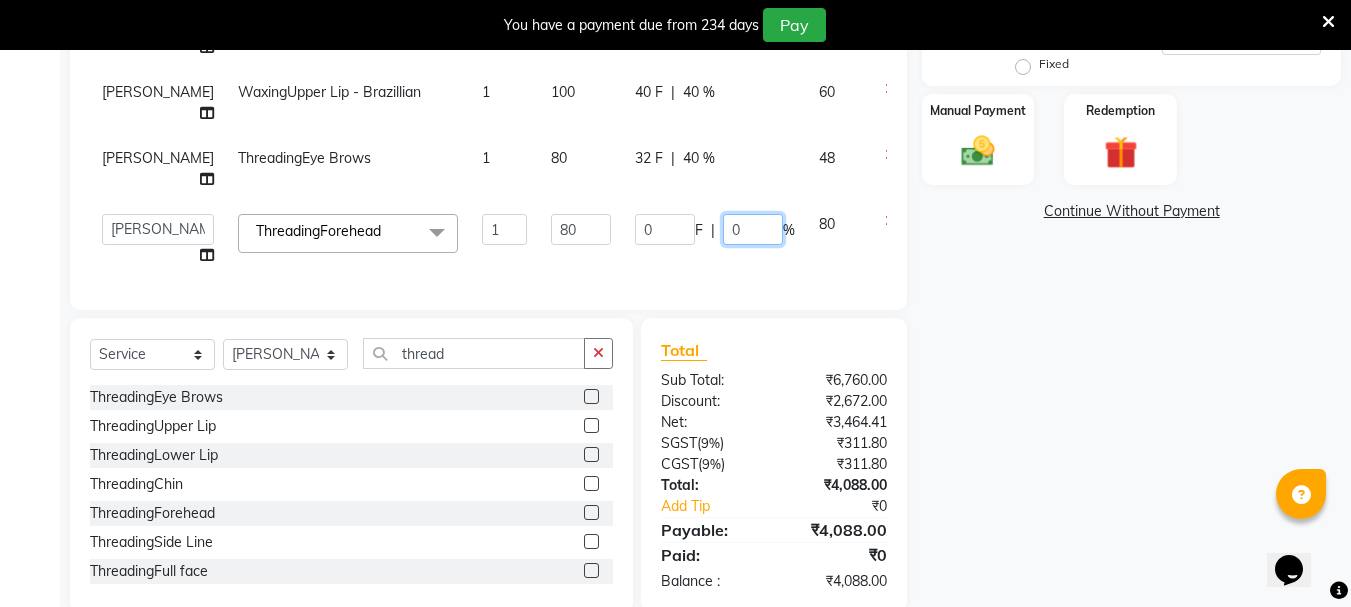 click on "0" 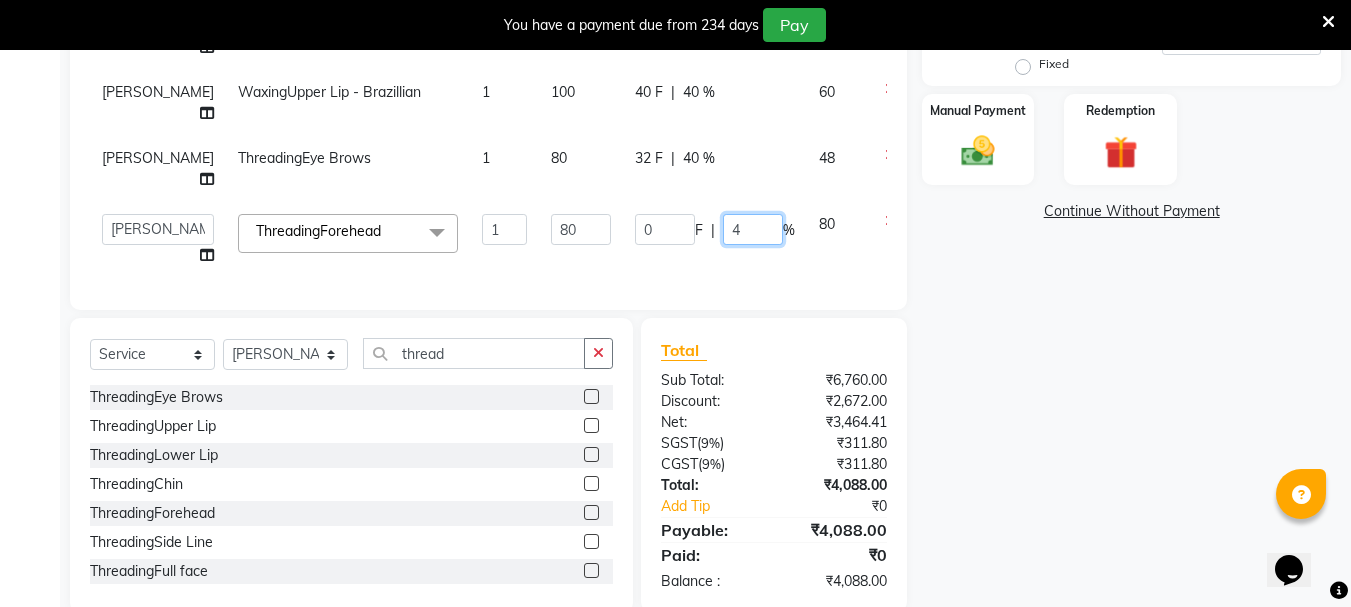 type on "40" 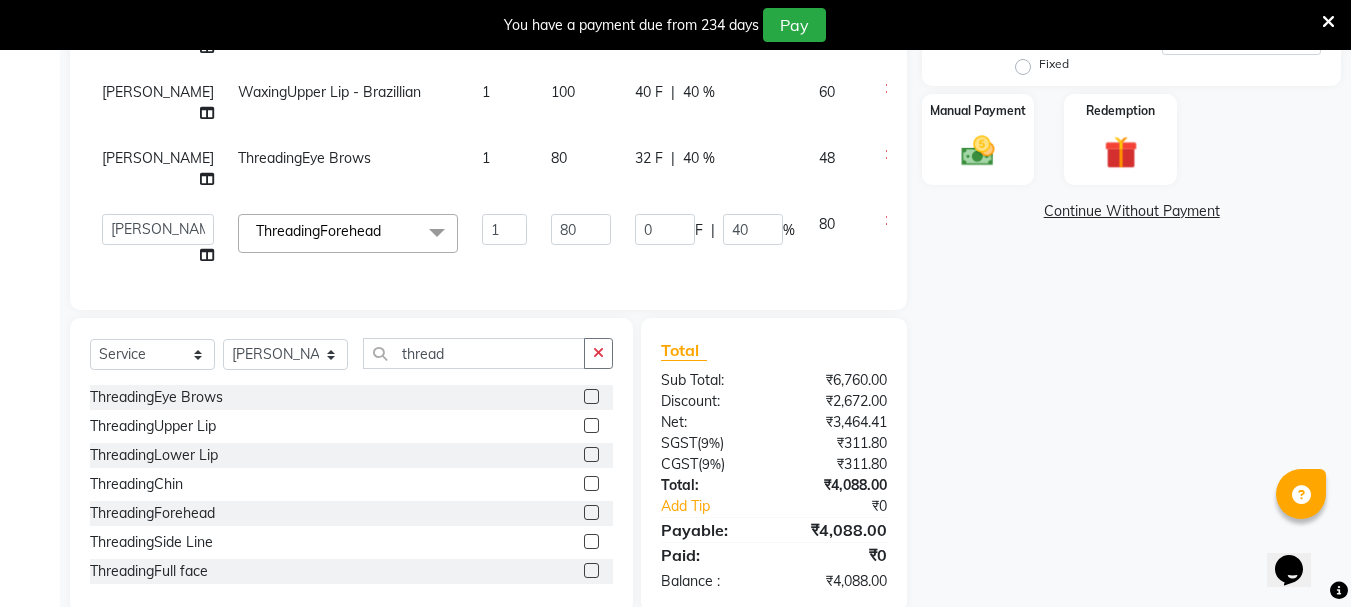 click on "80" 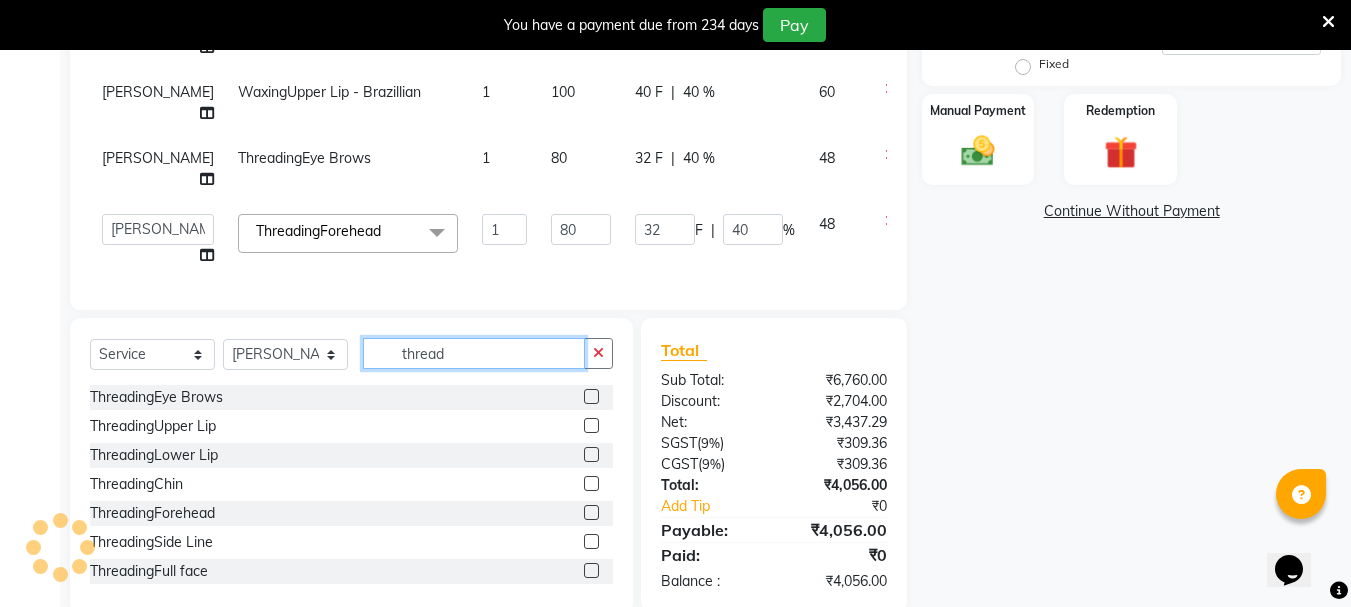 click on "thread" 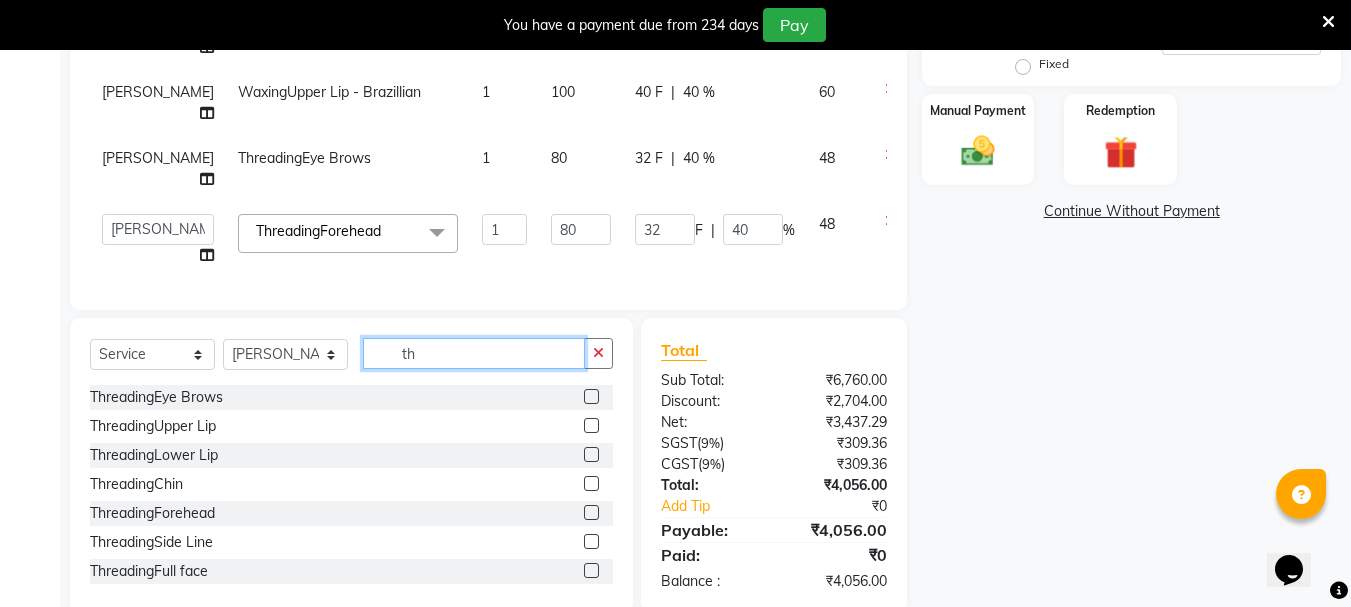 type on "t" 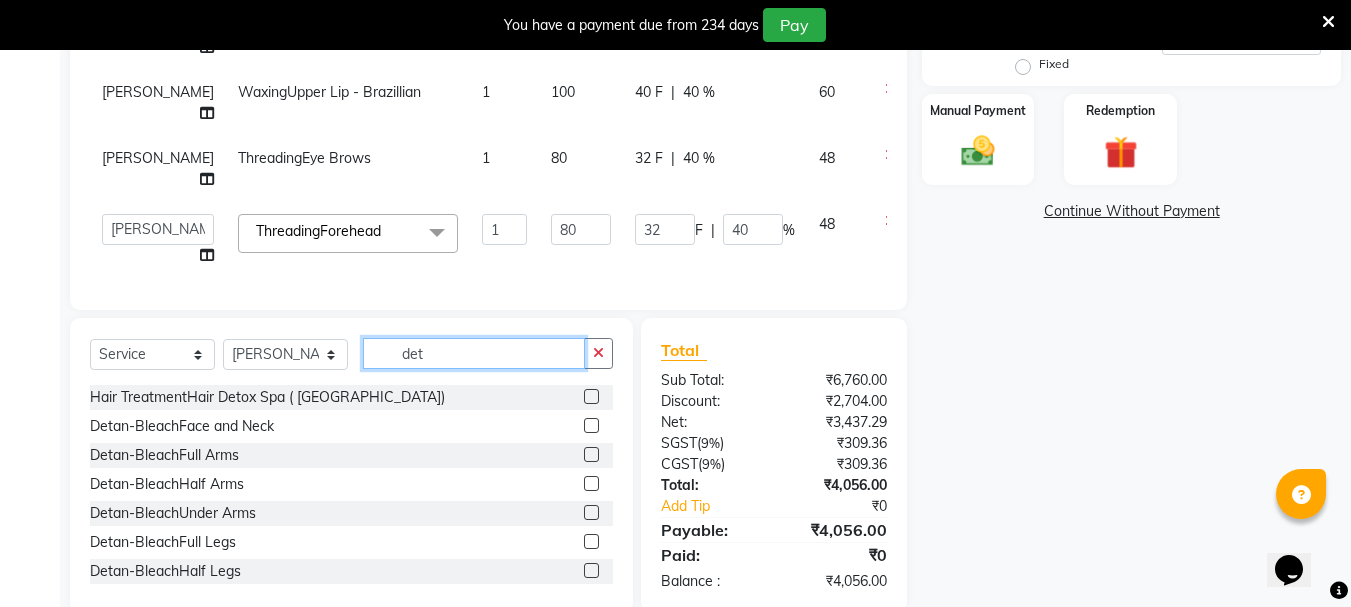 type on "det" 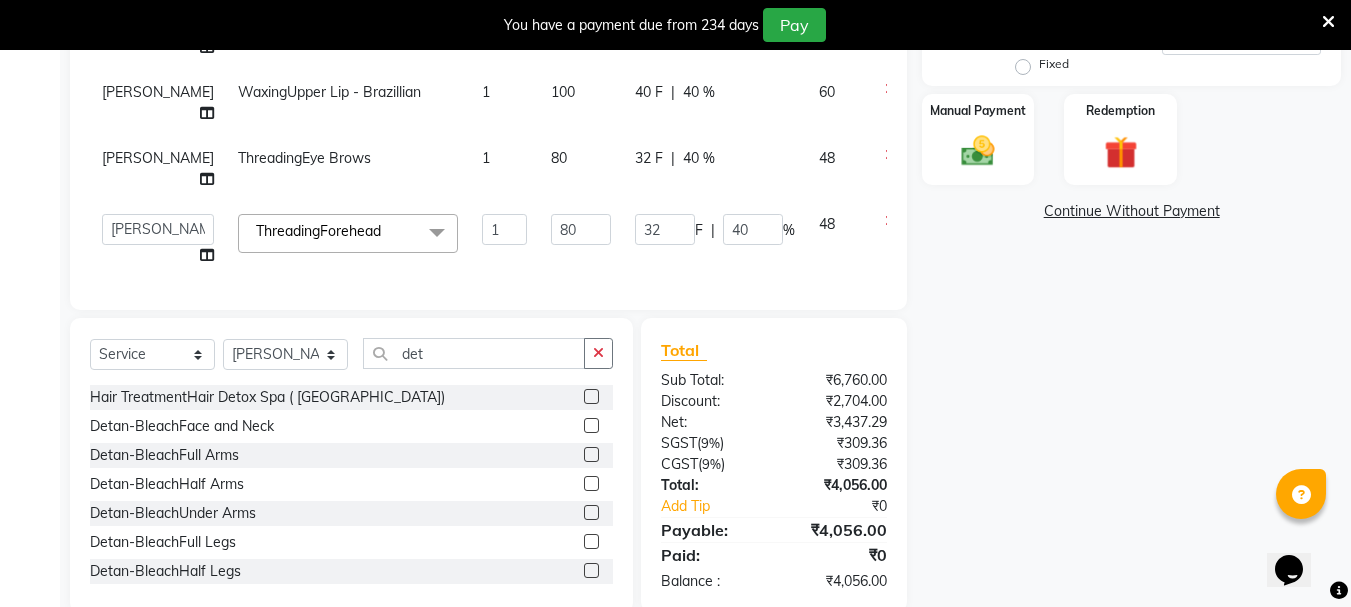 click 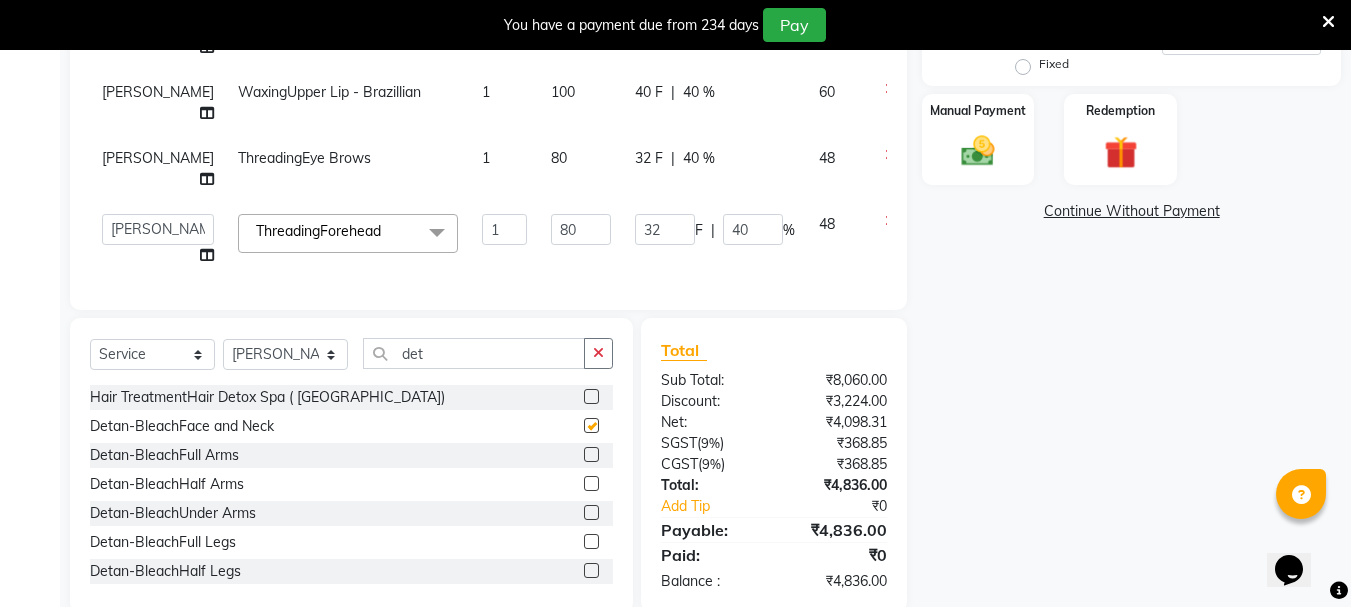 checkbox on "false" 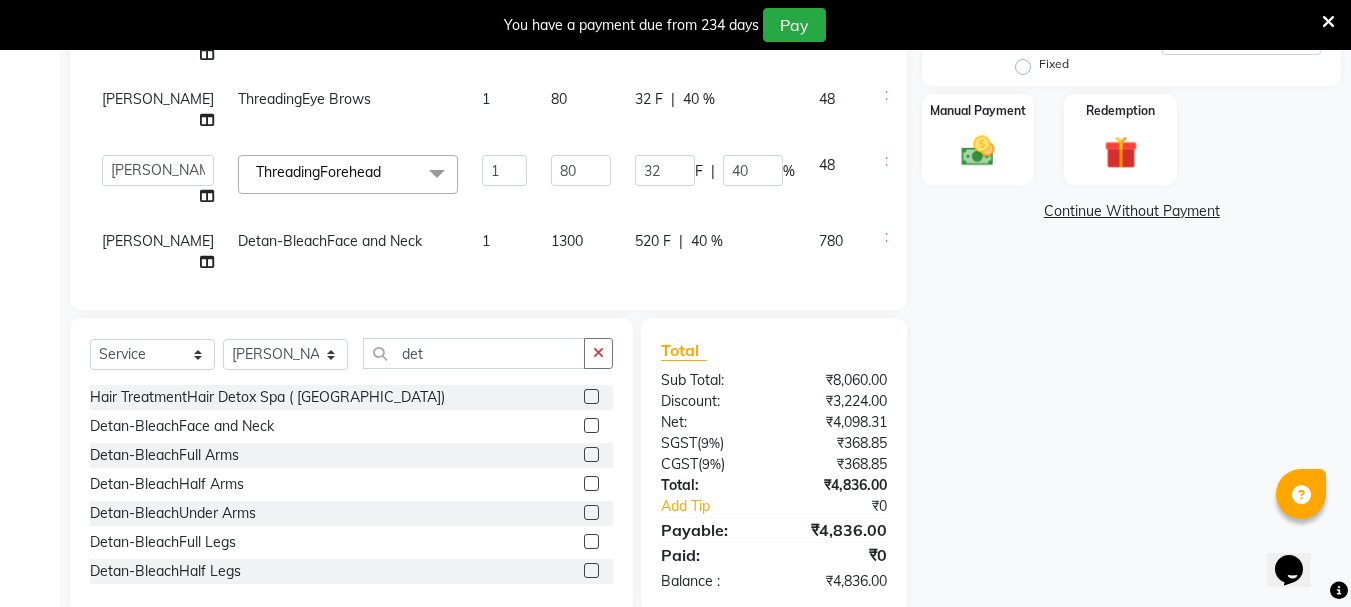 scroll, scrollTop: 85, scrollLeft: 0, axis: vertical 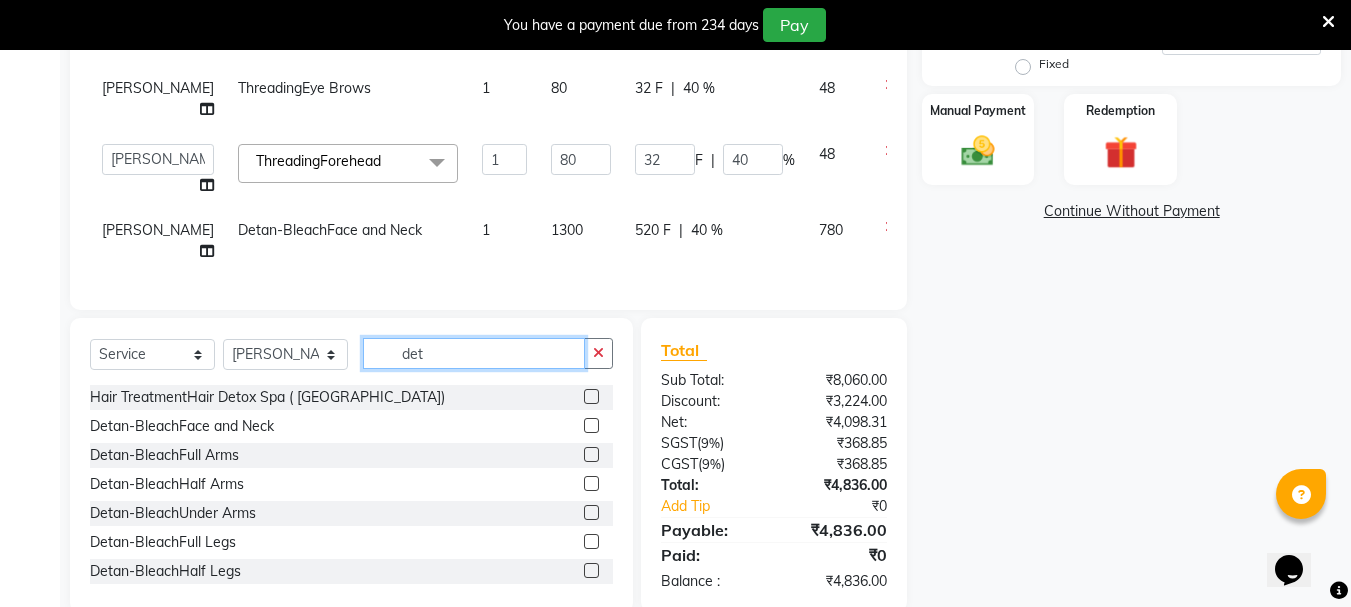click on "det" 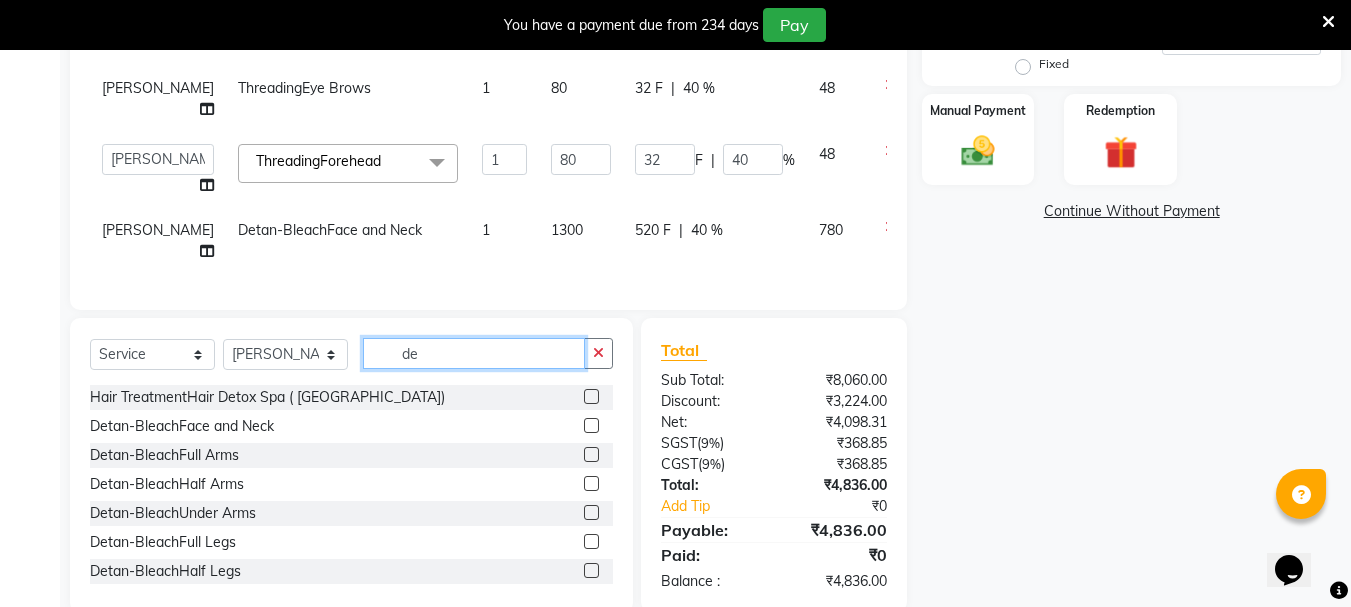 type on "d" 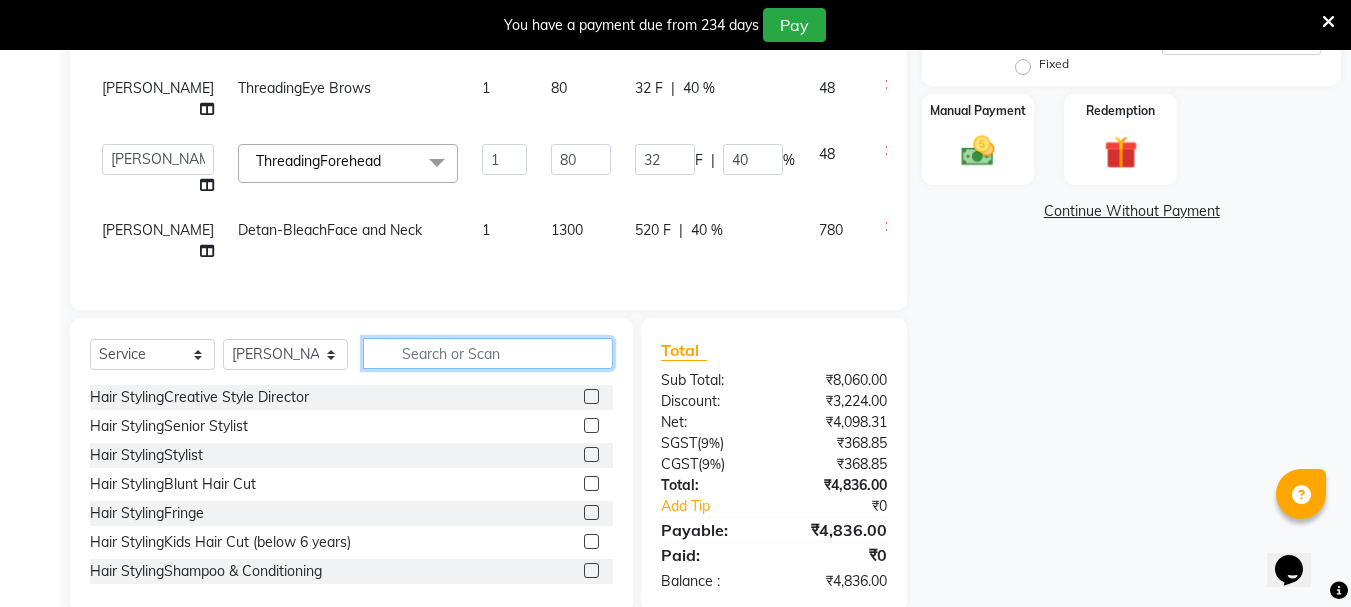type 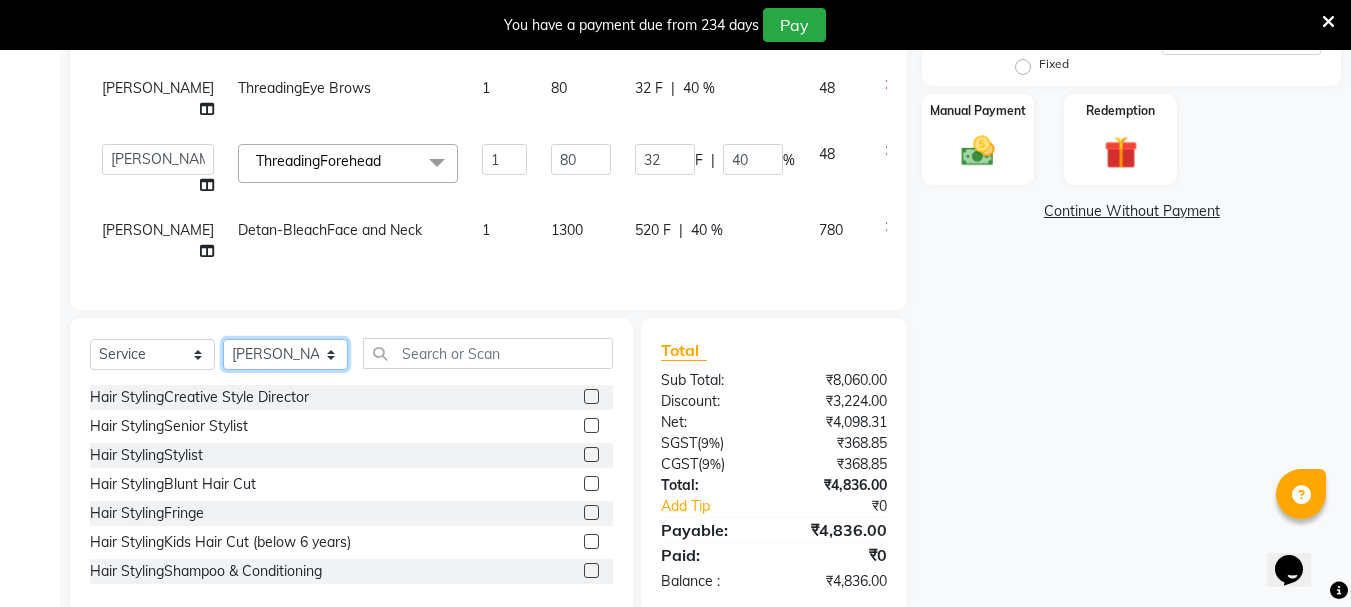 click on "Select Stylist Bhavani Buati [PERSON_NAME] Hriatpuii [PERSON_NAME] [PERSON_NAME] Salon Manager [PERSON_NAME] [PERSON_NAME] Ncy [PERSON_NAME]" 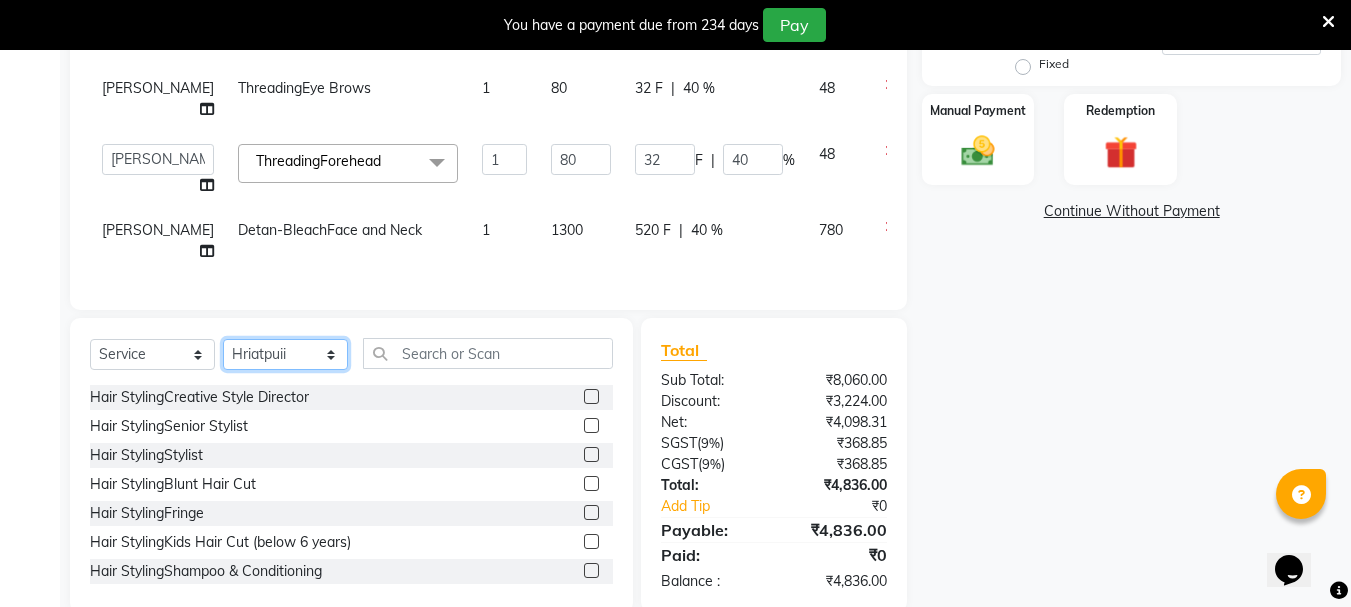 click on "Select Stylist Bhavani Buati [PERSON_NAME] Hriatpuii [PERSON_NAME] [PERSON_NAME] Salon Manager [PERSON_NAME] [PERSON_NAME] Ncy [PERSON_NAME]" 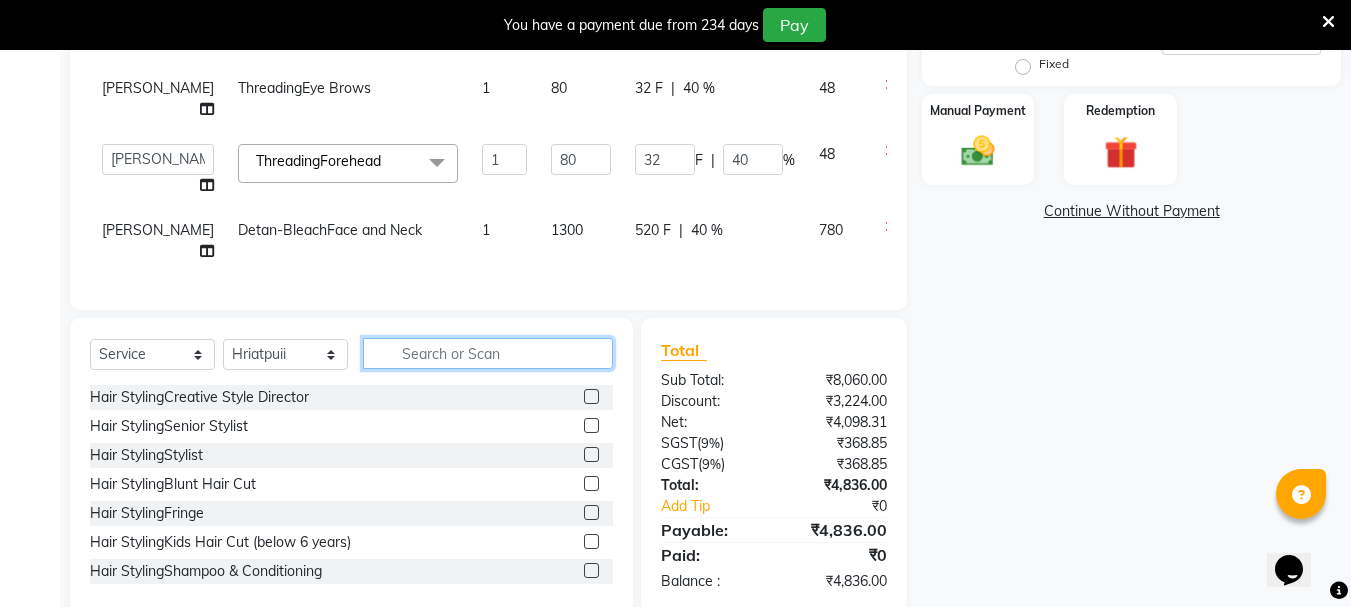 click 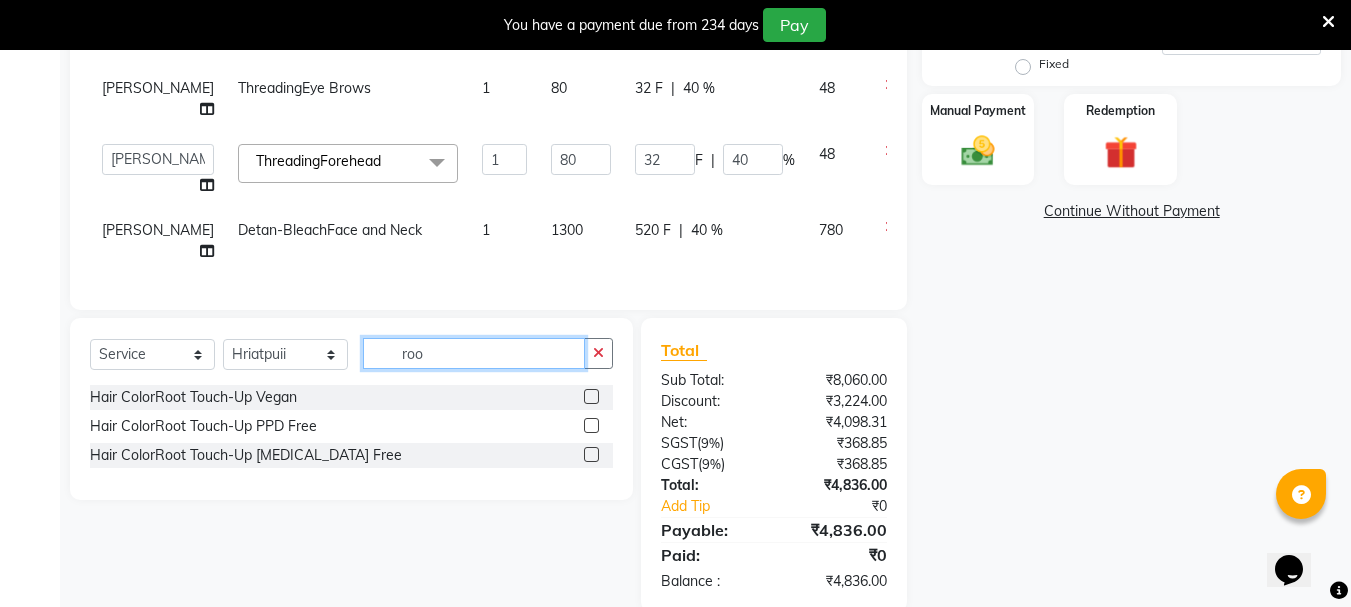 type on "roo" 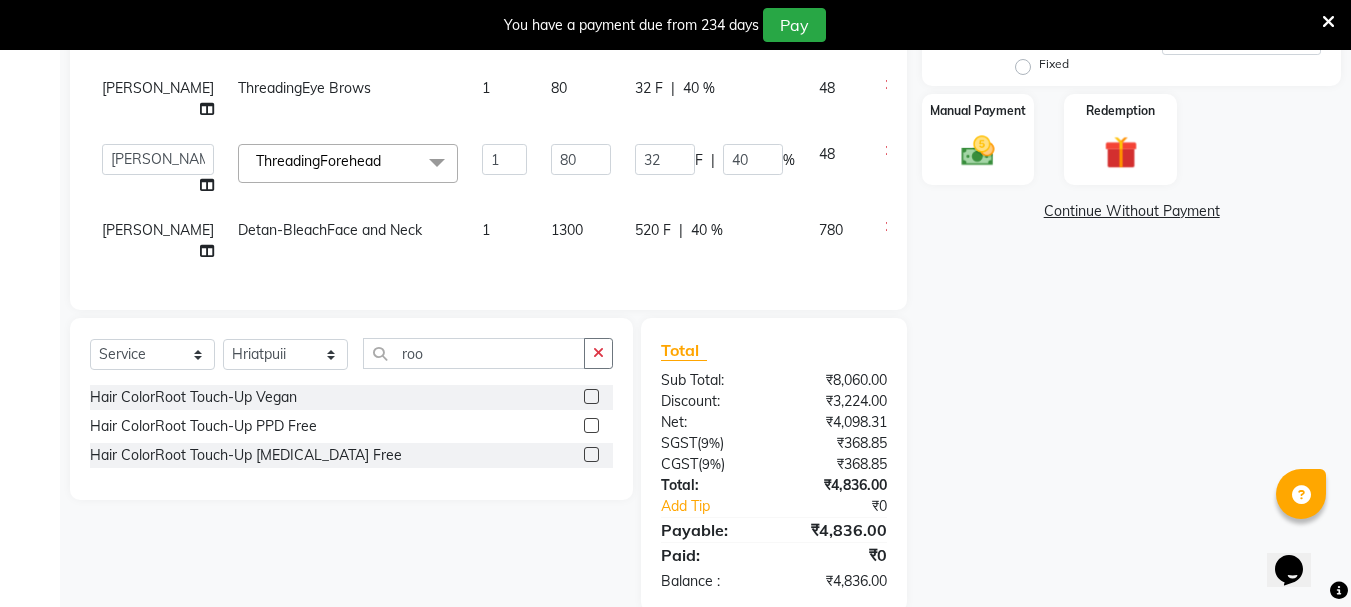 click 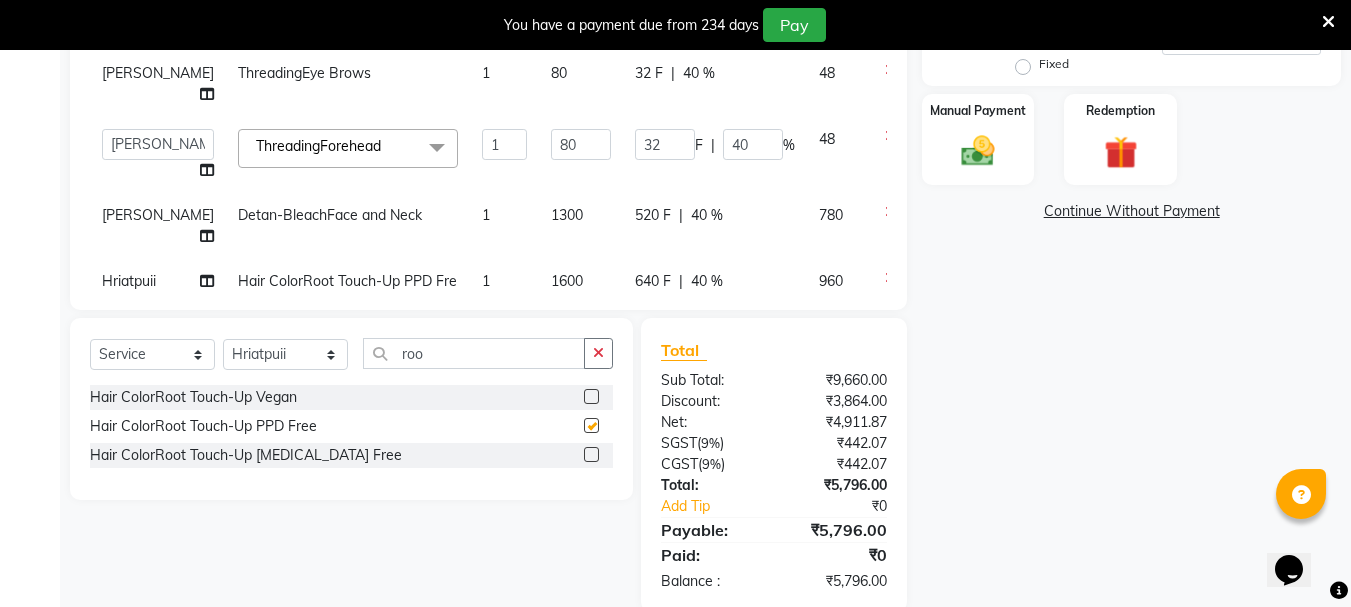 scroll, scrollTop: 25, scrollLeft: 0, axis: vertical 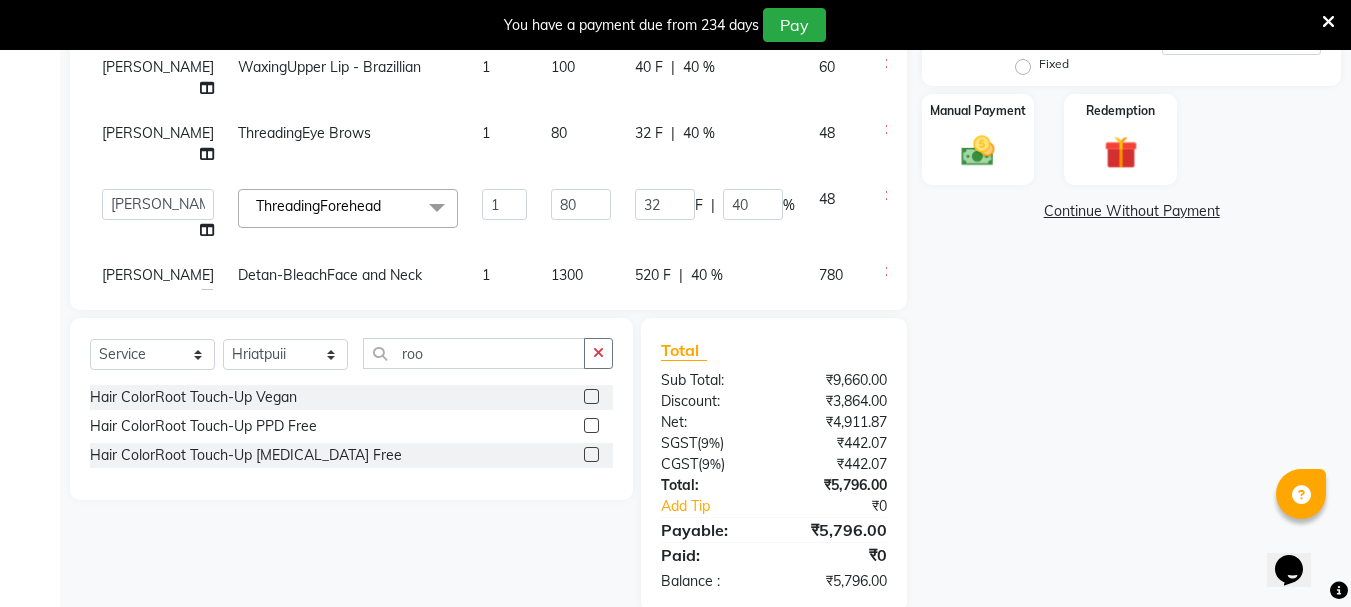checkbox on "false" 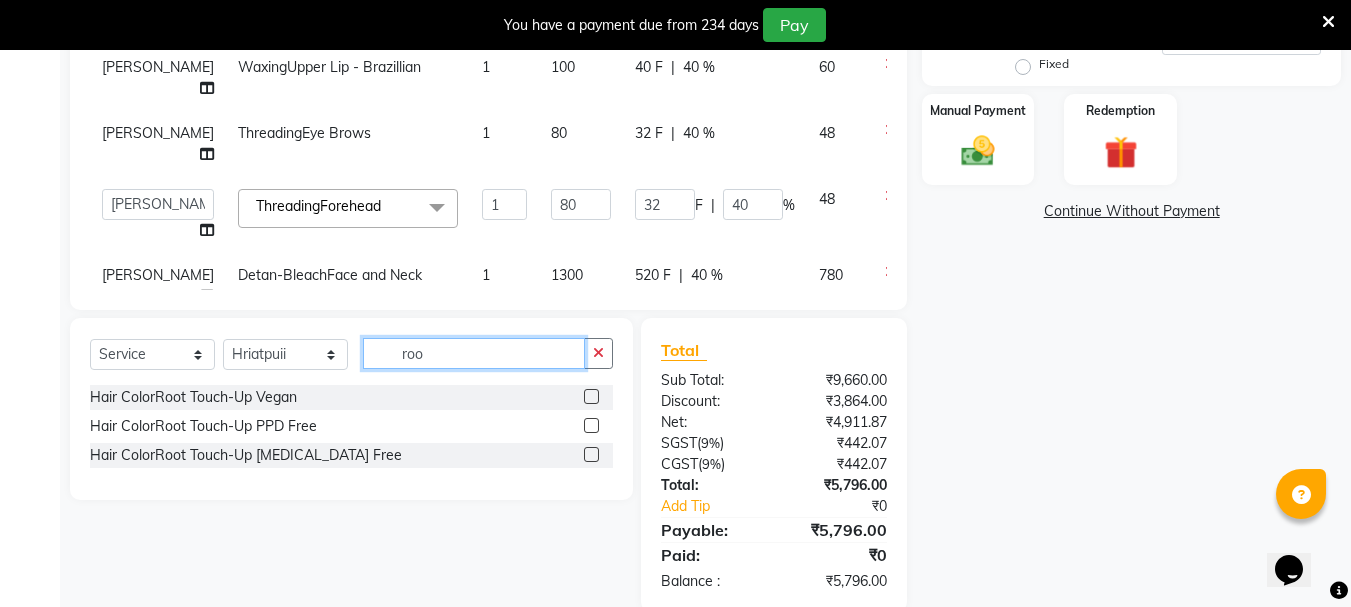 click on "roo" 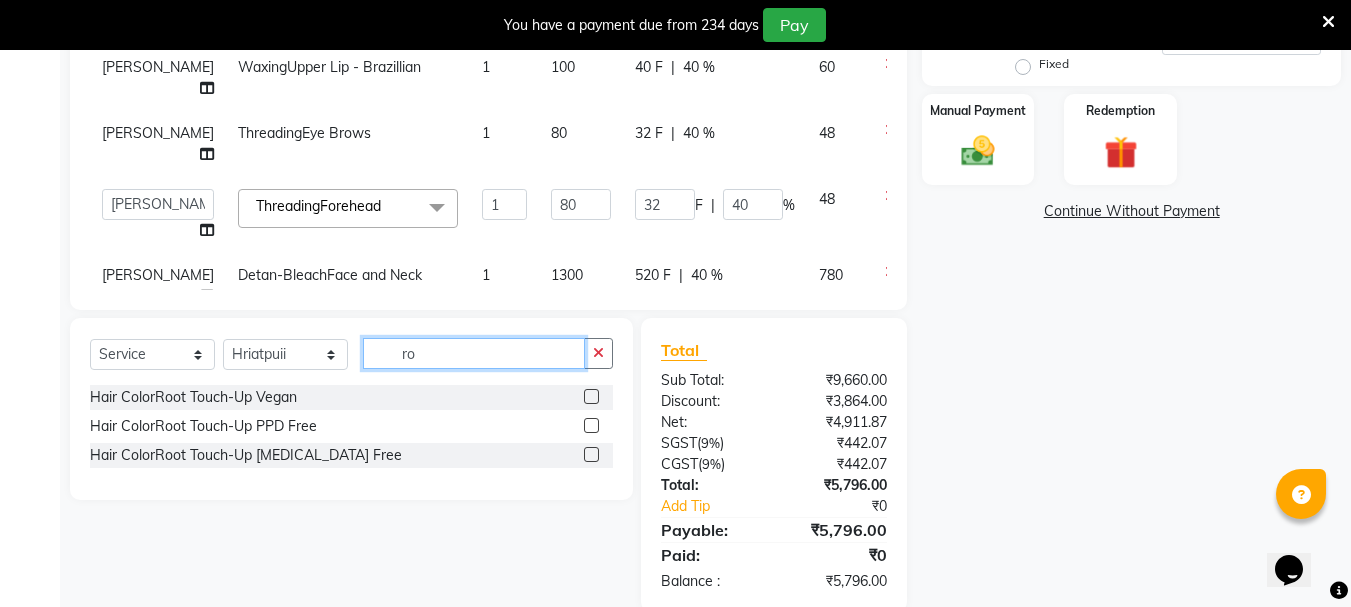 type on "r" 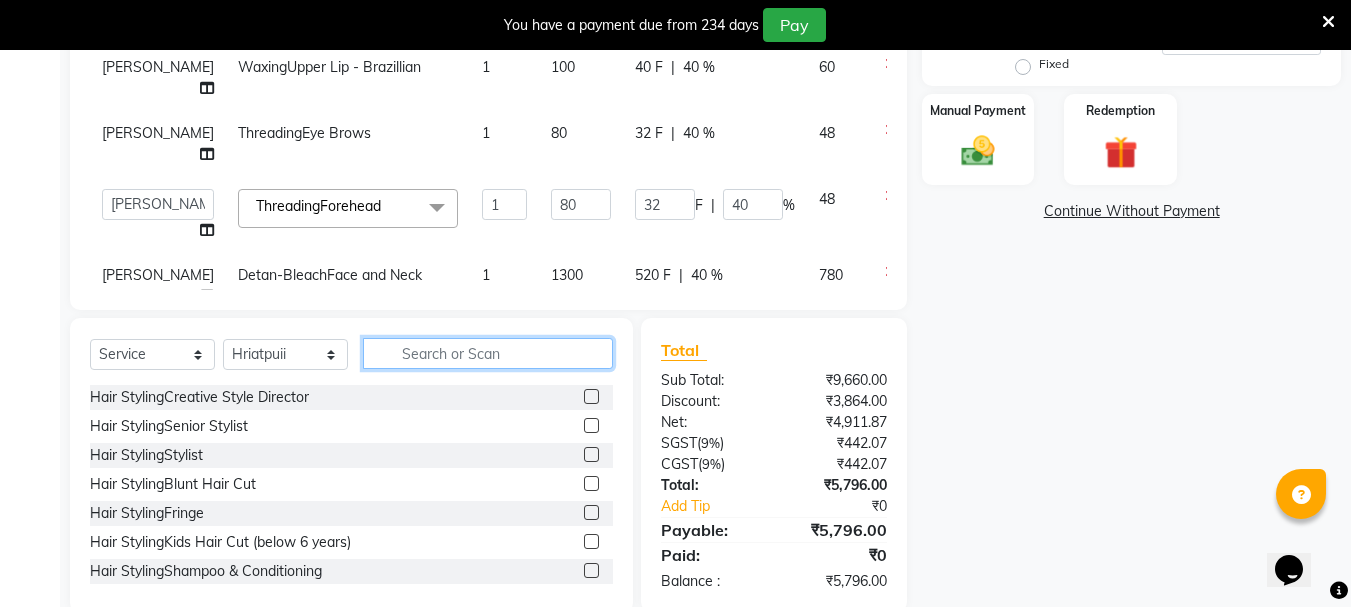 type 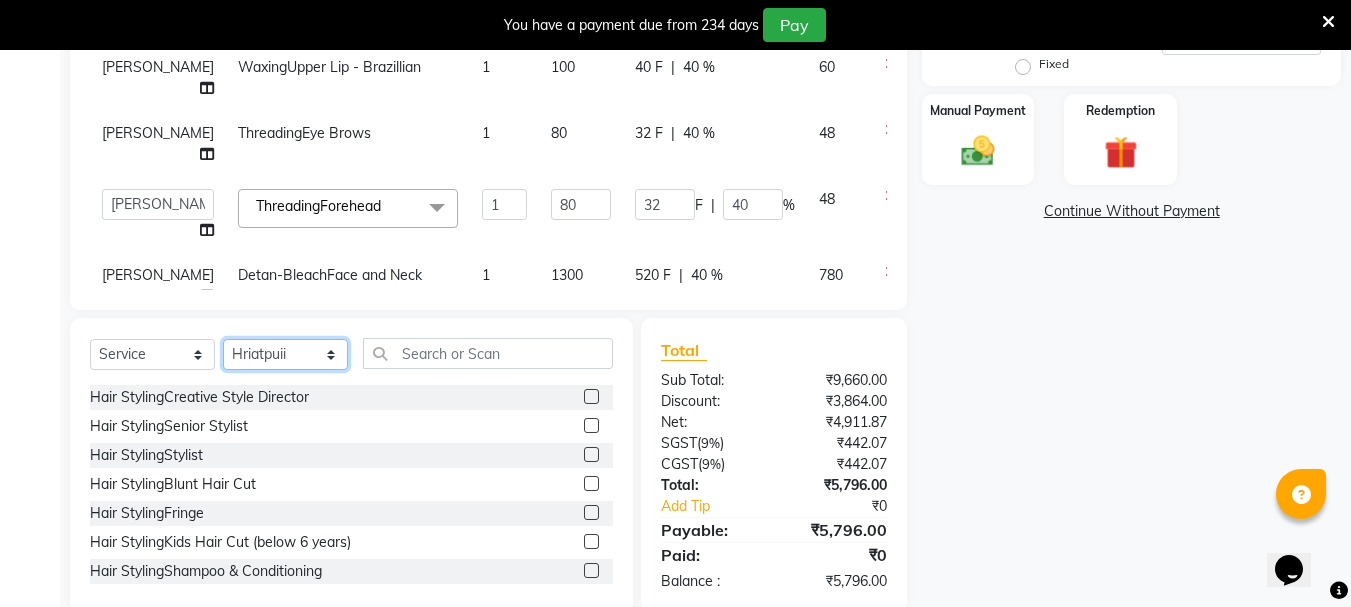 click on "Select Stylist Bhavani Buati [PERSON_NAME] Hriatpuii [PERSON_NAME] [PERSON_NAME] Salon Manager [PERSON_NAME] [PERSON_NAME] Ncy [PERSON_NAME]" 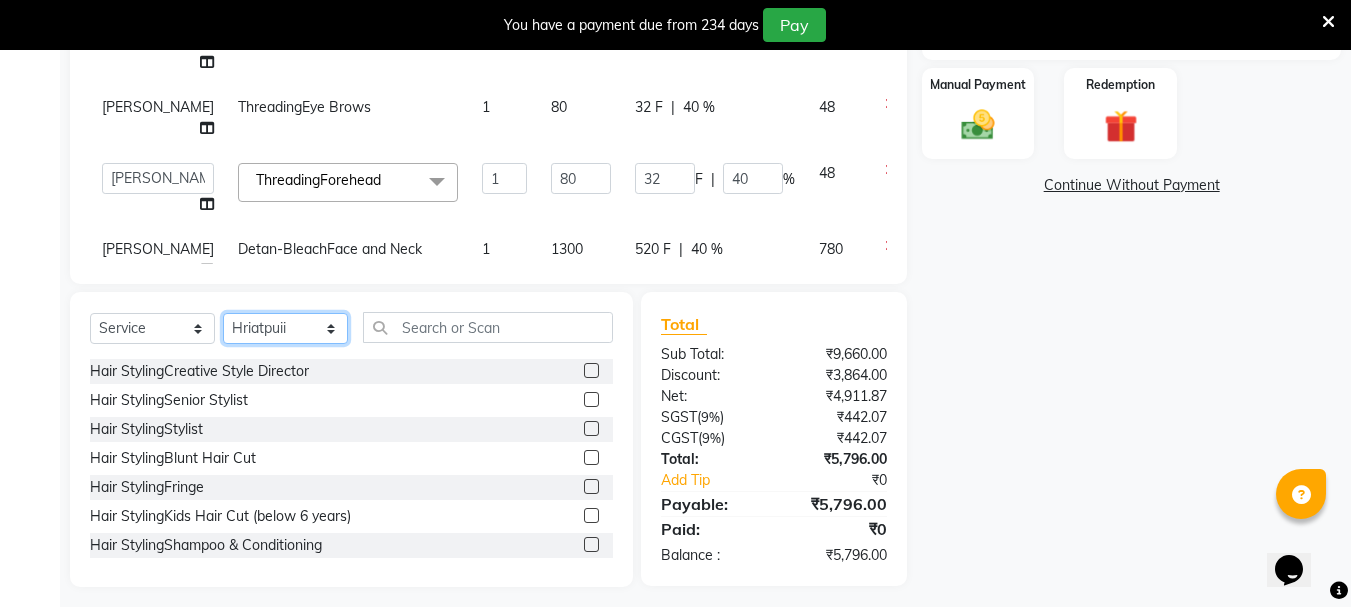 scroll, scrollTop: 544, scrollLeft: 0, axis: vertical 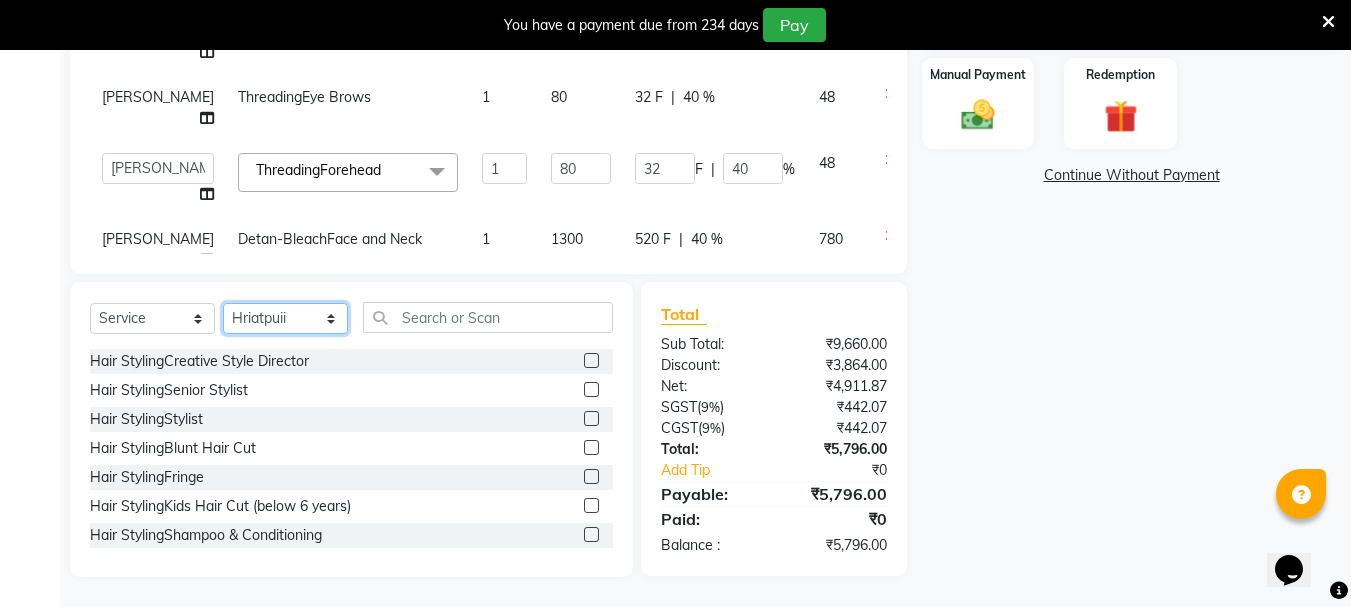 click on "Select Stylist Bhavani Buati [PERSON_NAME] Hriatpuii [PERSON_NAME] [PERSON_NAME] Salon Manager [PERSON_NAME] [PERSON_NAME] Ncy [PERSON_NAME]" 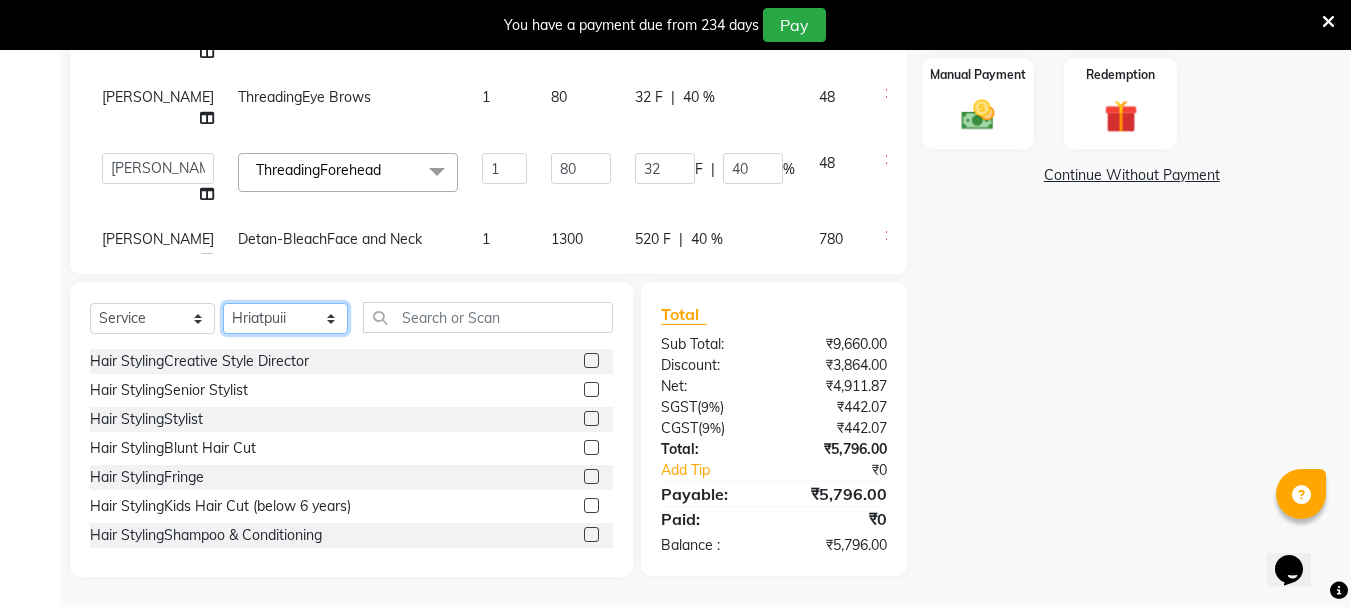 scroll, scrollTop: 444, scrollLeft: 0, axis: vertical 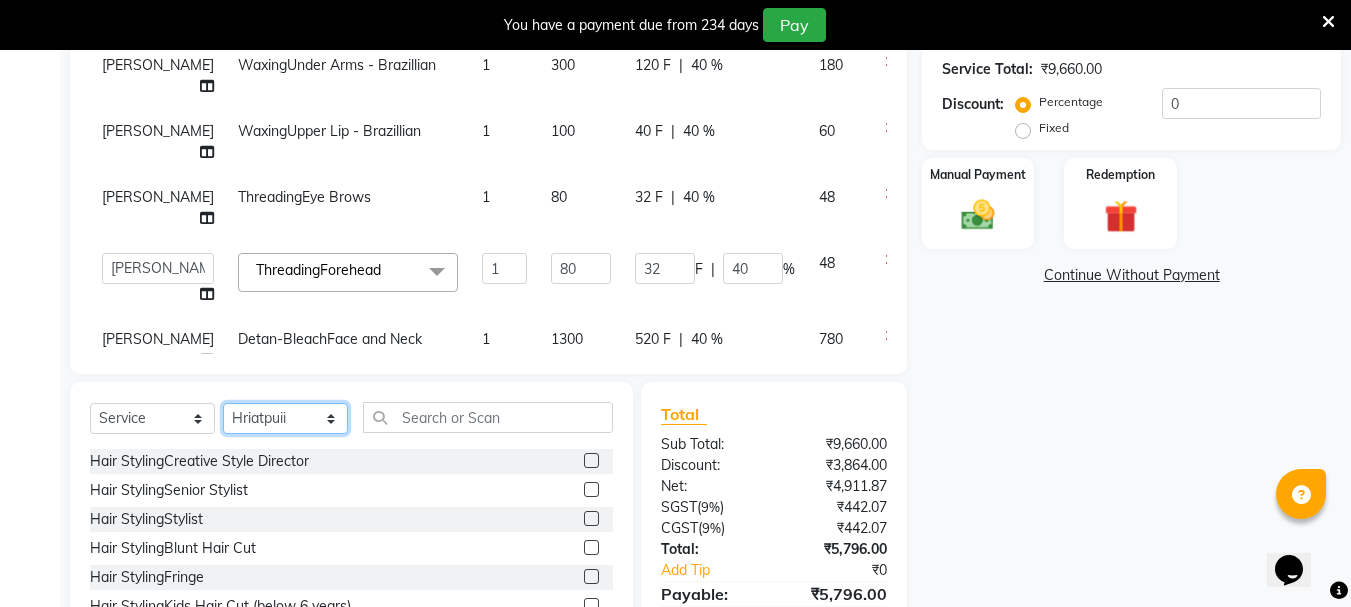 click on "Select Stylist Bhavani Buati [PERSON_NAME] Hriatpuii [PERSON_NAME] [PERSON_NAME] Salon Manager [PERSON_NAME] [PERSON_NAME] Ncy [PERSON_NAME]" 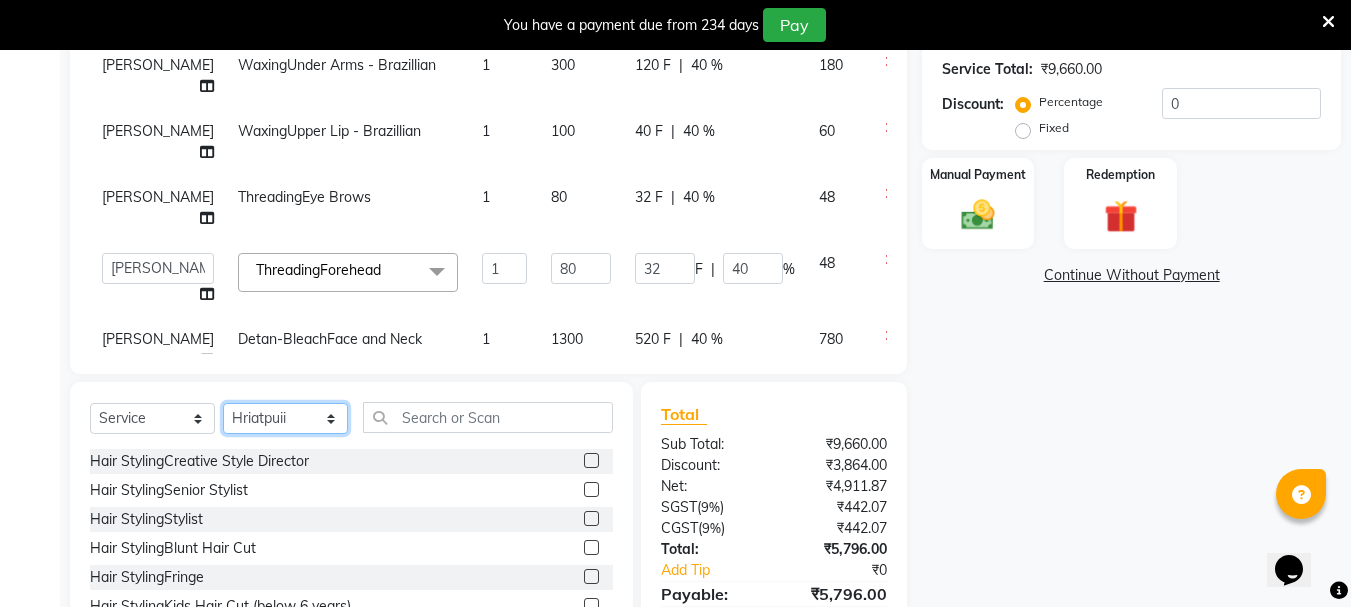 select on "64245" 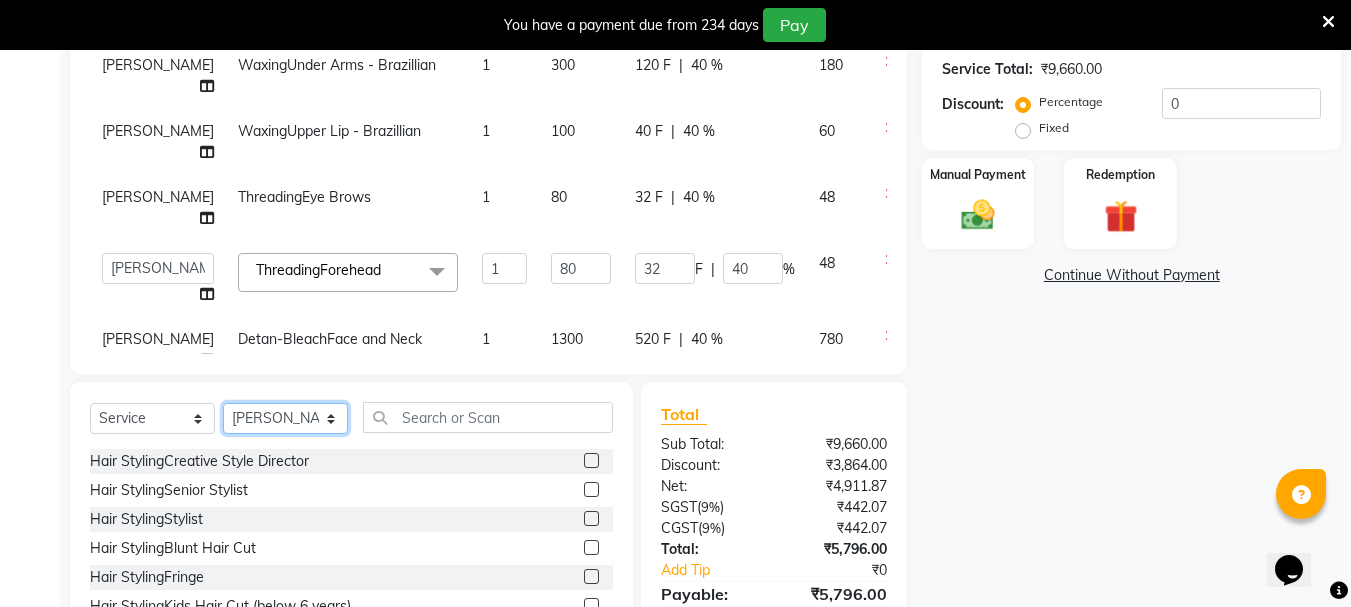 click on "Select Stylist Bhavani Buati [PERSON_NAME] Hriatpuii [PERSON_NAME] [PERSON_NAME] Salon Manager [PERSON_NAME] [PERSON_NAME] Ncy [PERSON_NAME]" 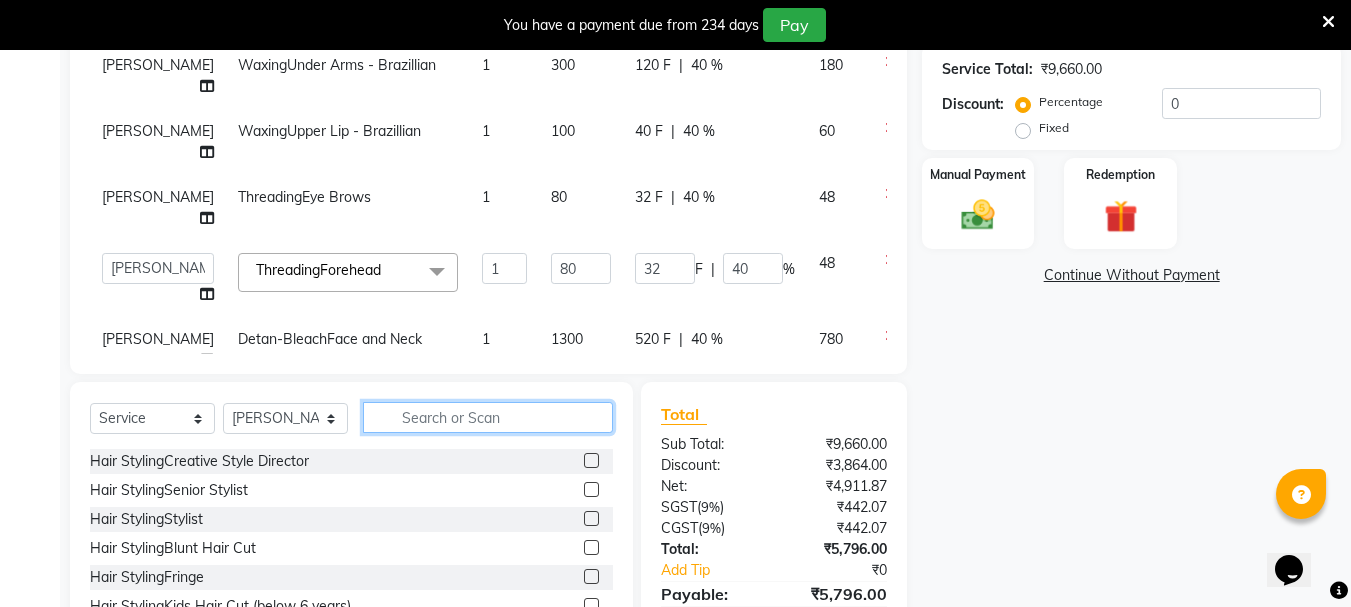 click 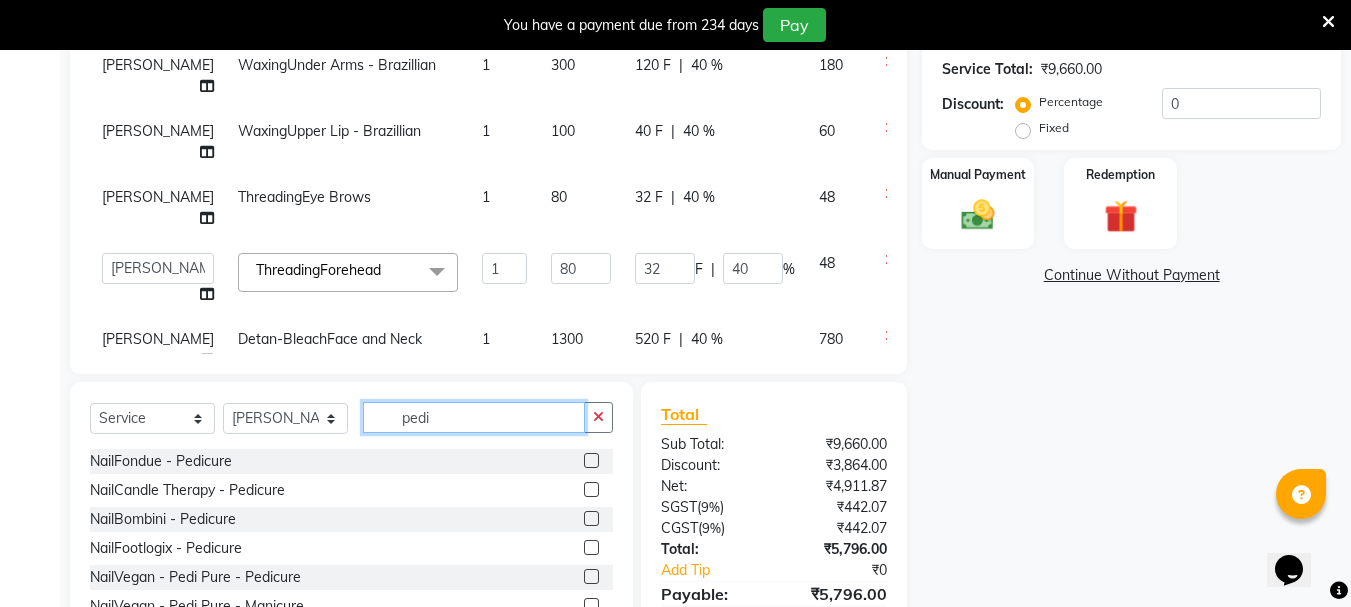 type on "pedi" 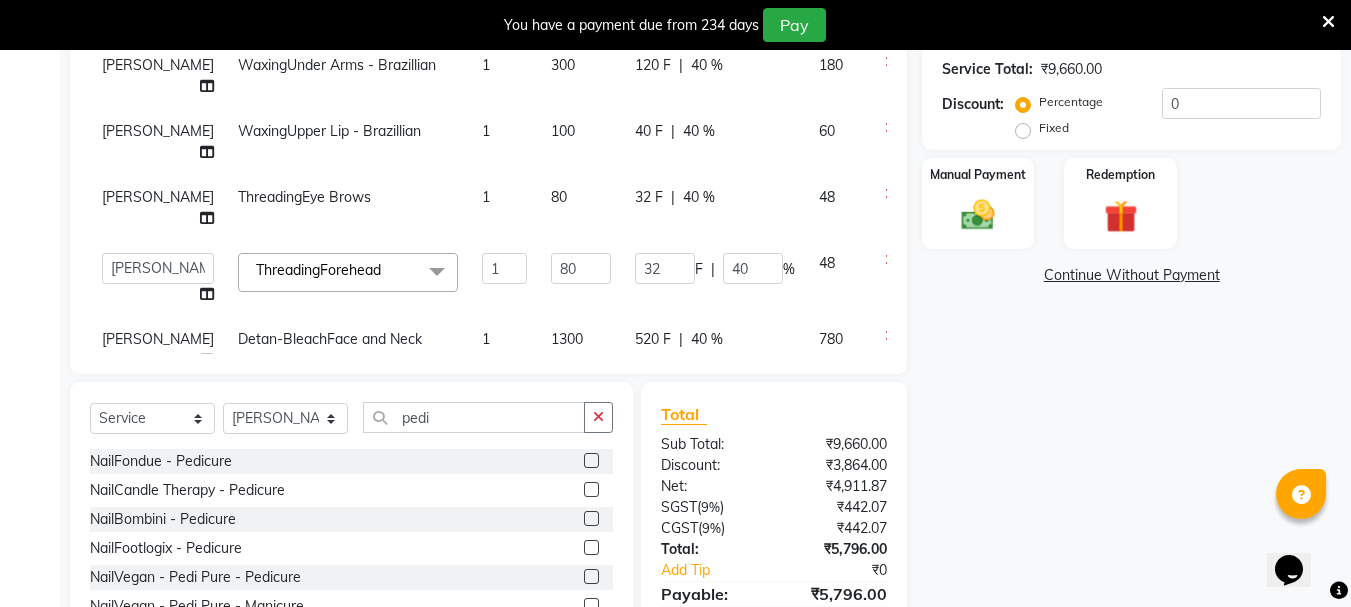 click 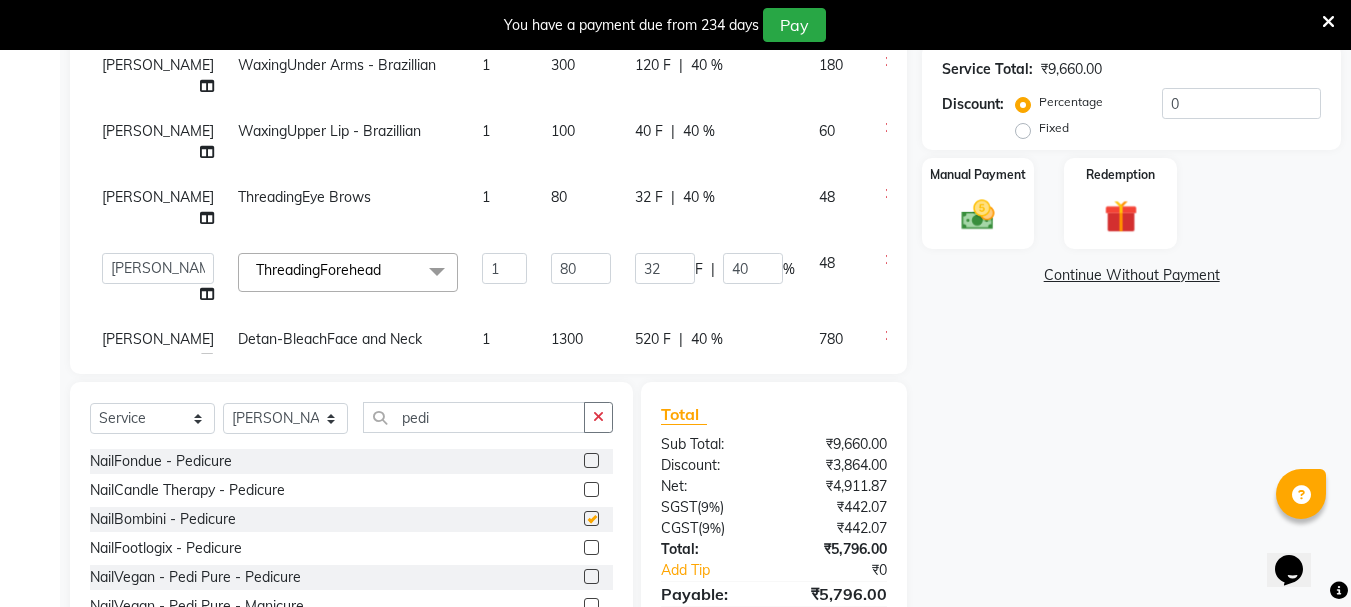scroll, scrollTop: 70, scrollLeft: 0, axis: vertical 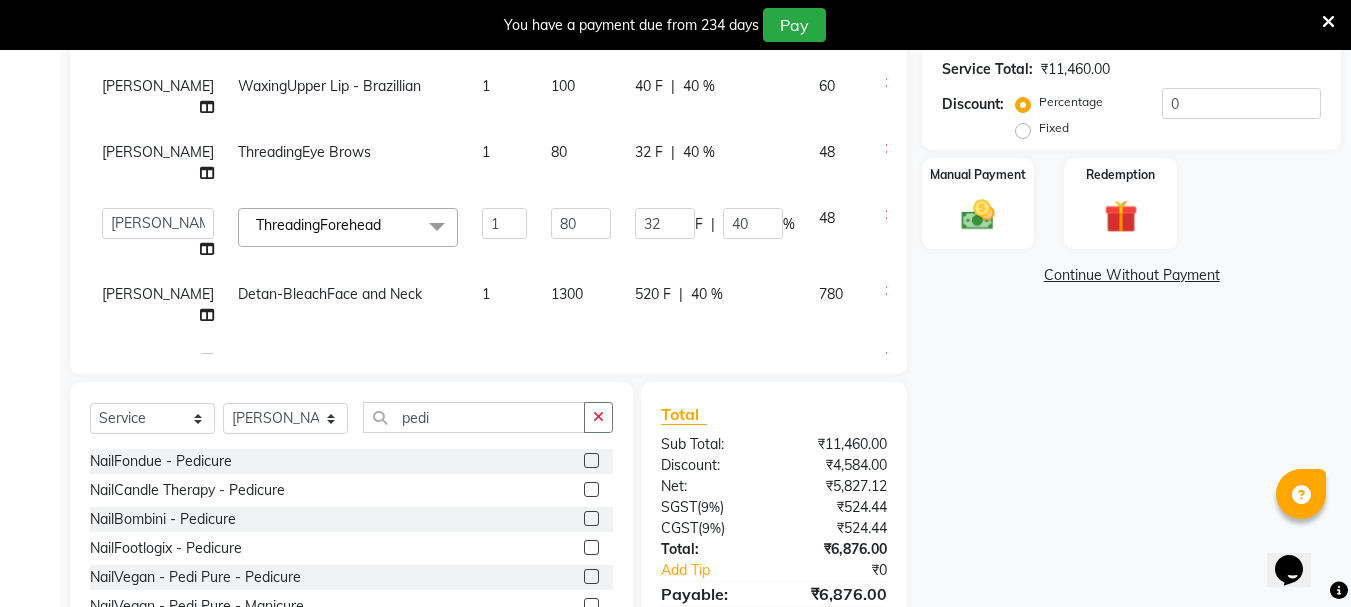 checkbox on "false" 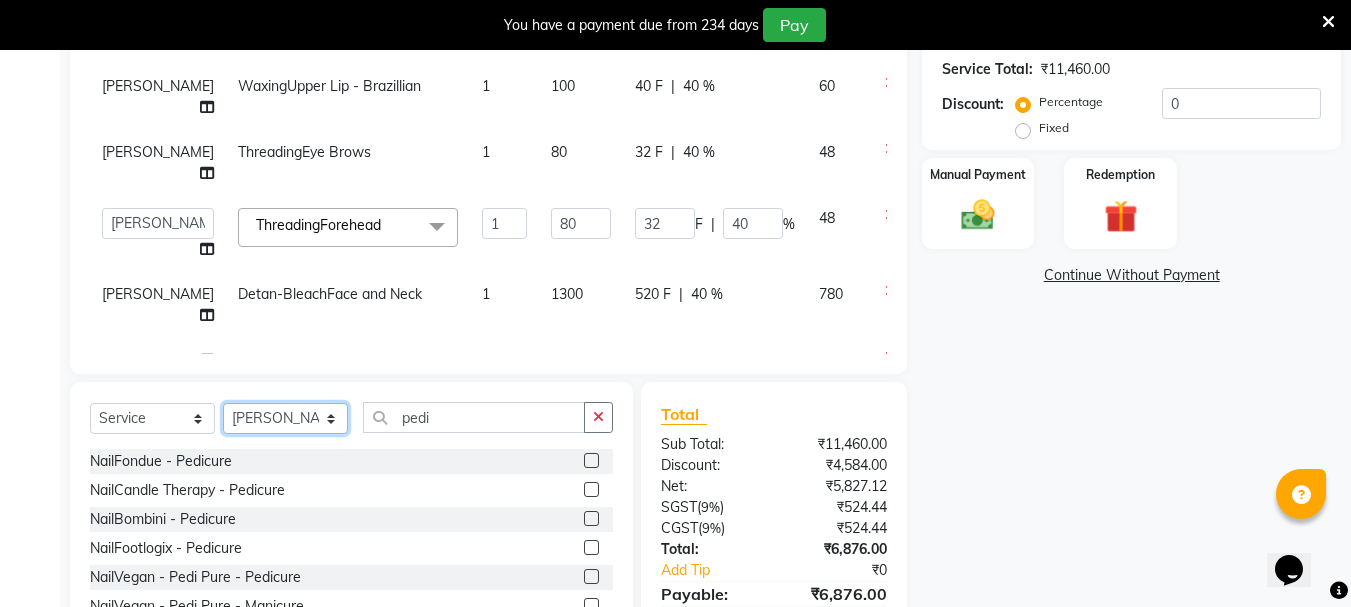 click on "Select Stylist Bhavani Buati [PERSON_NAME] Hriatpuii [PERSON_NAME] [PERSON_NAME] Salon Manager [PERSON_NAME] [PERSON_NAME] Ncy [PERSON_NAME]" 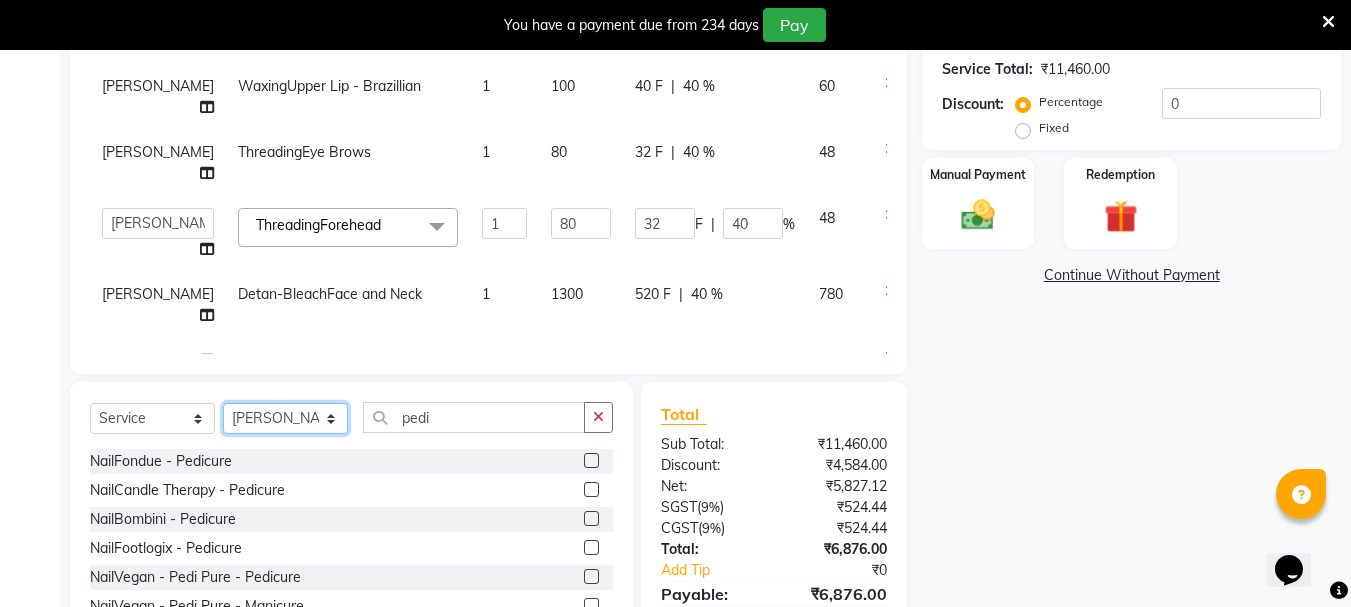 select on "76983" 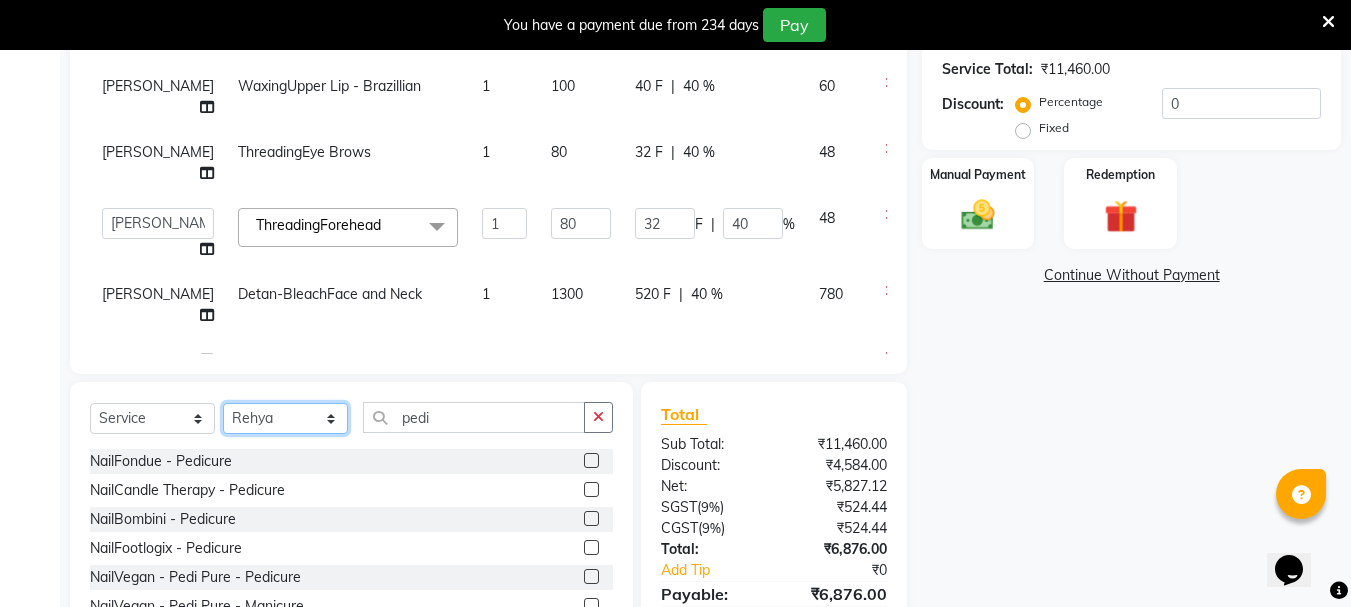 click on "Select Stylist Bhavani Buati [PERSON_NAME] Hriatpuii [PERSON_NAME] [PERSON_NAME] Salon Manager [PERSON_NAME] [PERSON_NAME] Ncy [PERSON_NAME]" 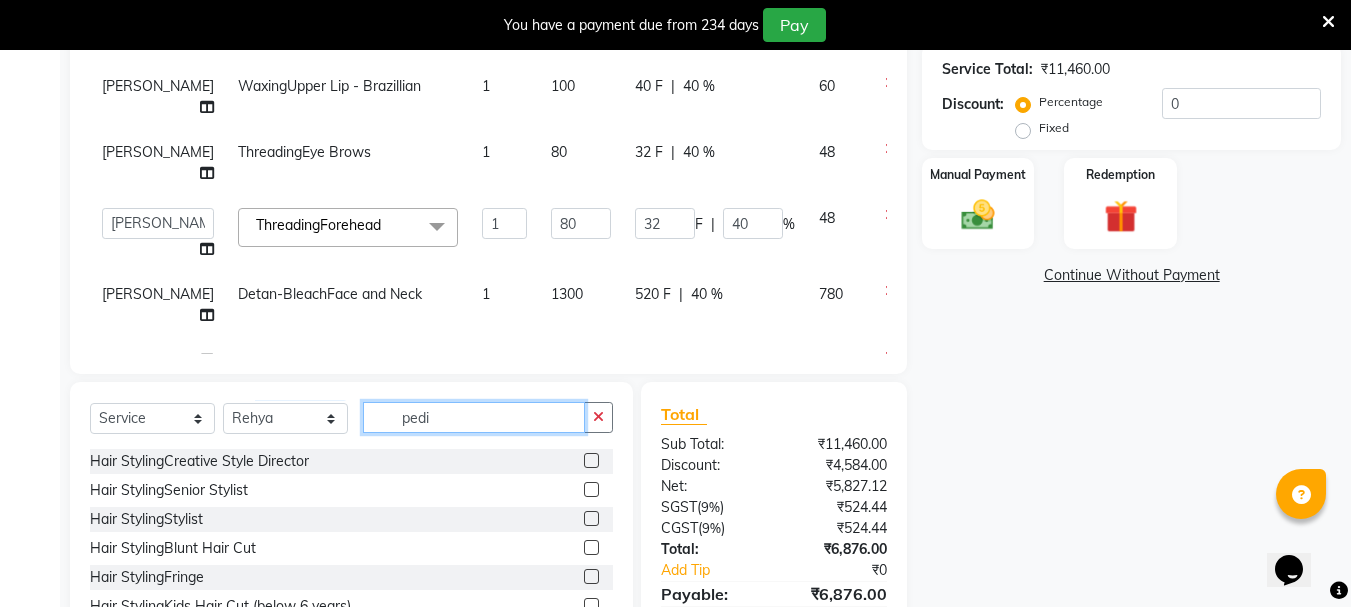 click on "pedi" 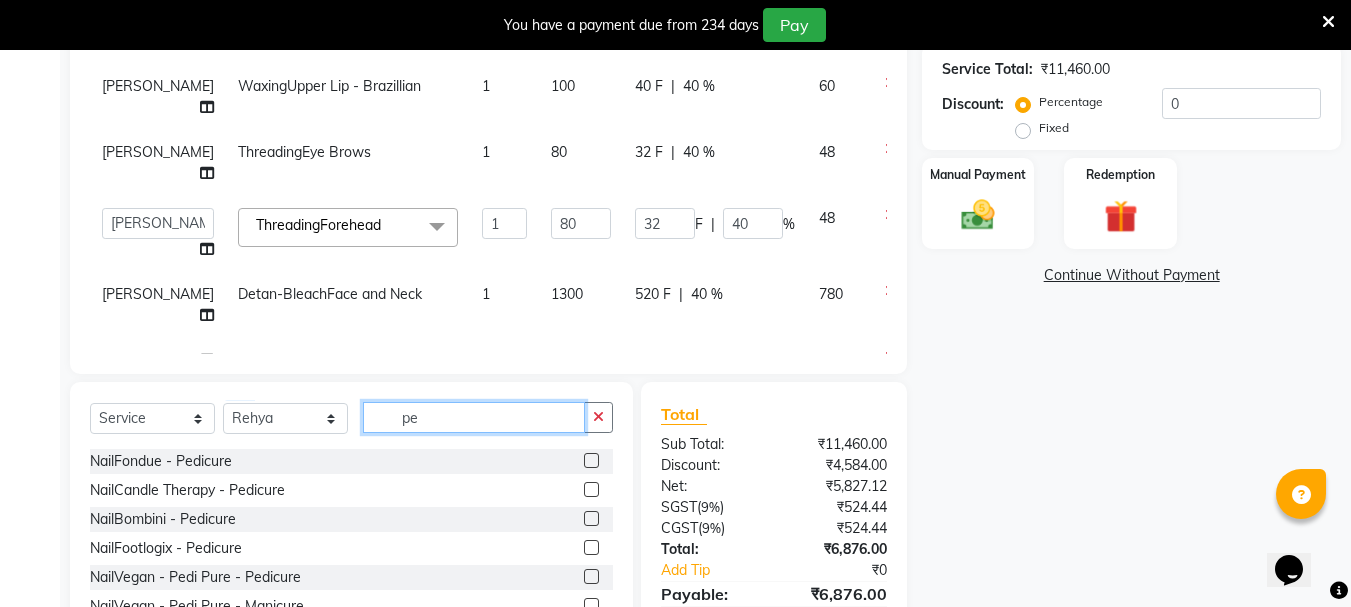 type on "p" 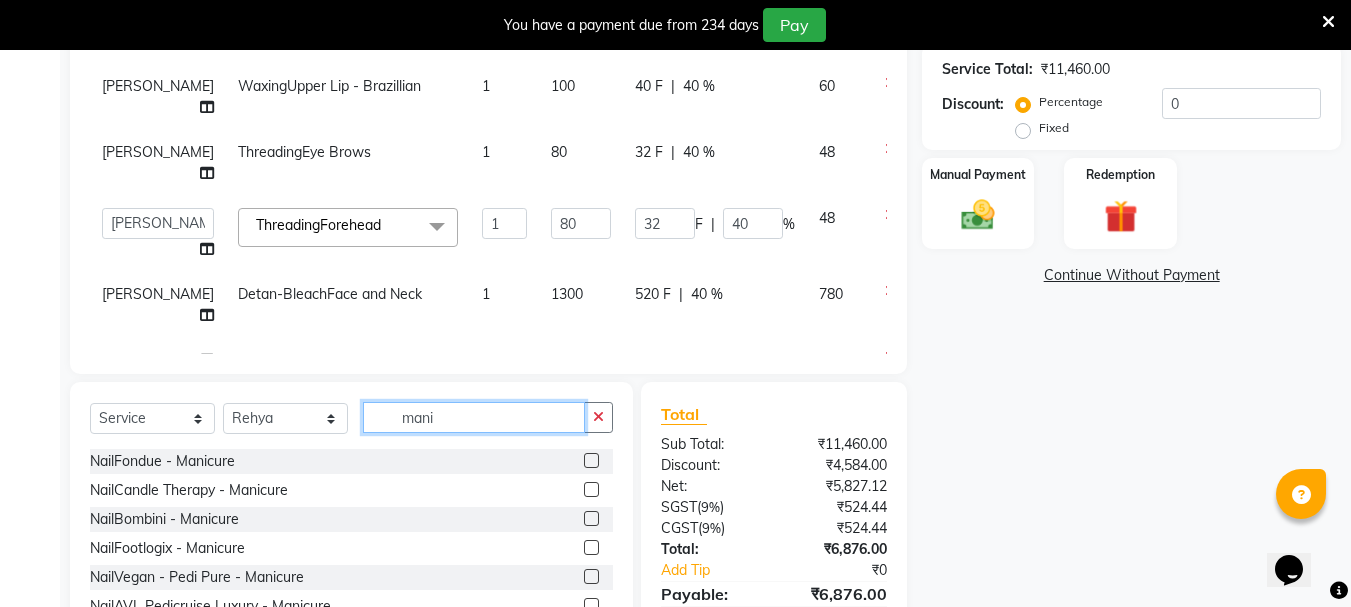 type on "mani" 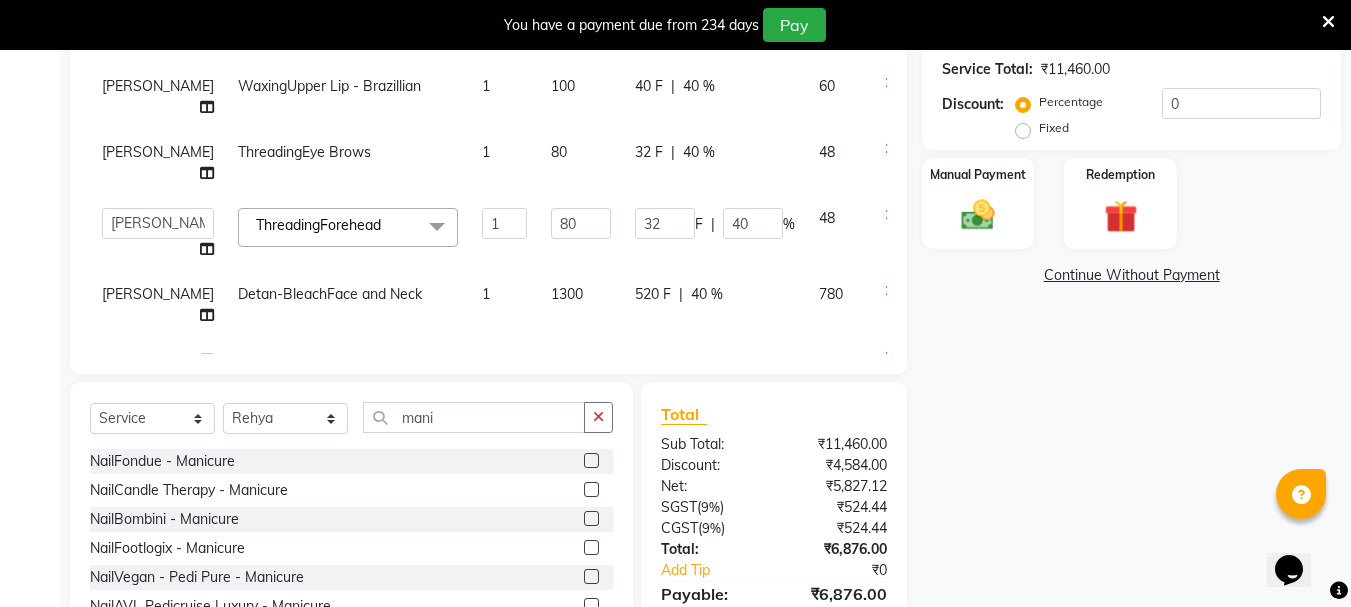 click 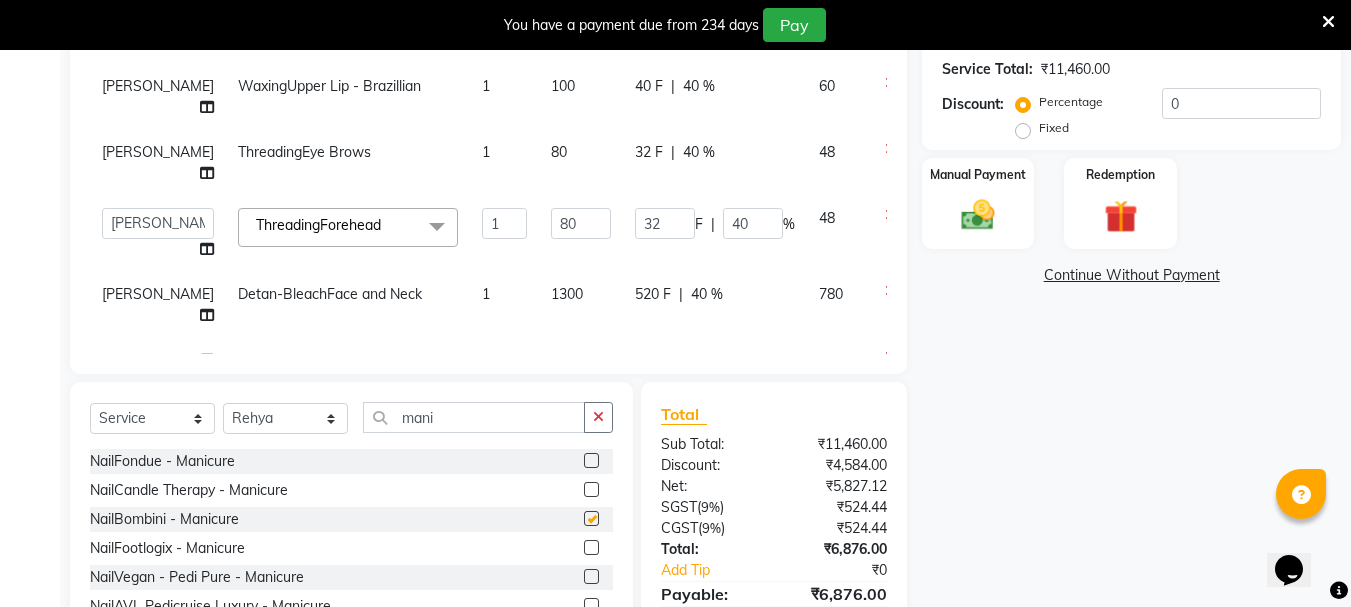 scroll, scrollTop: 85, scrollLeft: 0, axis: vertical 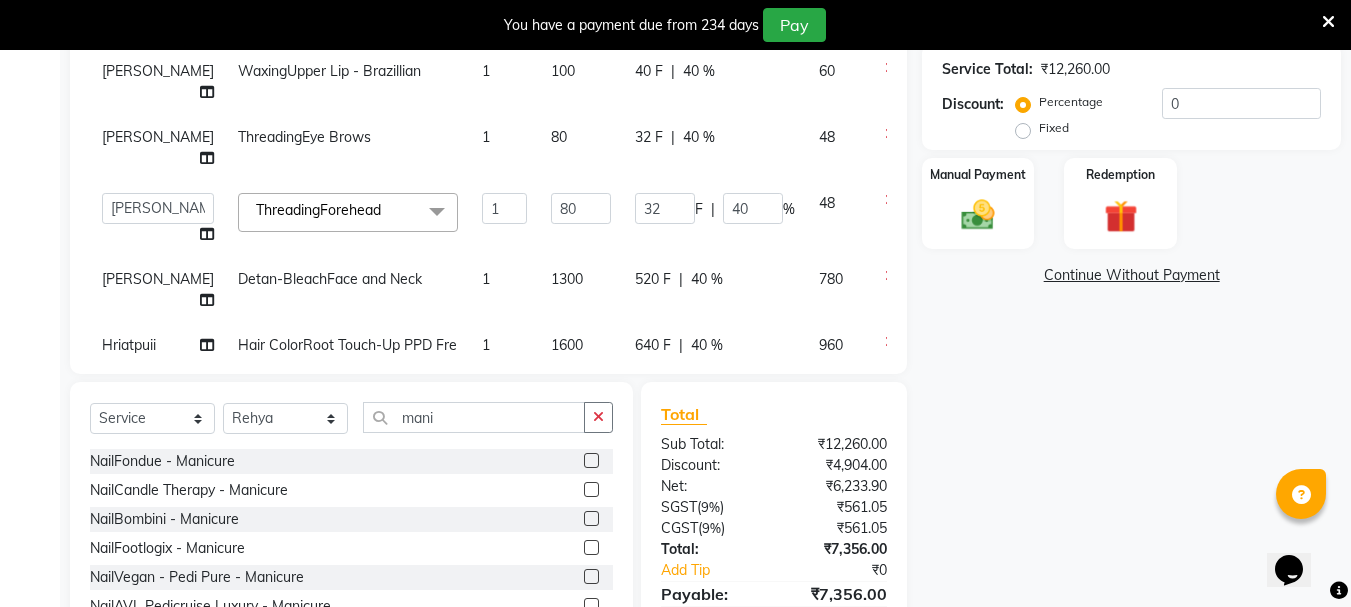 checkbox on "false" 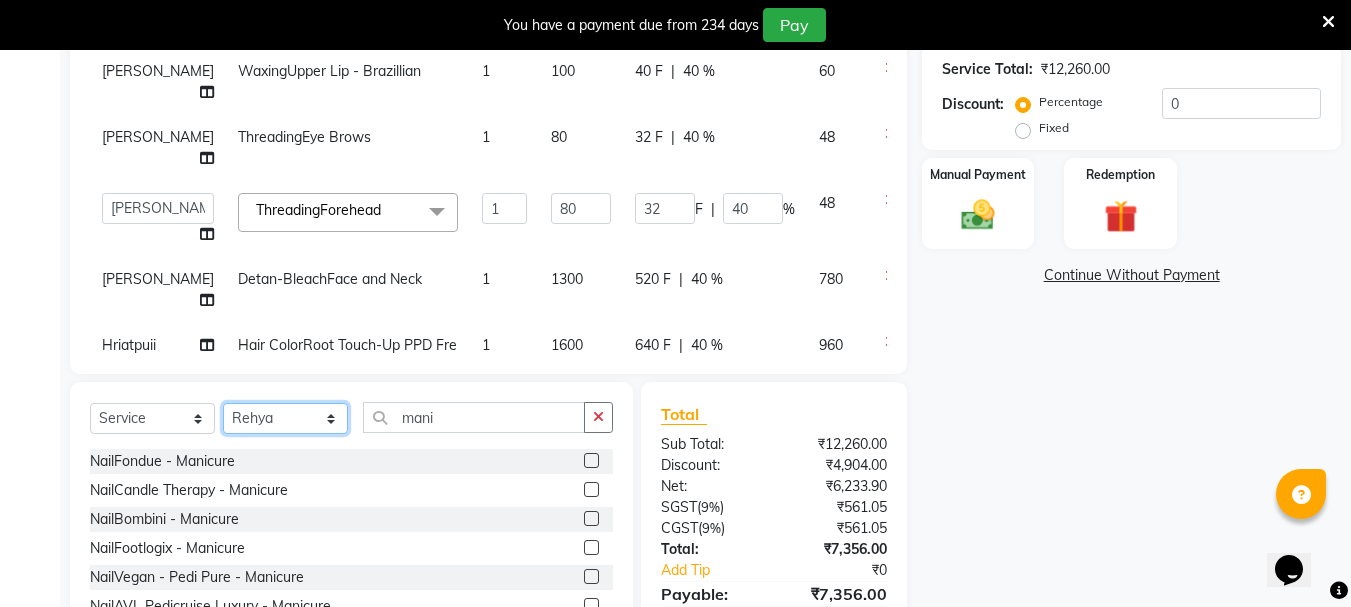 drag, startPoint x: 268, startPoint y: 434, endPoint x: 265, endPoint y: 424, distance: 10.440307 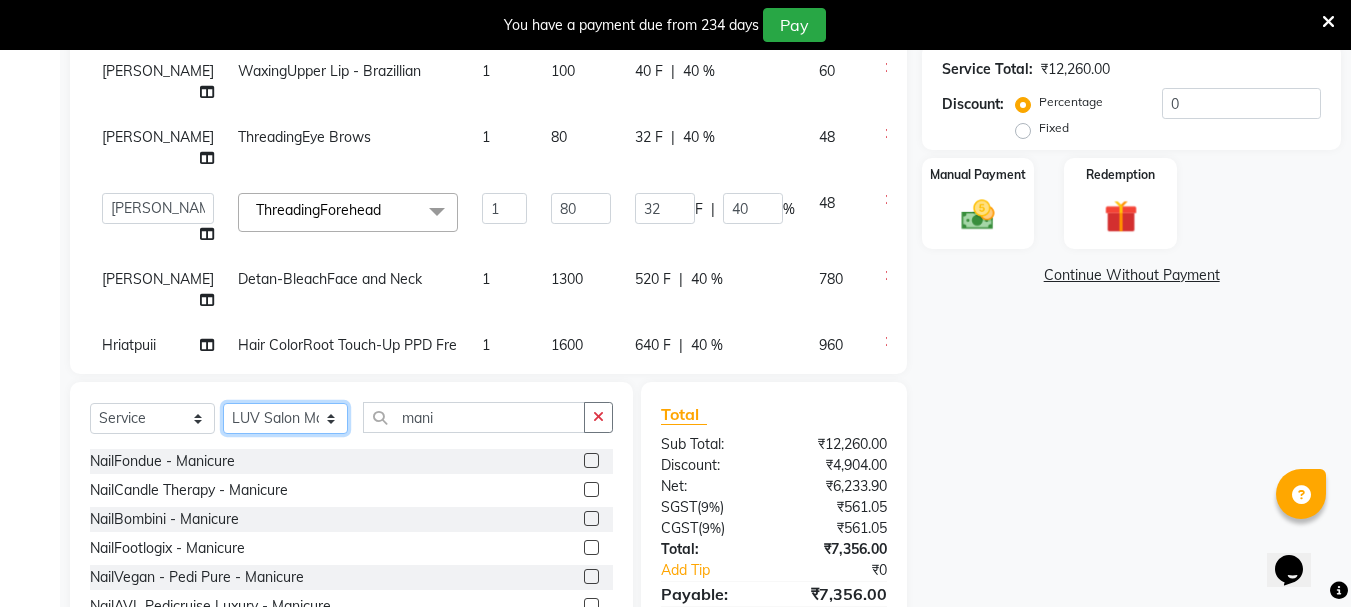 click on "Select Stylist Bhavani Buati [PERSON_NAME] Hriatpuii [PERSON_NAME] [PERSON_NAME] Salon Manager [PERSON_NAME] [PERSON_NAME] Ncy [PERSON_NAME]" 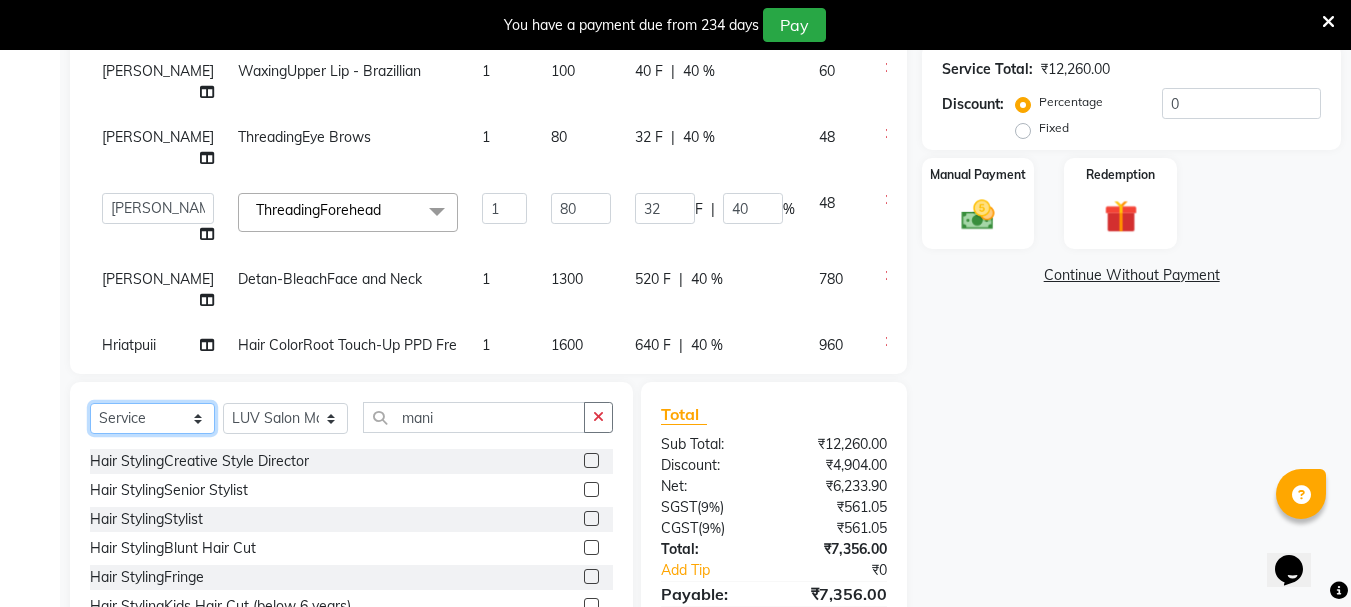 click on "Select  Service  Product  Membership  Package Voucher Prepaid Gift Card" 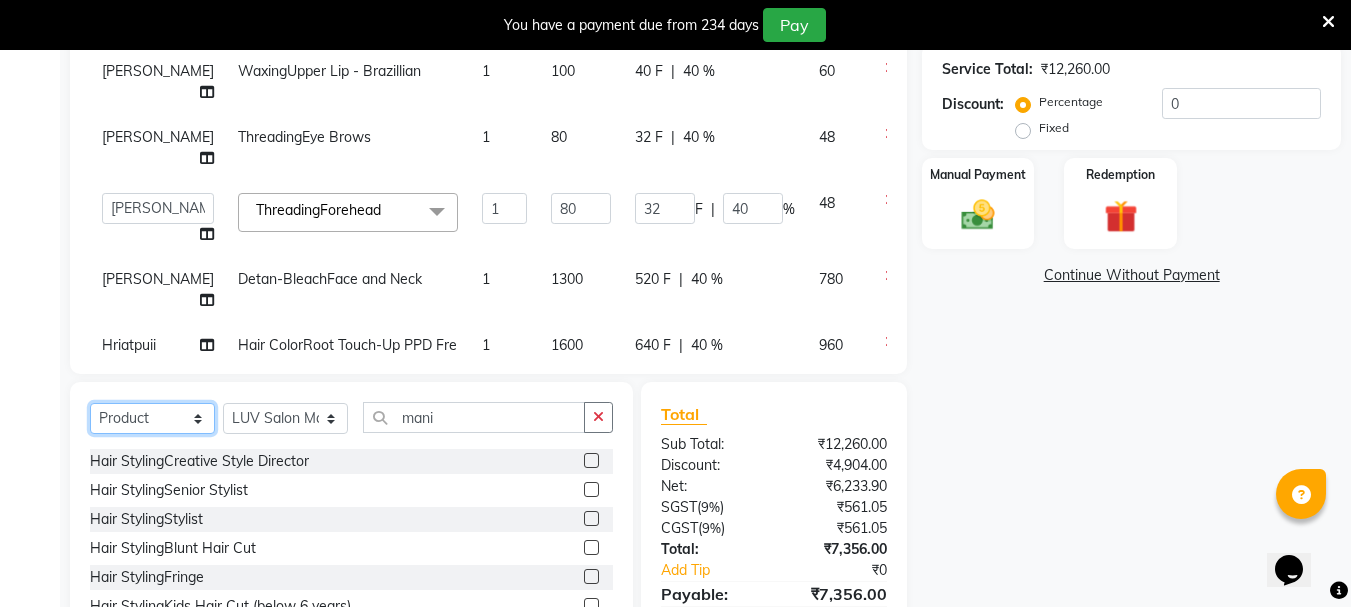click on "Select  Service  Product  Membership  Package Voucher Prepaid Gift Card" 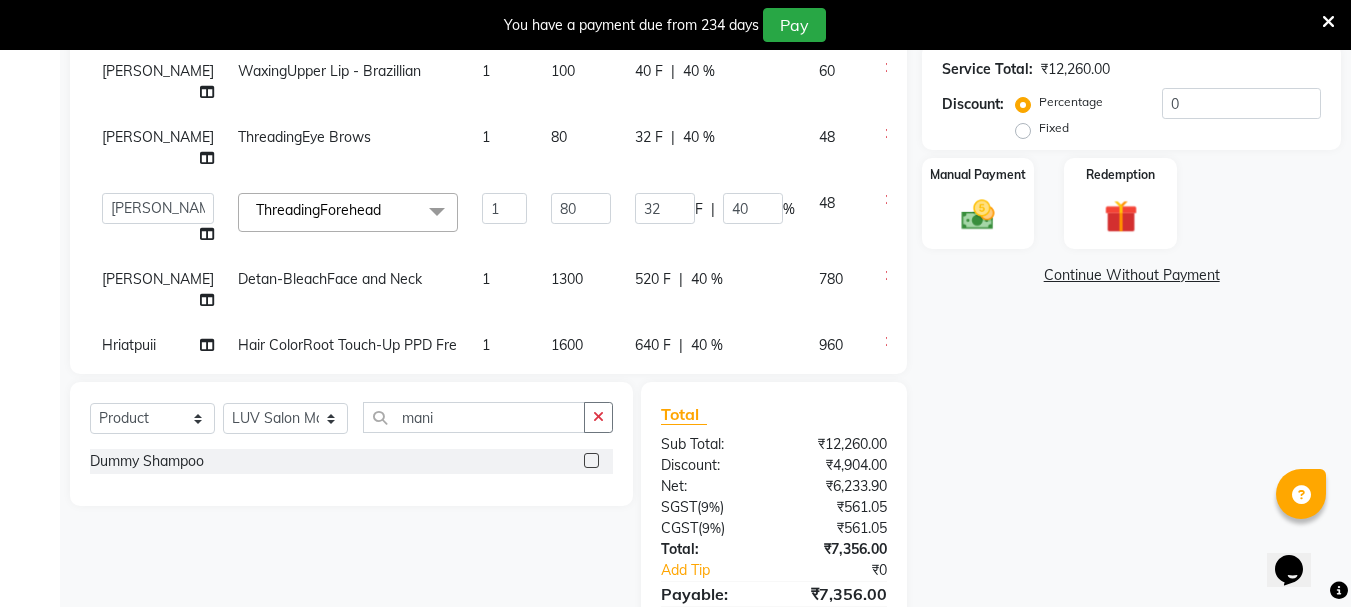 click 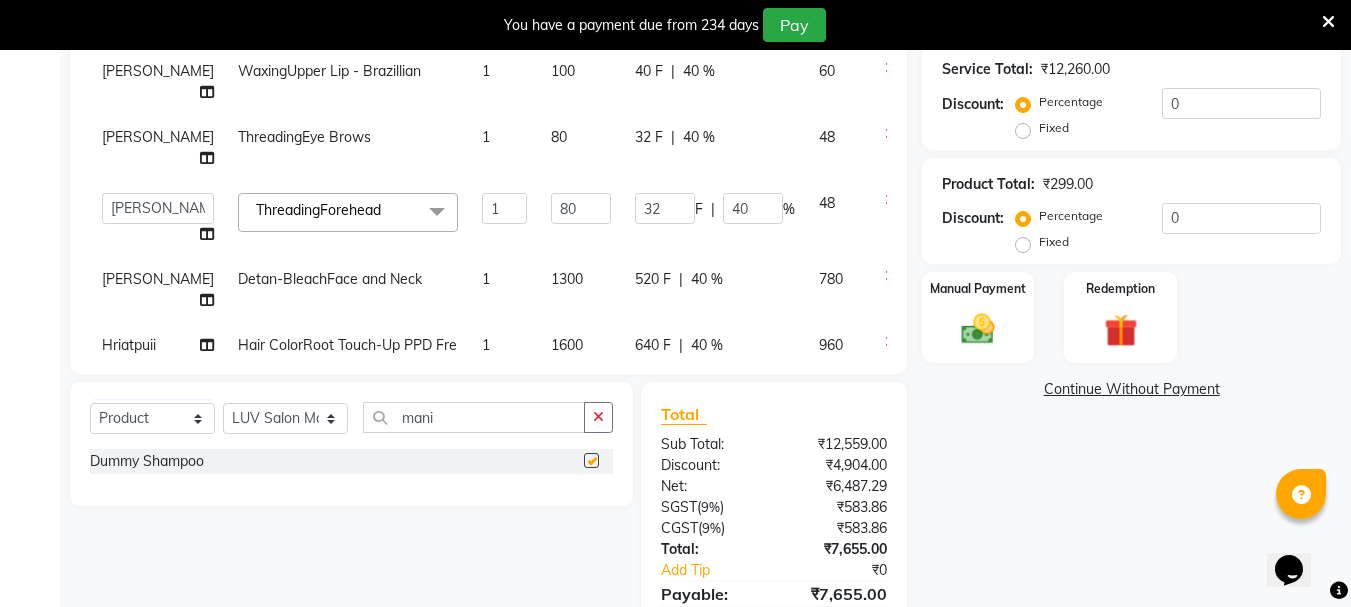 checkbox on "false" 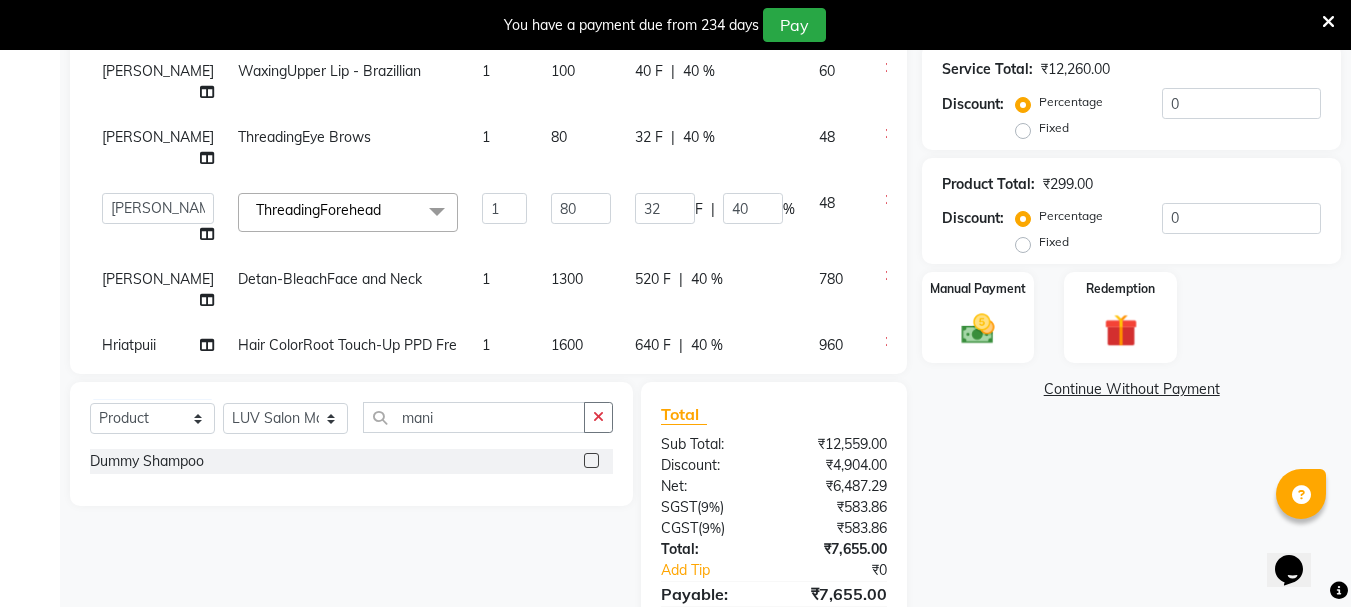 scroll, scrollTop: 258, scrollLeft: 0, axis: vertical 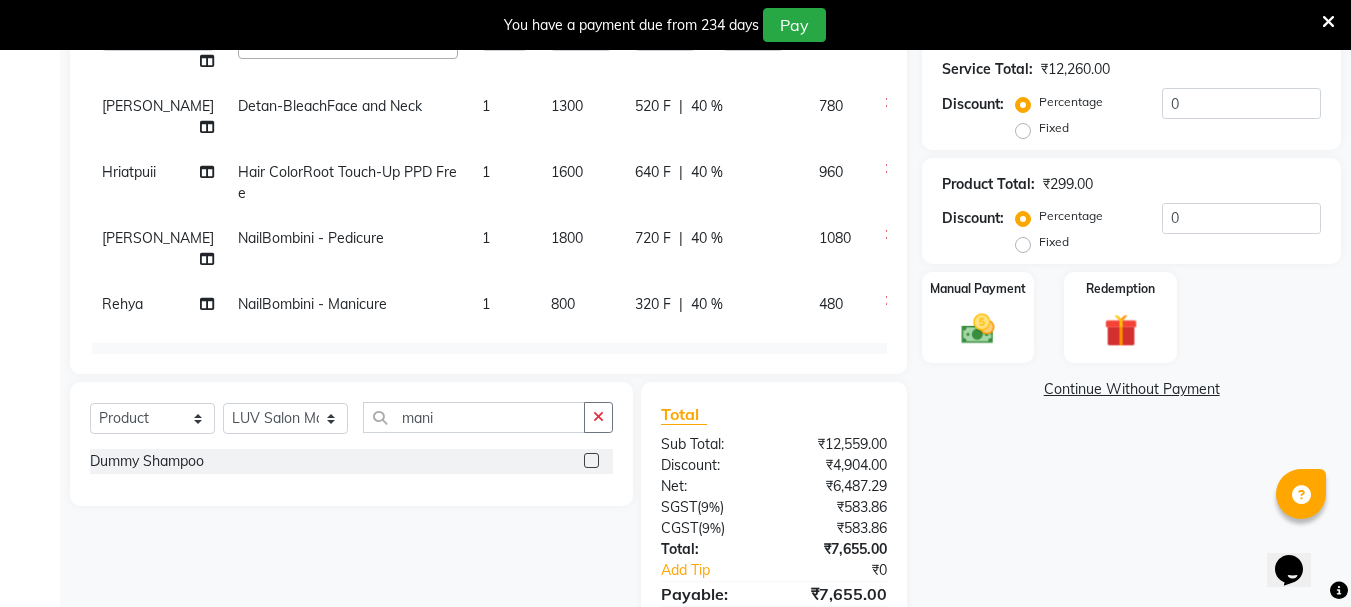 click on "299" 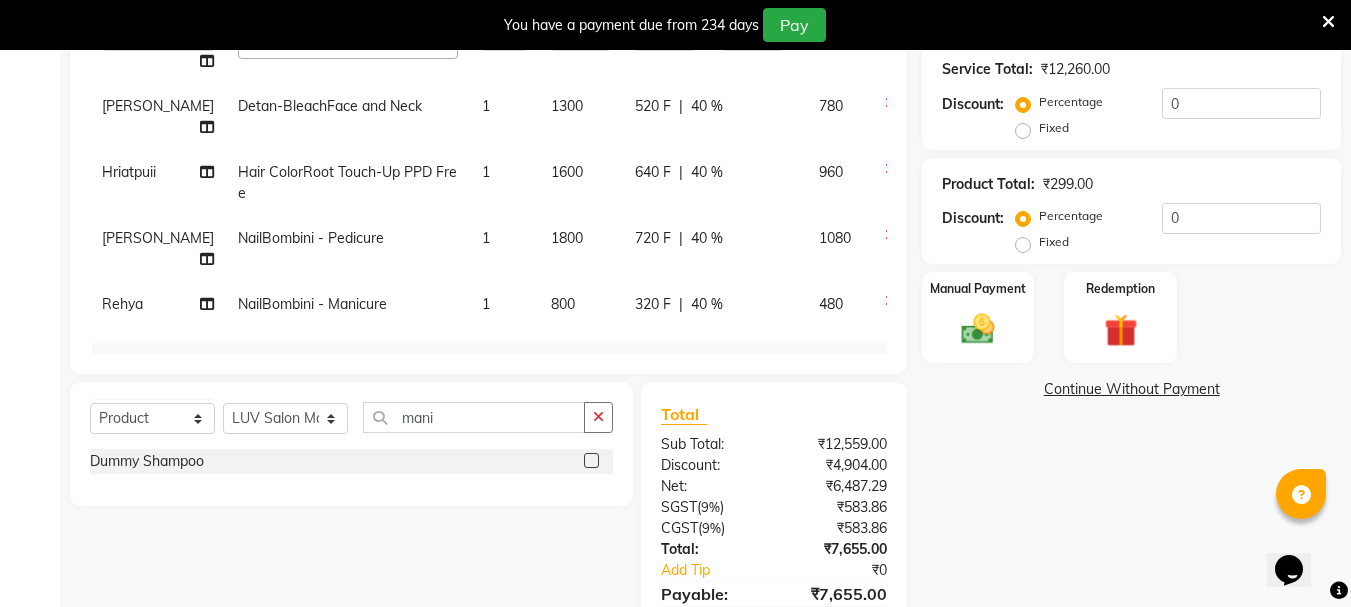 click on "299" 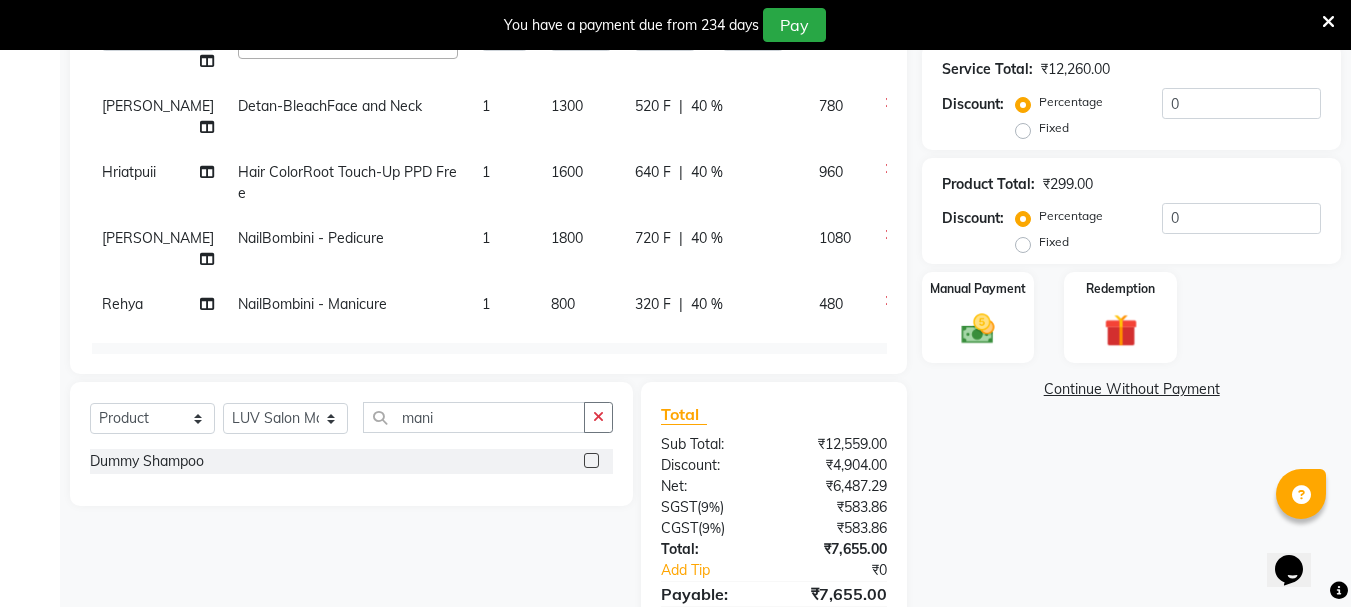 type on "2" 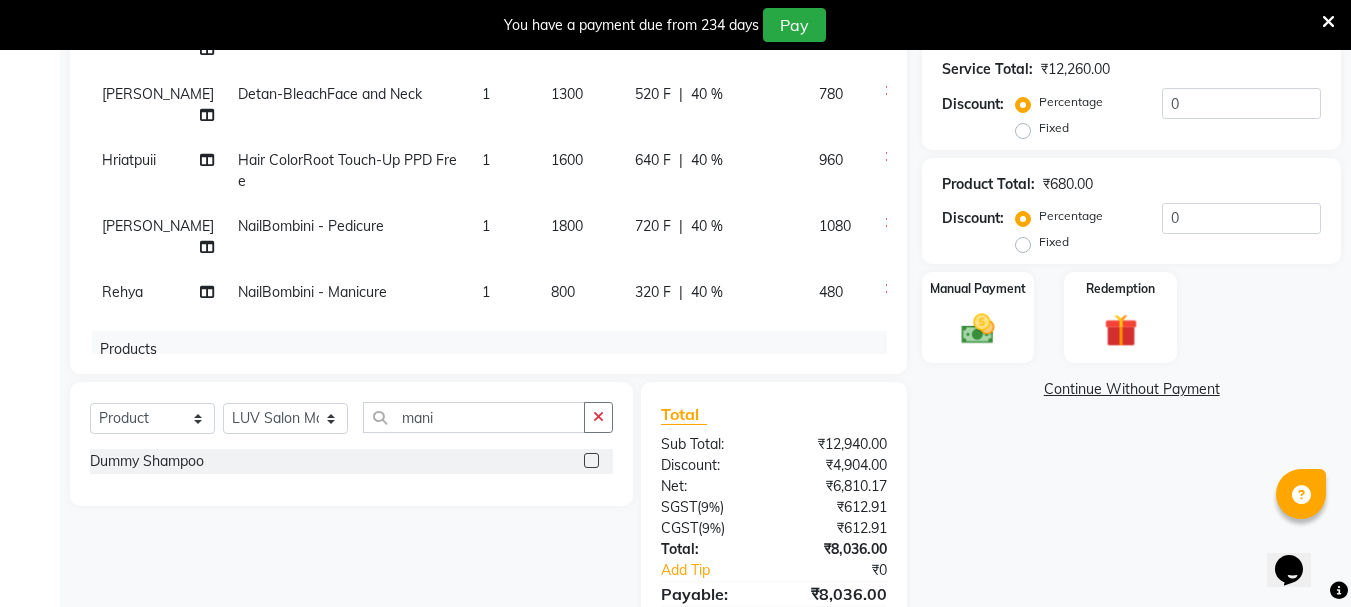 click on "Services Stylist Service Qty Price Disc Total Action [PERSON_NAME] FacialsKanpeki - Blanch 1 5500 2200 F | 40 % 3300 [PERSON_NAME] WaxingFull Arms 1 700 280 F | 40 % 420 [PERSON_NAME] Arms - Brazillian 1 300 120 F | 40 % 180 [PERSON_NAME] Lip - Brazillian 1 100 40 F | 40 % 60 [PERSON_NAME] ThreadingEye Brows 1 80 32 F | 40 % 48  Bhavani   Buati   Deepa   [PERSON_NAME]   Hriatpuii   [PERSON_NAME]   [PERSON_NAME] Salon Manager   [PERSON_NAME]   [PERSON_NAME]   Ncy   [PERSON_NAME]   [PERSON_NAME]   Zovi  ThreadingForehead  x Hair StylingCreative Style Director Hair StylingSenior Stylist Hair StylingStylist Hair StylingBlunt Hair Cut Hair StylingFringe Hair StylingKids Hair Cut (below 6 years) Hair StylingShampoo & Conditioning Hair StylingBlow-dry Hair StylingIroning Hair StylingTong Curls Hair Accessories Hair ColorRoot Touch-Up Vegan Hair ColorRoot Touch-Up PPD Free Hair ColorRoot Touch-Up [MEDICAL_DATA] Free Hair ColorHighlights (Per Foil) Hair ColorHighlights with pre lightener (Per Foil) Hair ColorGlobal Hair Color 1 80" 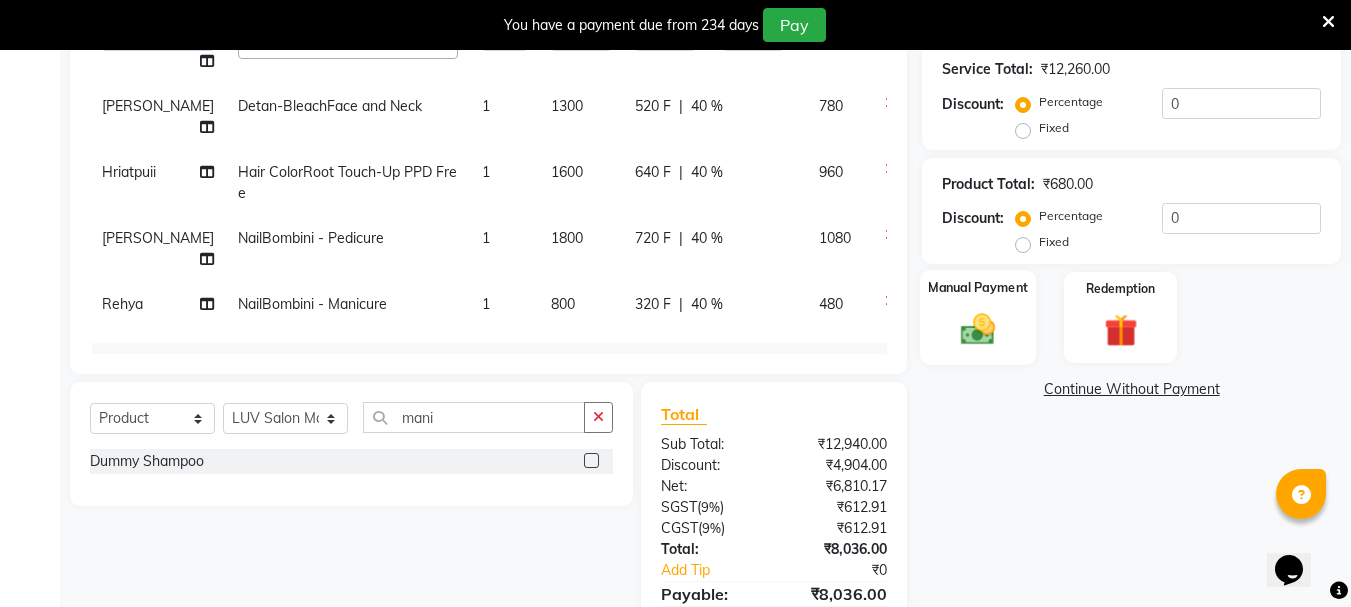 click 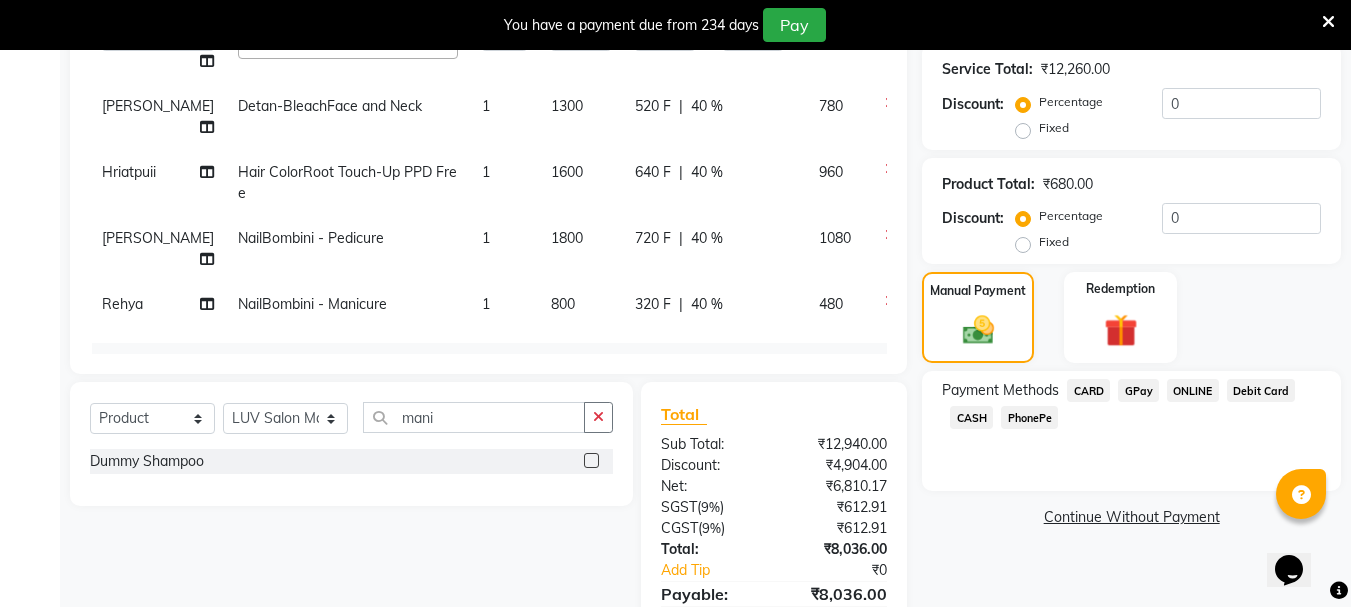 click on "CASH" 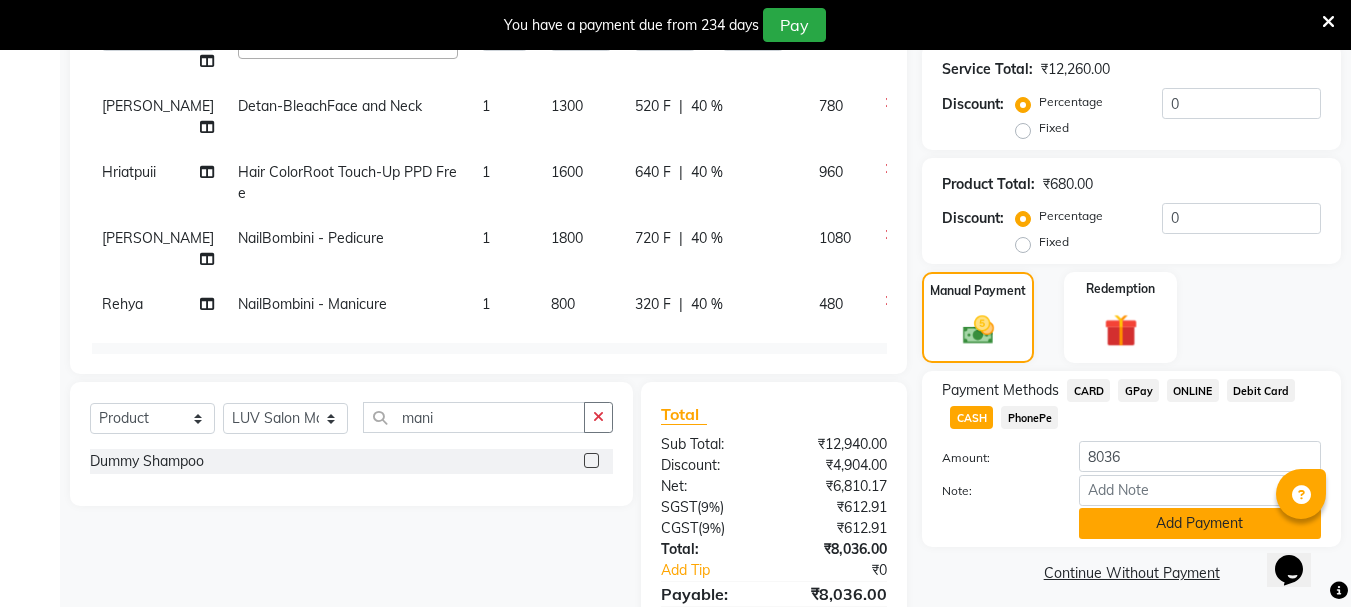 click on "Add Payment" 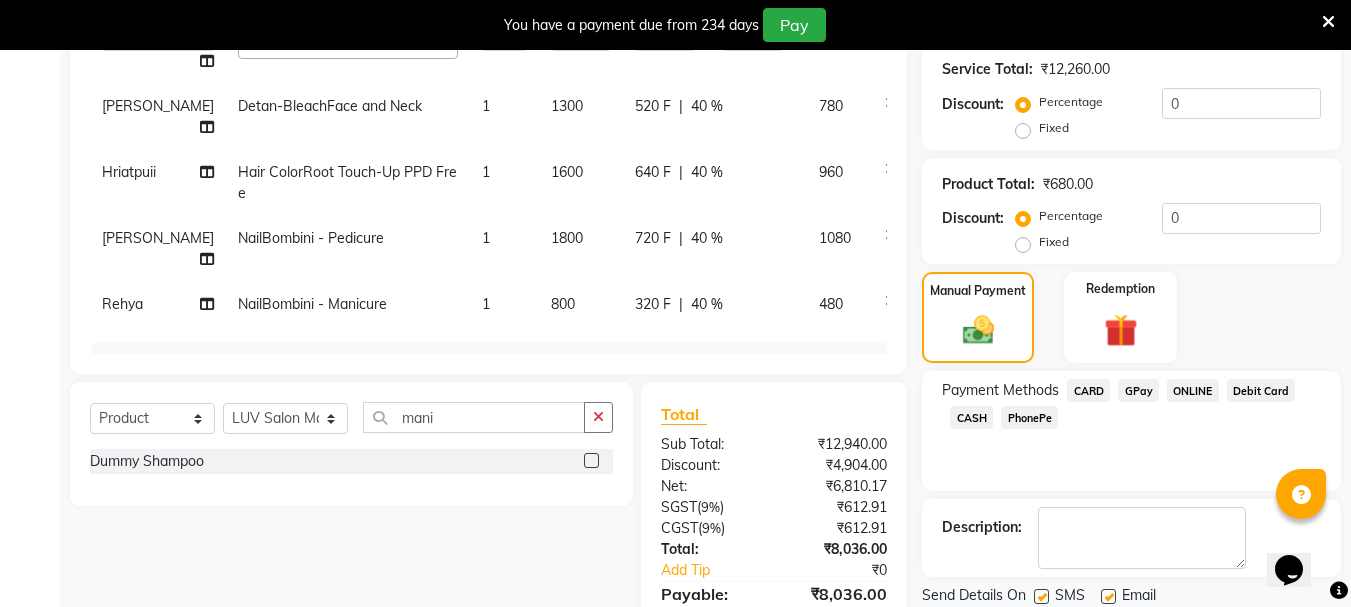 scroll, scrollTop: 614, scrollLeft: 0, axis: vertical 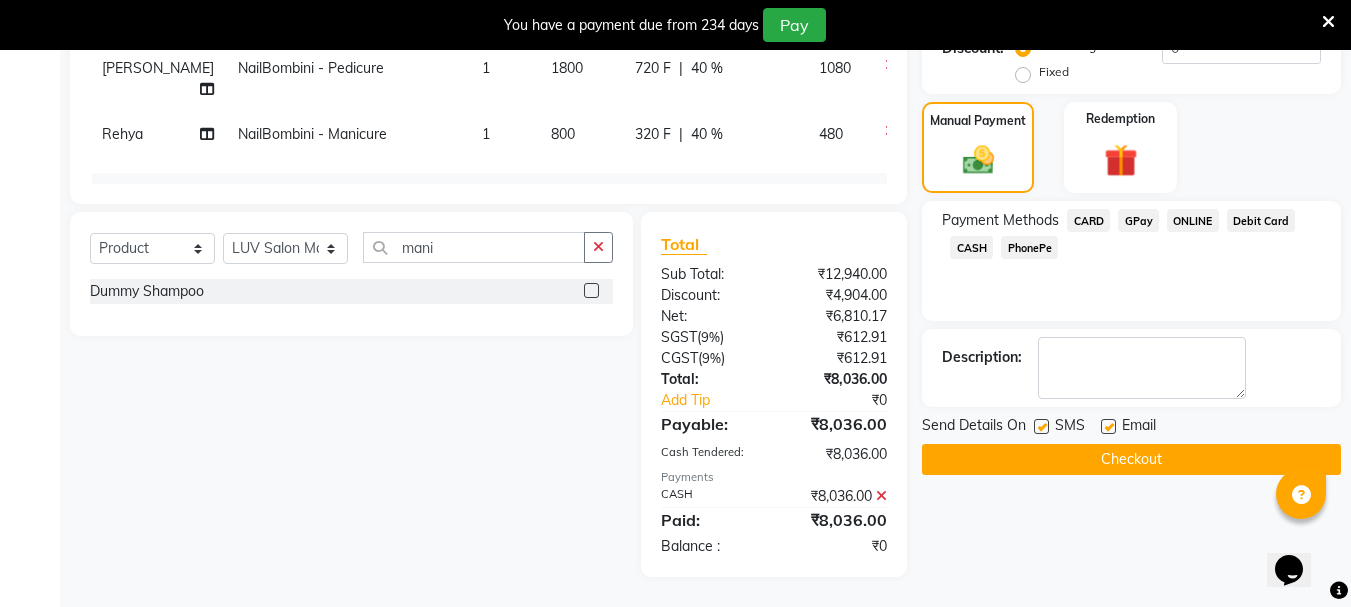 click on "Checkout" 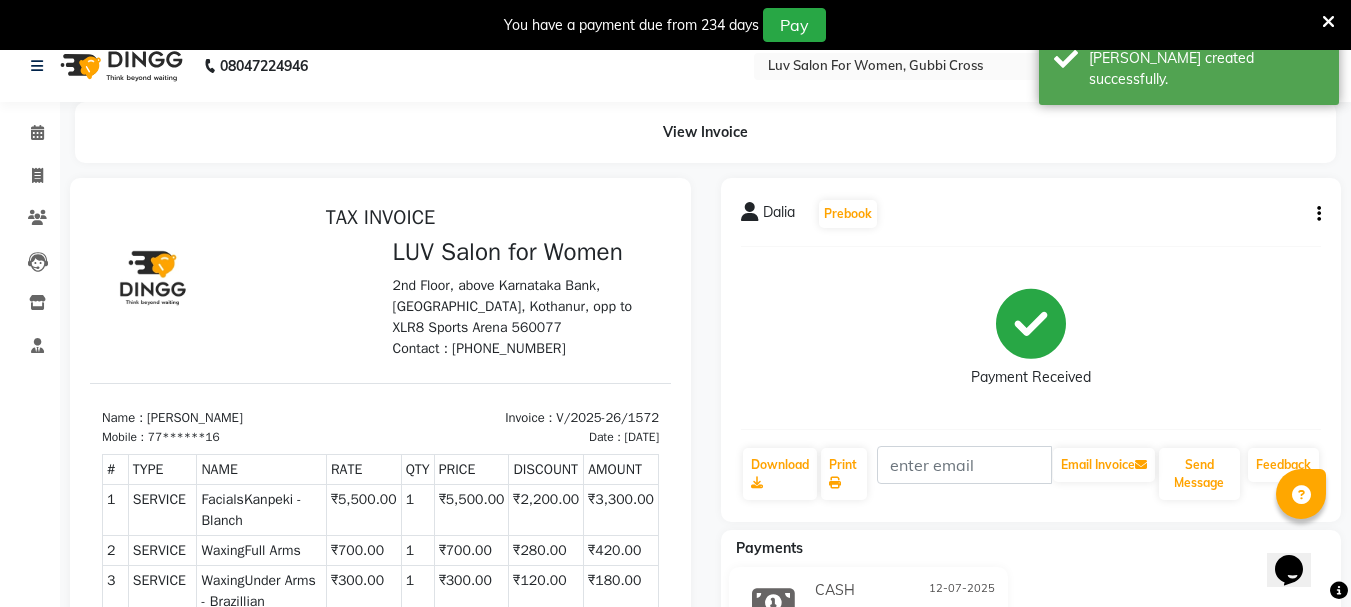 scroll, scrollTop: 0, scrollLeft: 0, axis: both 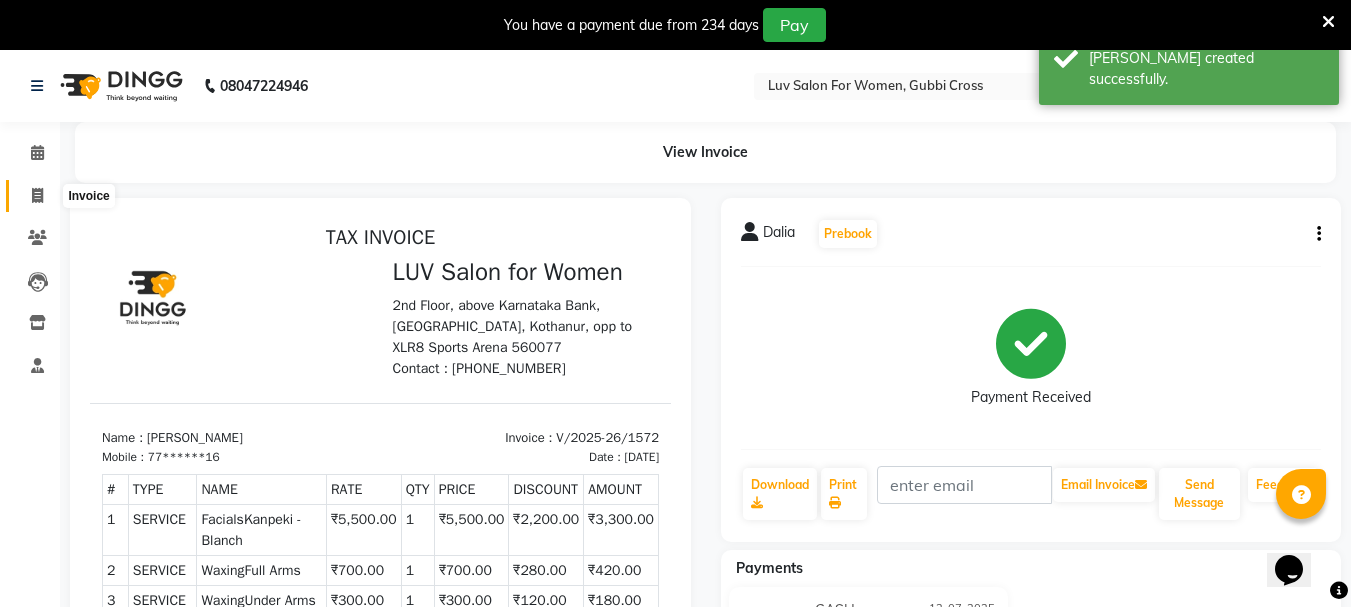 click 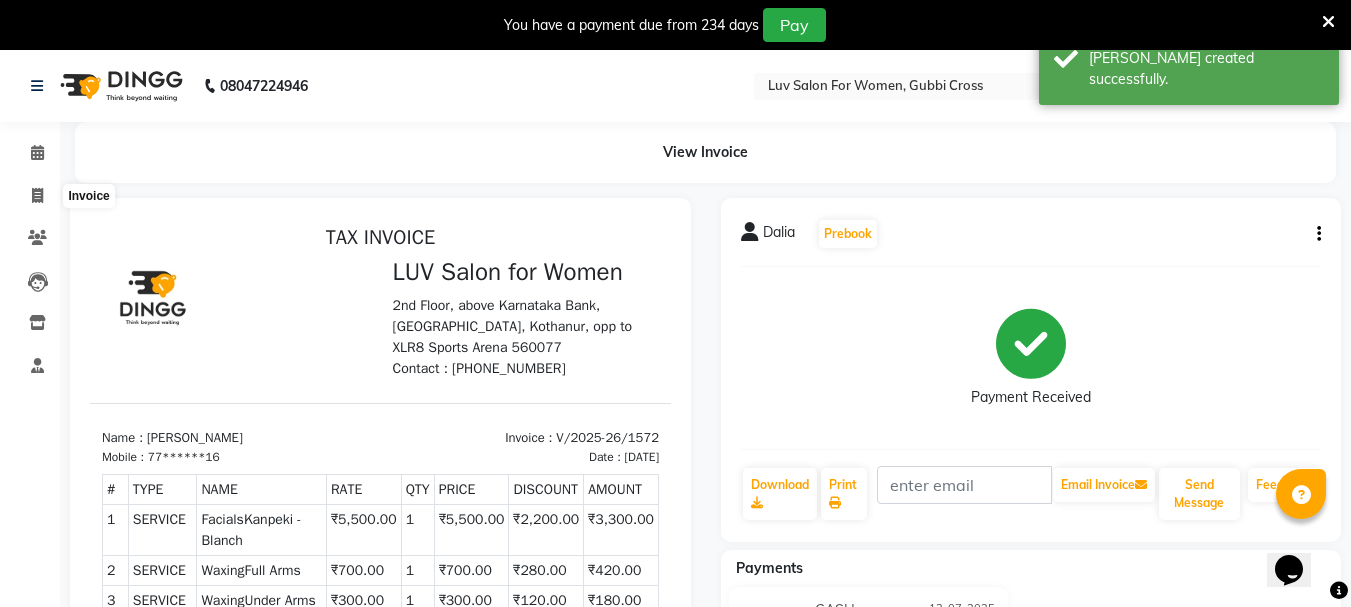 select on "7221" 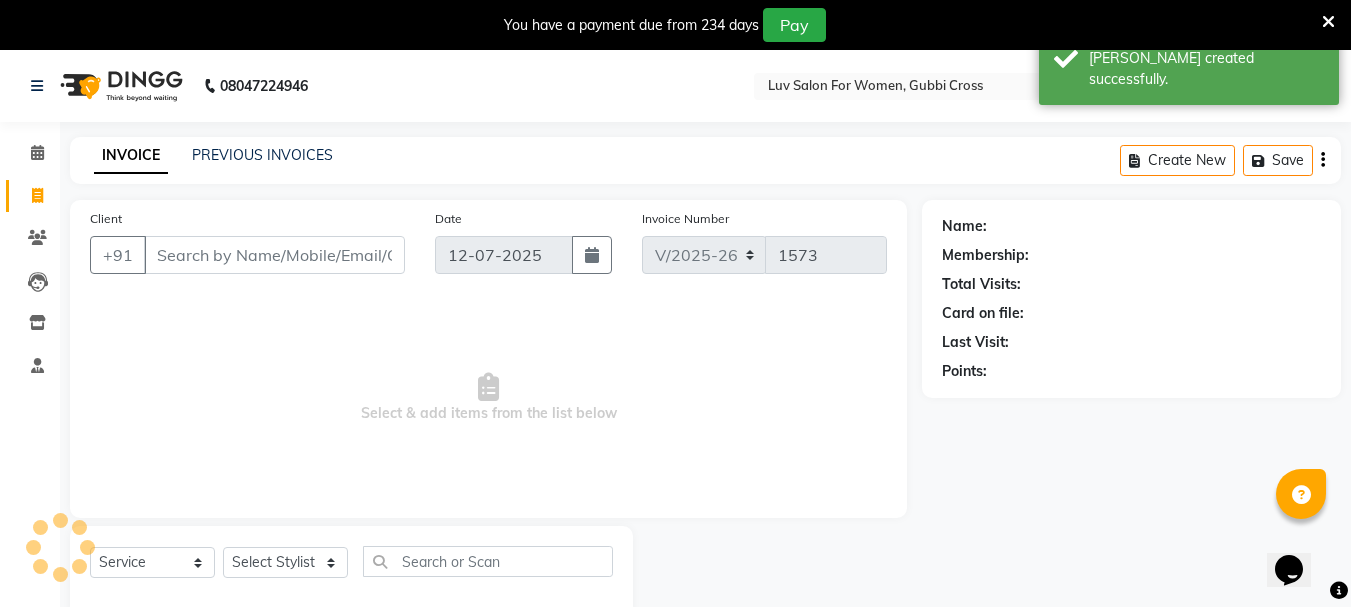 scroll, scrollTop: 50, scrollLeft: 0, axis: vertical 